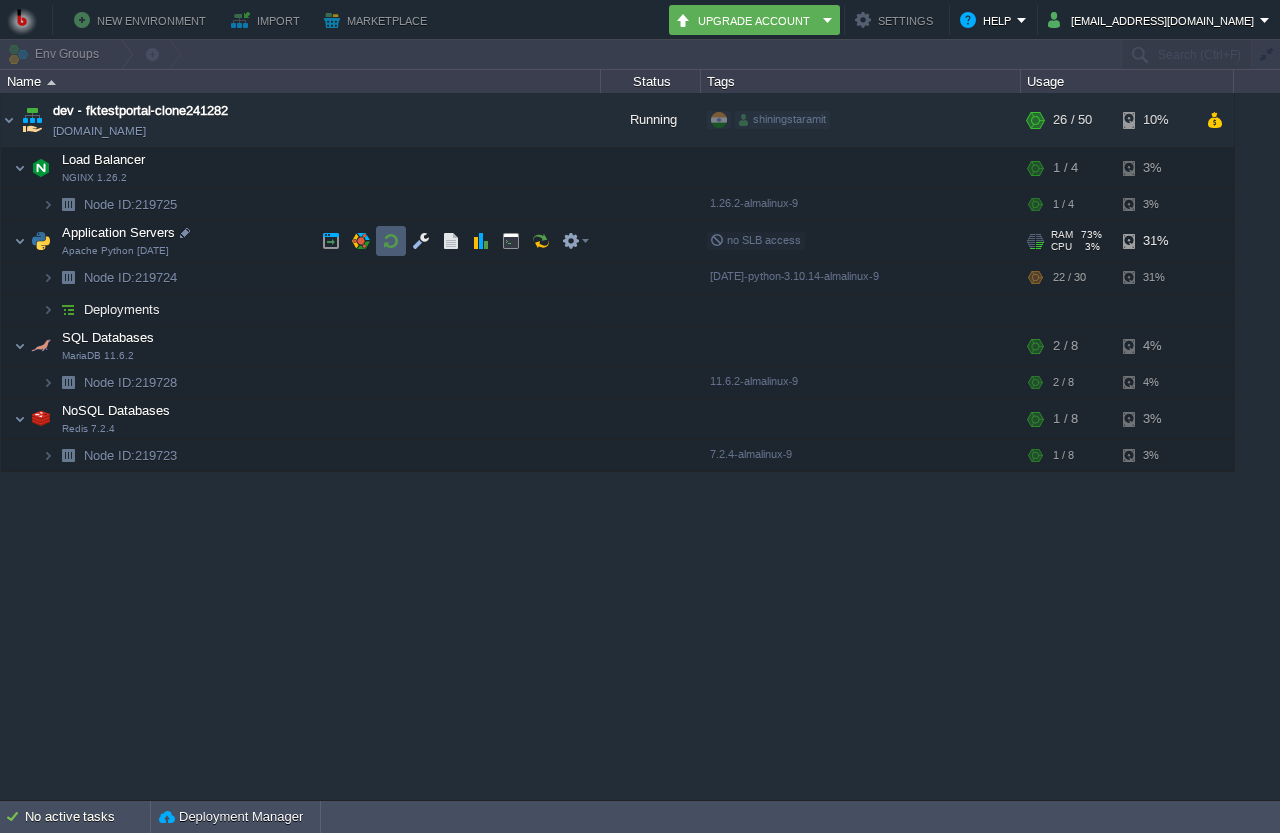 scroll, scrollTop: 0, scrollLeft: 0, axis: both 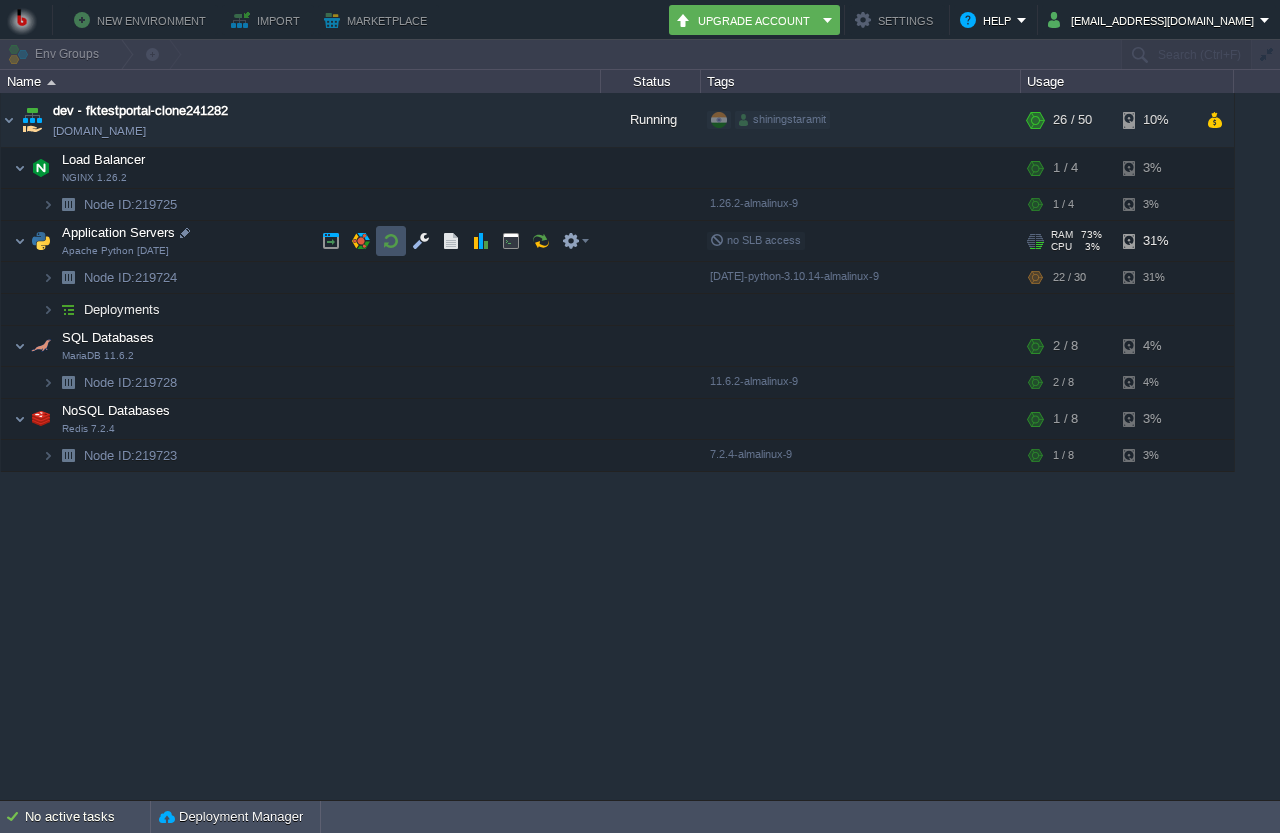 click at bounding box center (391, 241) 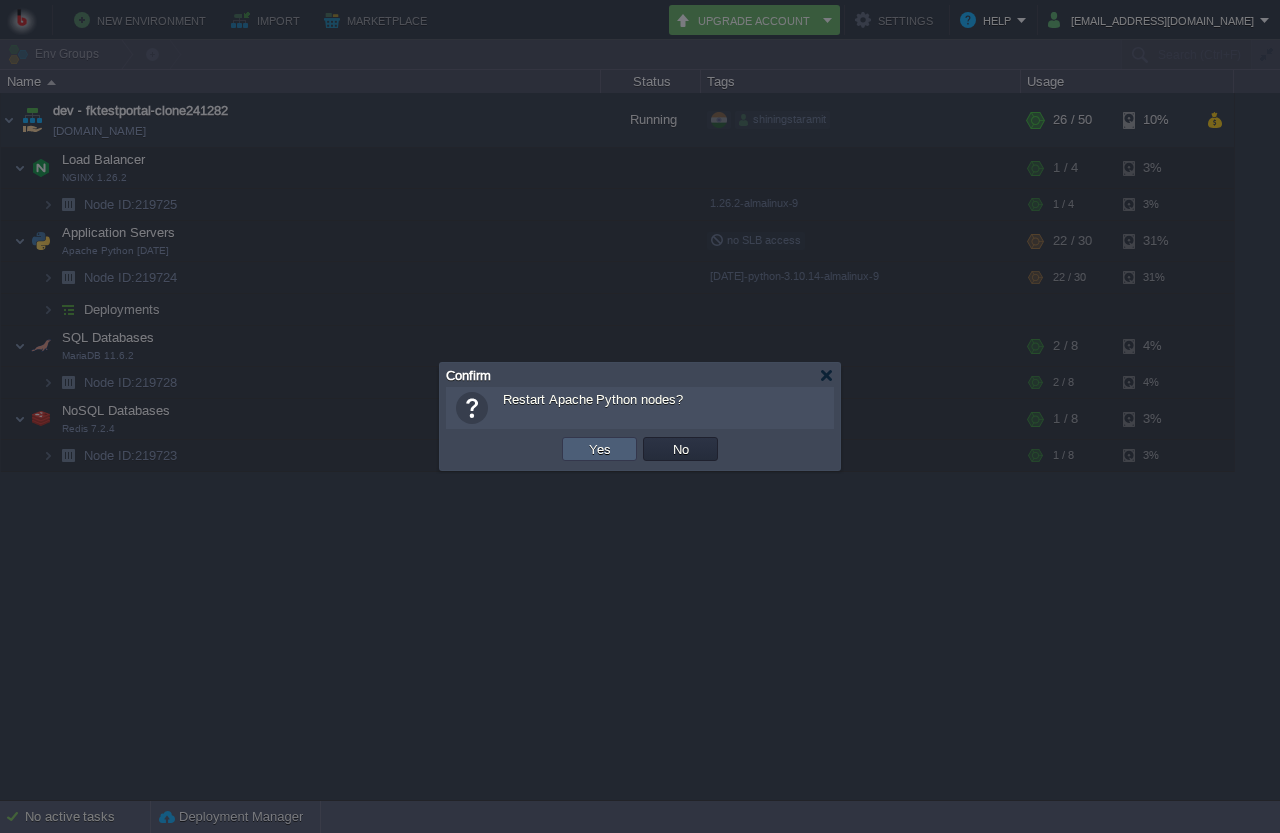 click on "Yes" at bounding box center [600, 449] 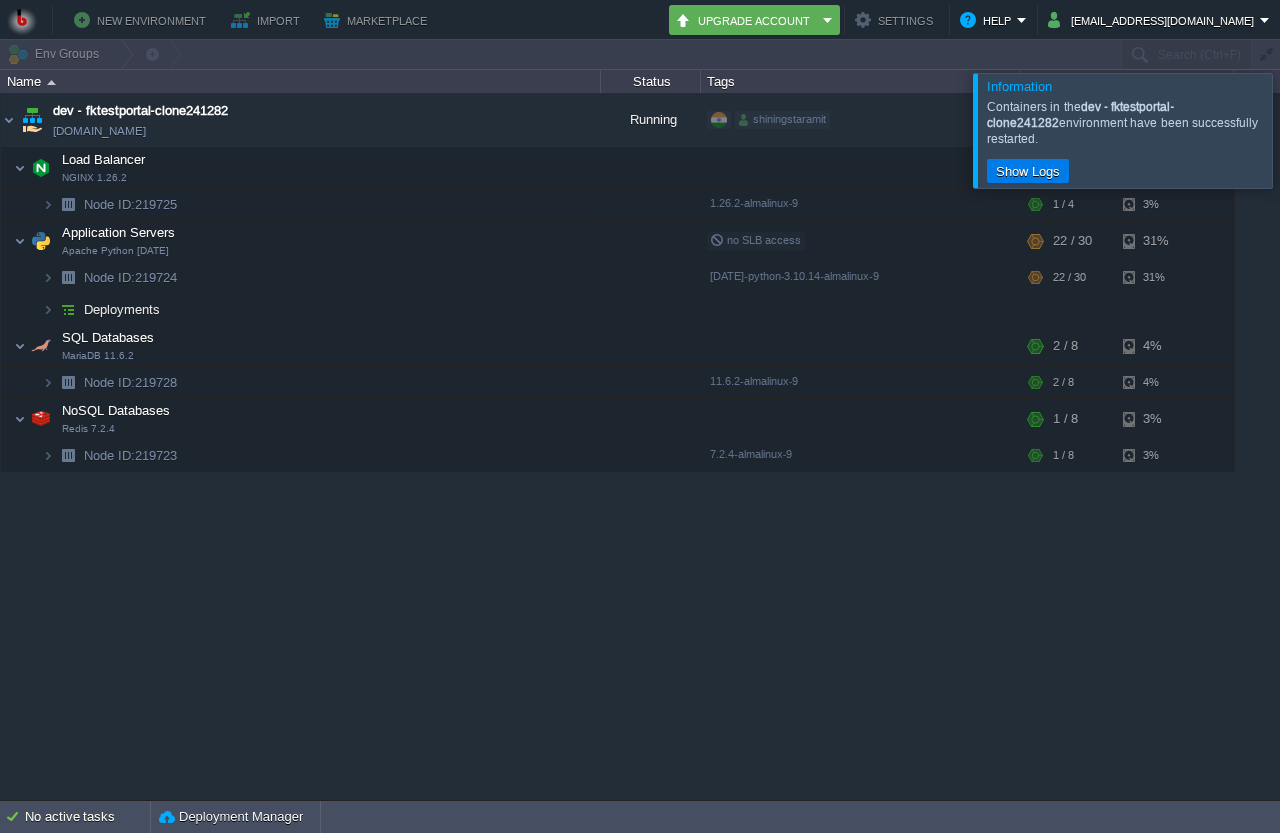 click at bounding box center (1304, 130) 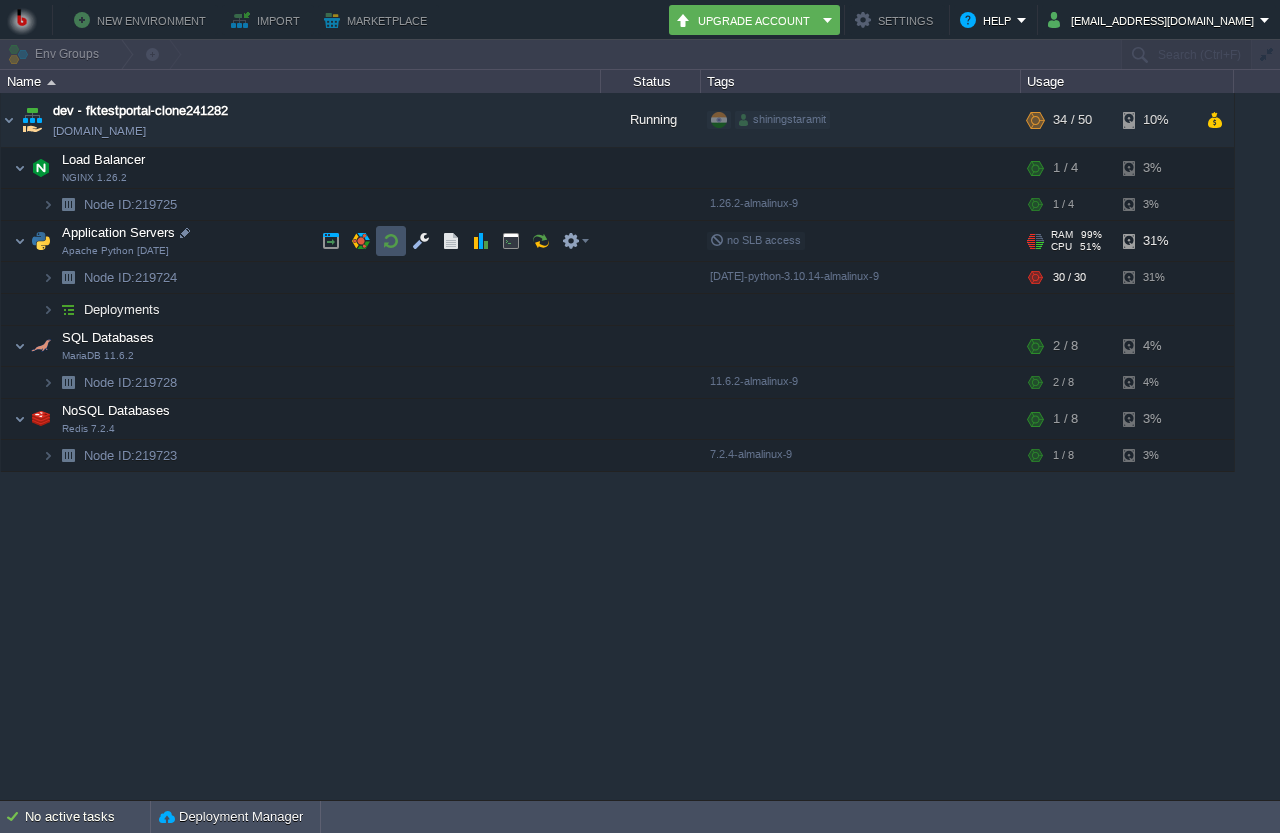 click at bounding box center (391, 241) 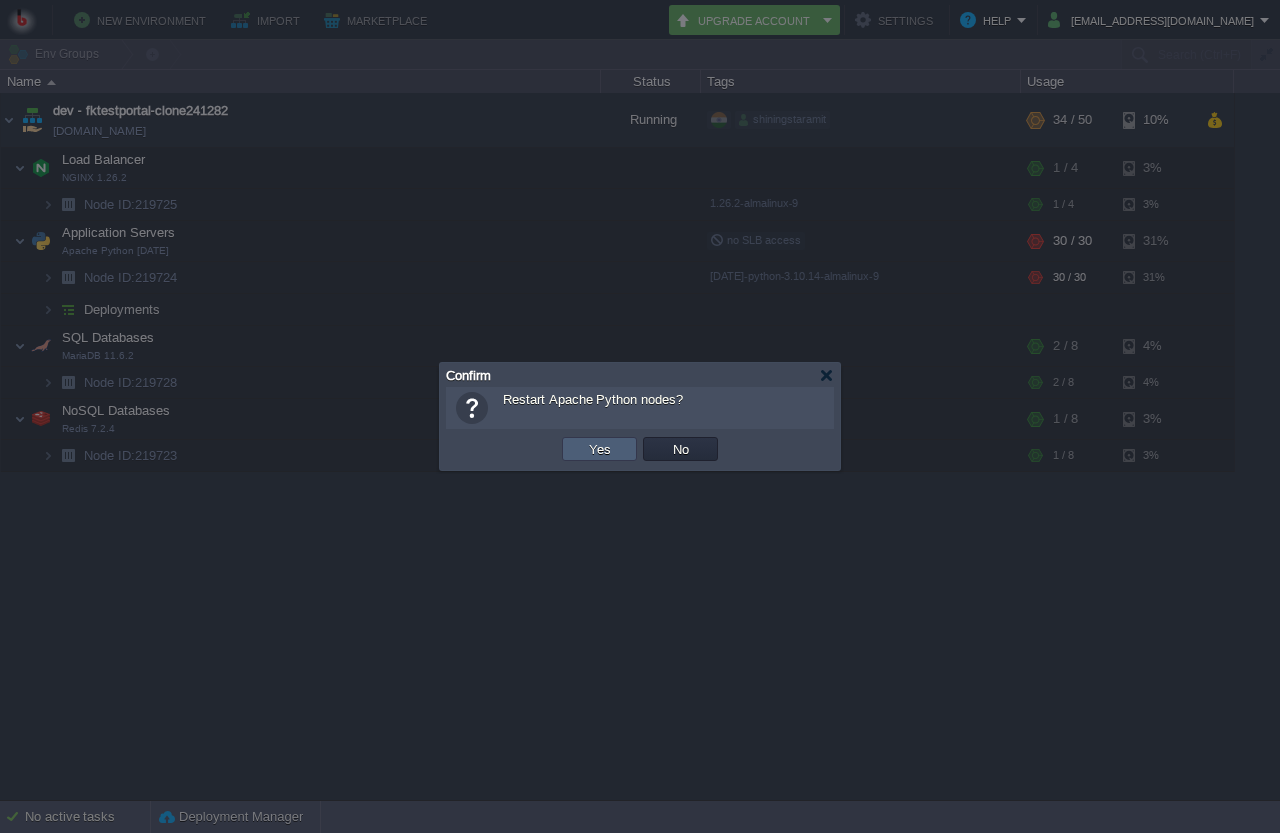 click on "Yes" at bounding box center (600, 449) 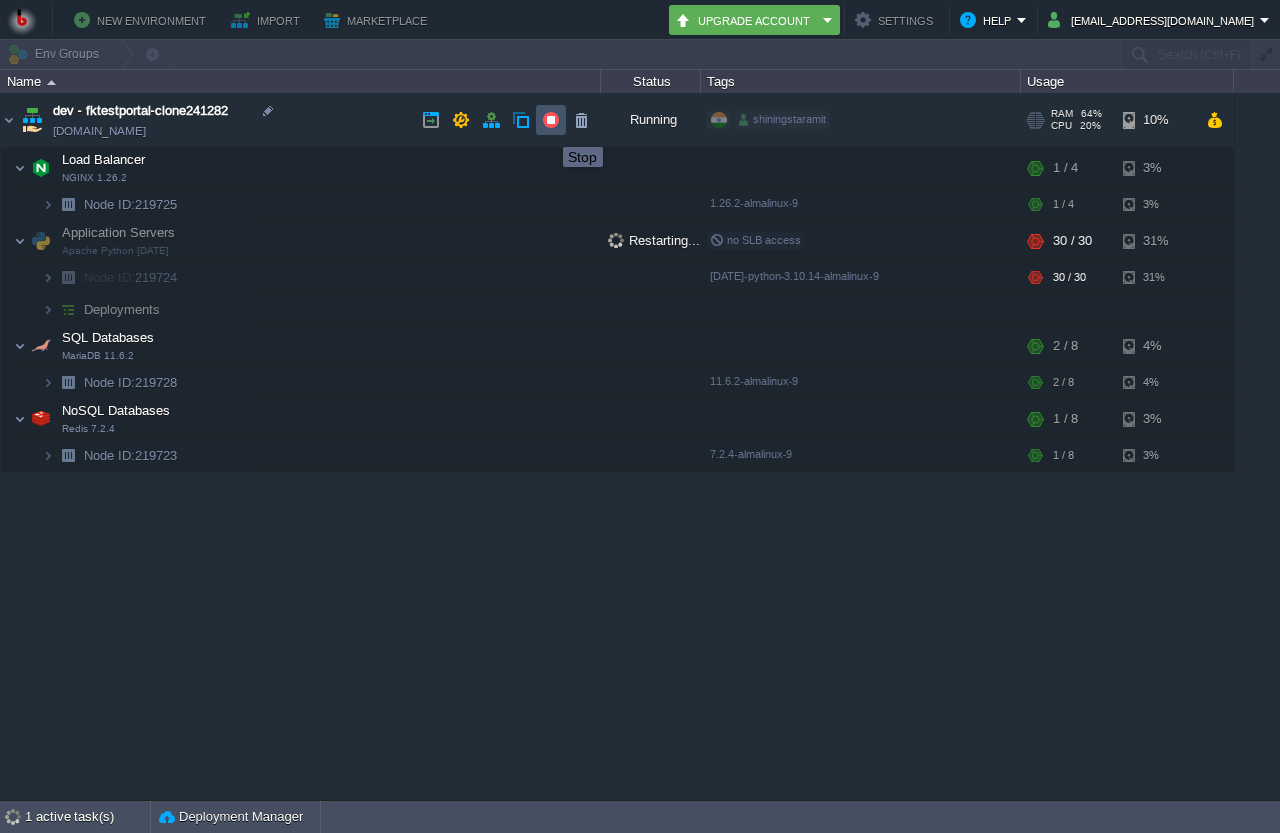 click at bounding box center (551, 120) 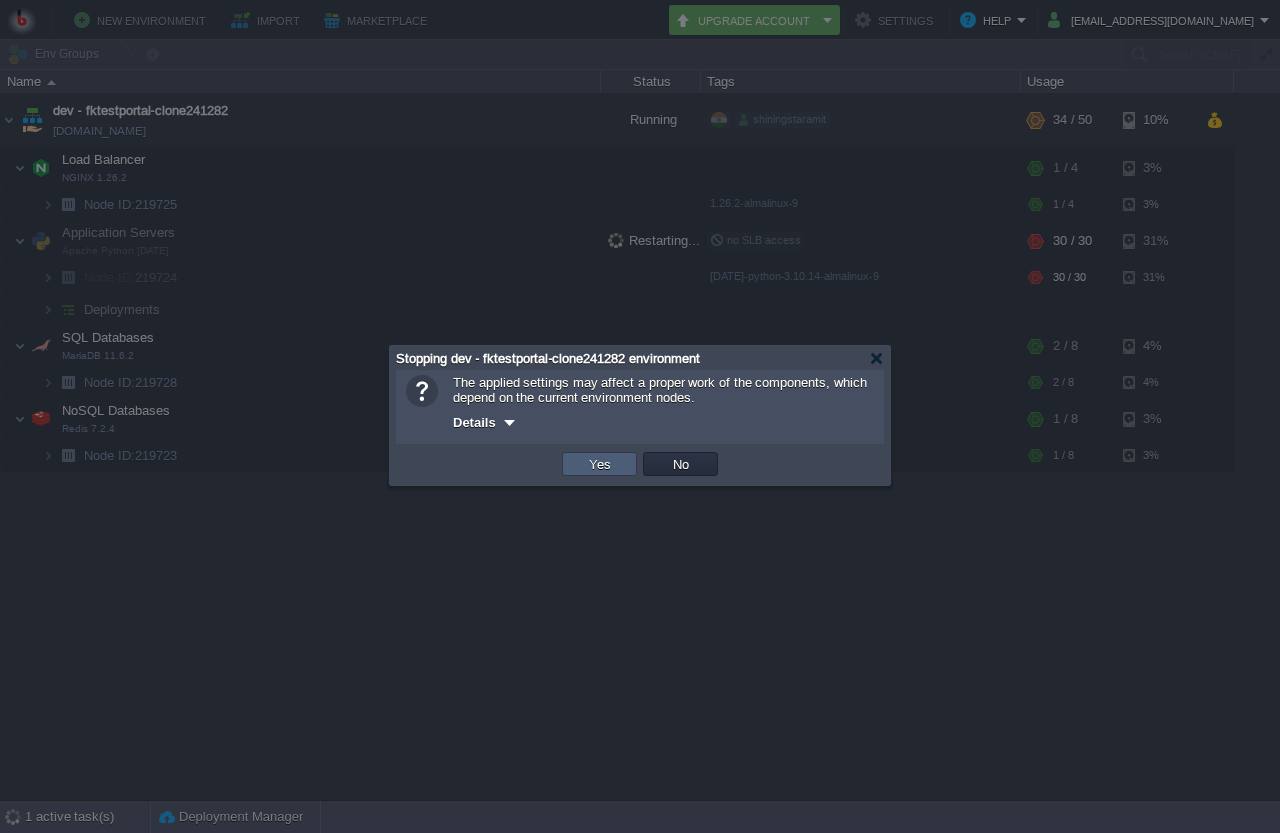 click on "Yes" at bounding box center [600, 464] 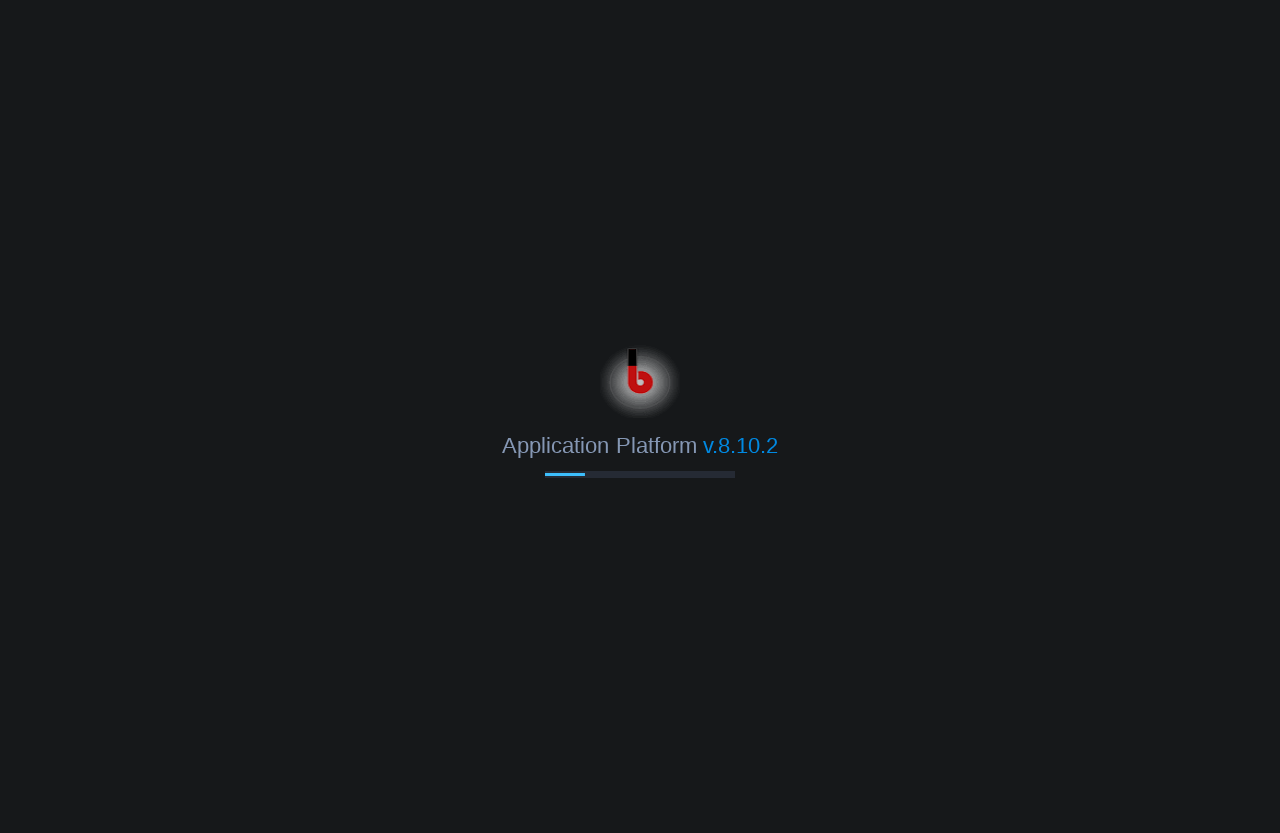 scroll, scrollTop: 0, scrollLeft: 0, axis: both 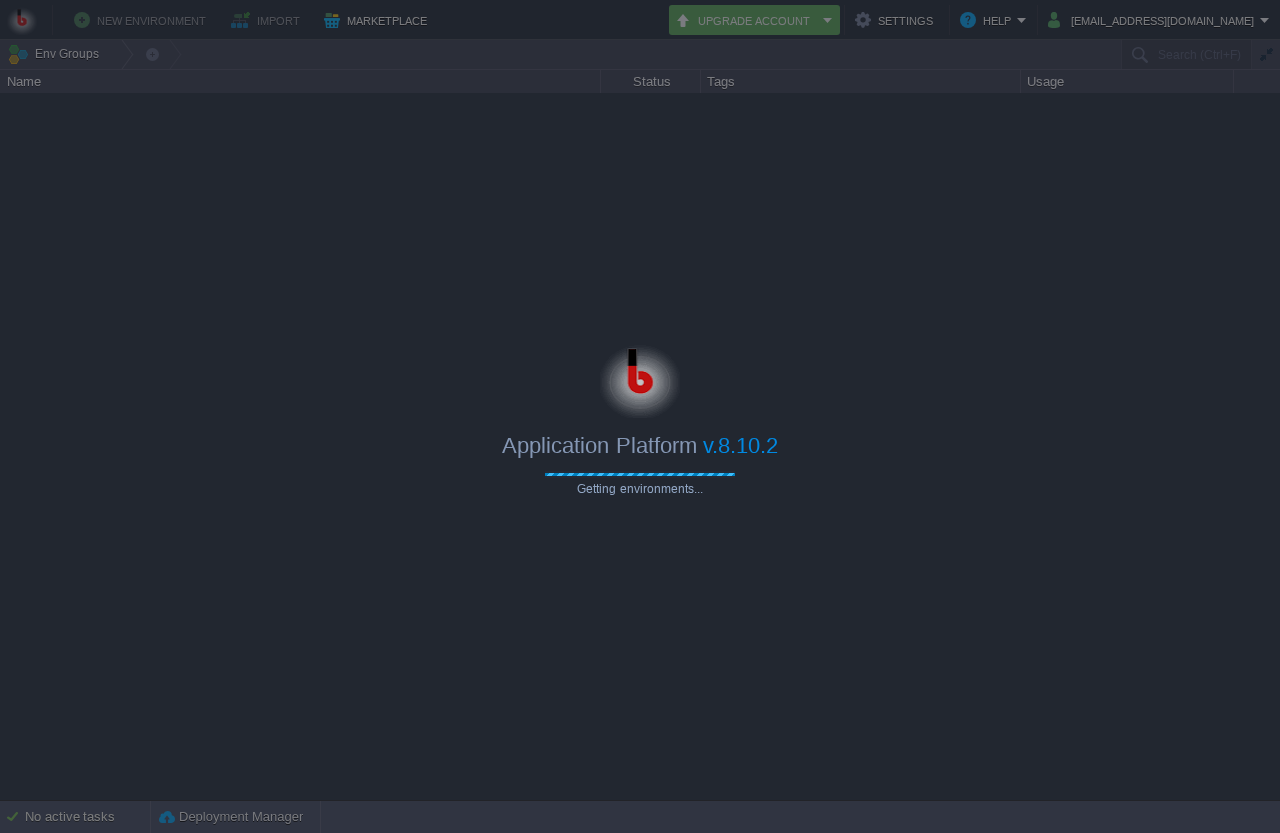 type on "Search (Ctrl+F)" 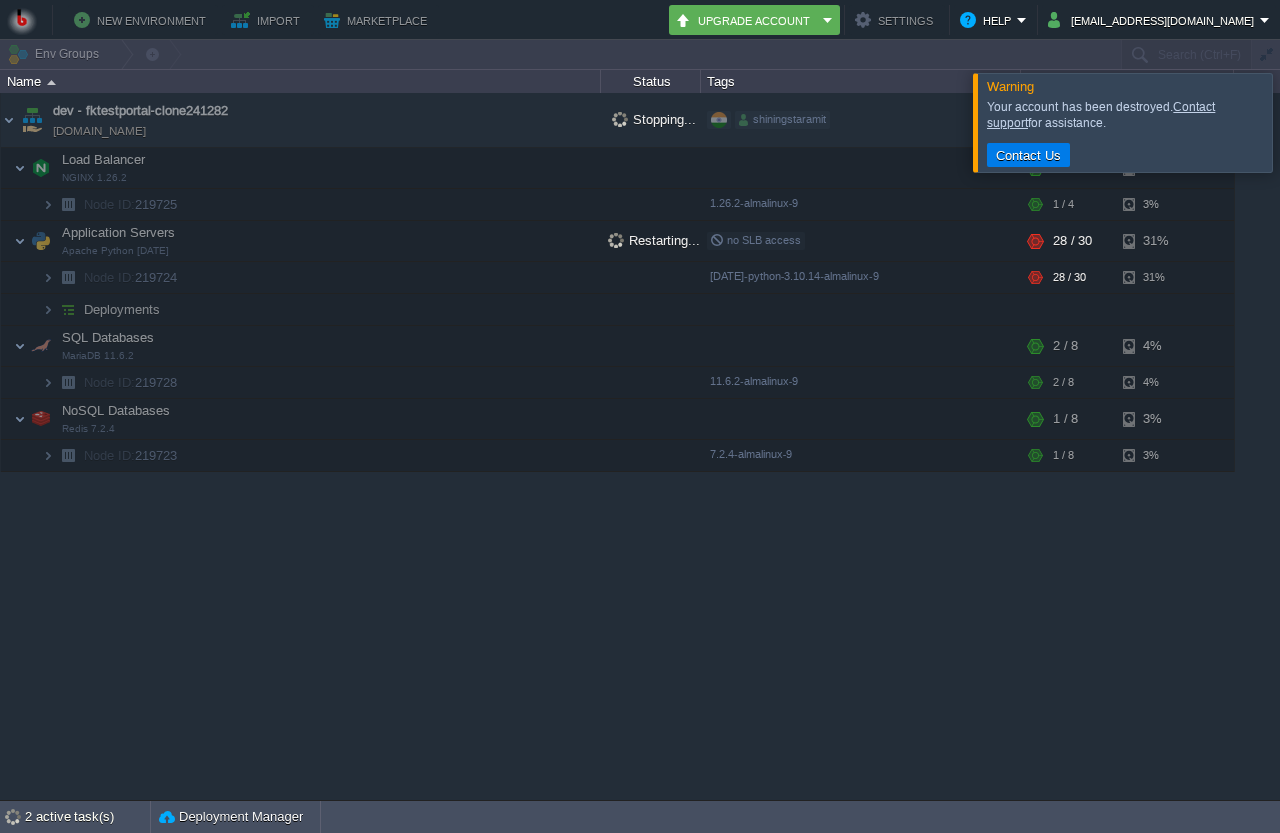 click at bounding box center [1304, 122] 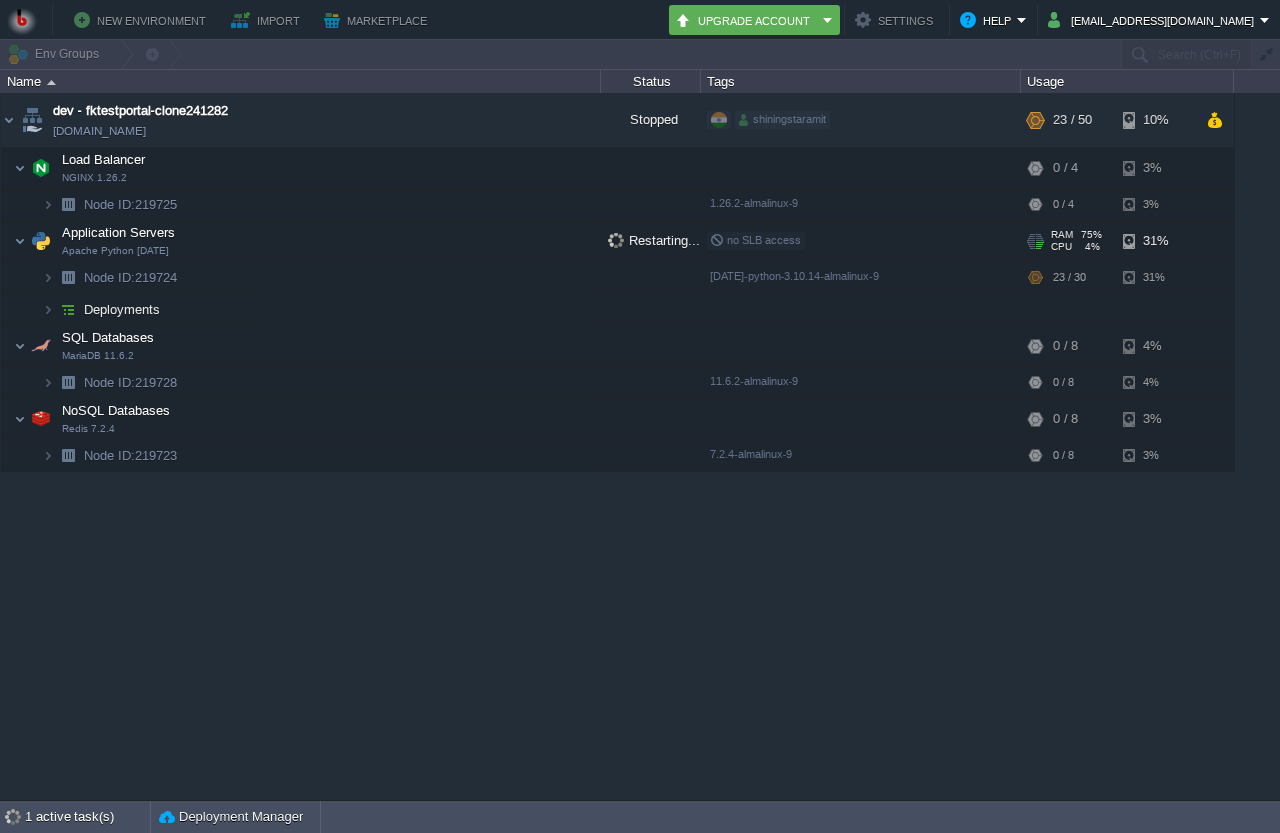click on "Application Servers Apache Python [DATE]" at bounding box center (301, 241) 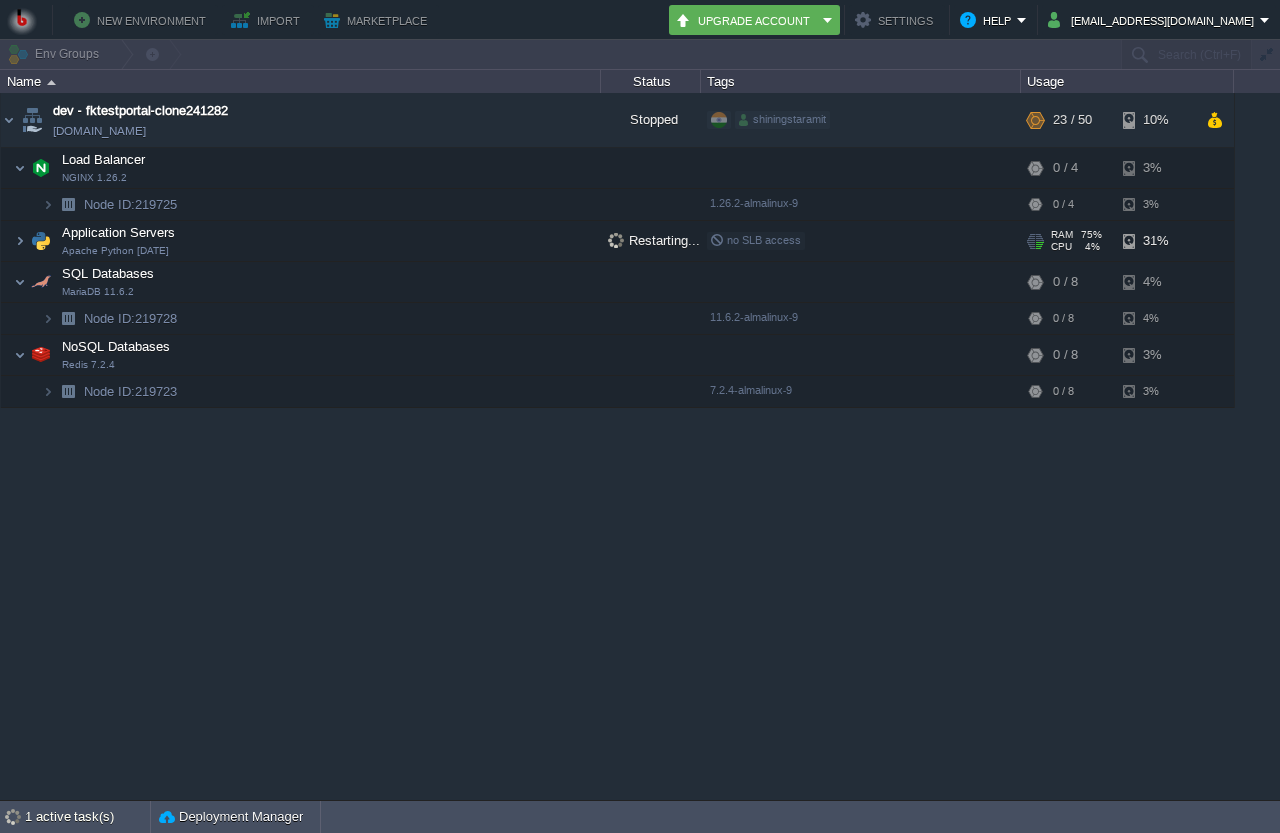 click on "Application Servers Apache Python [DATE]" at bounding box center (301, 241) 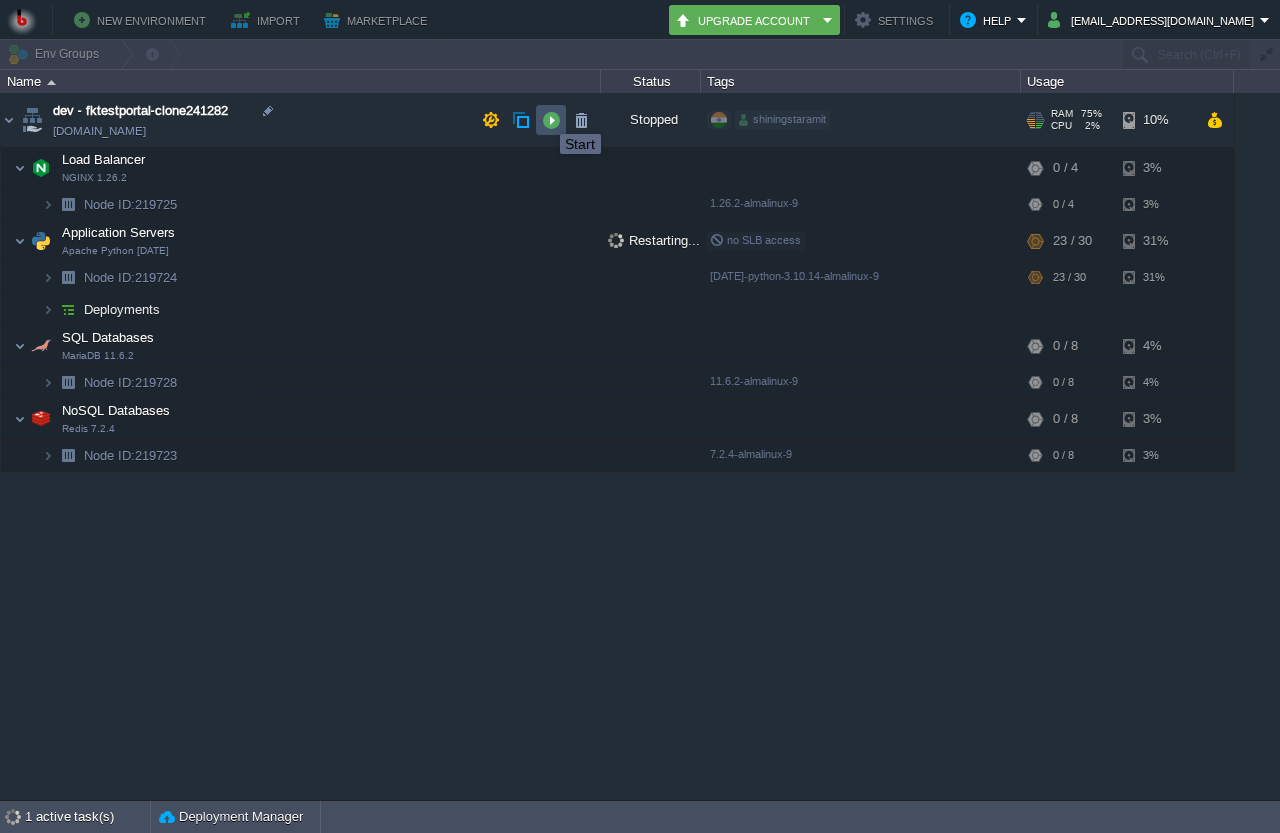 click at bounding box center [551, 120] 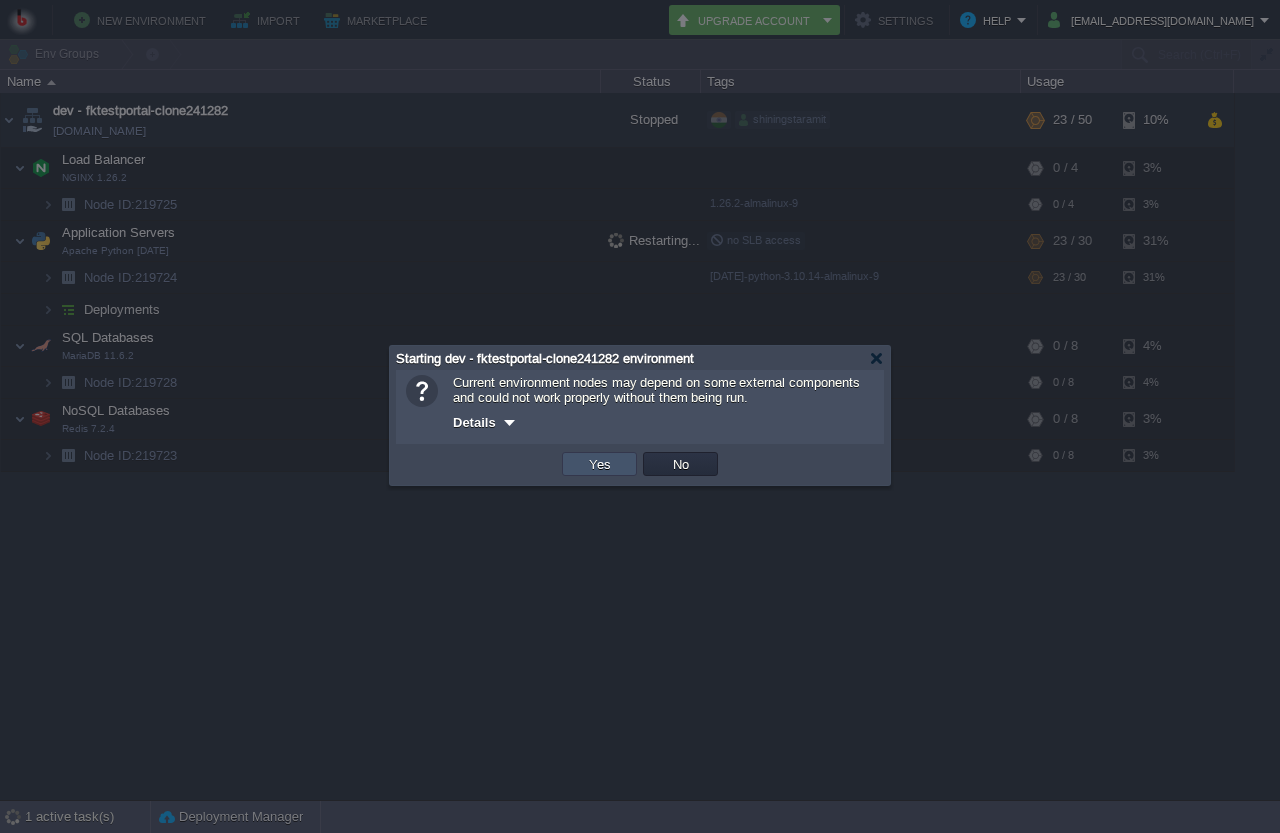 click on "Yes" at bounding box center (600, 464) 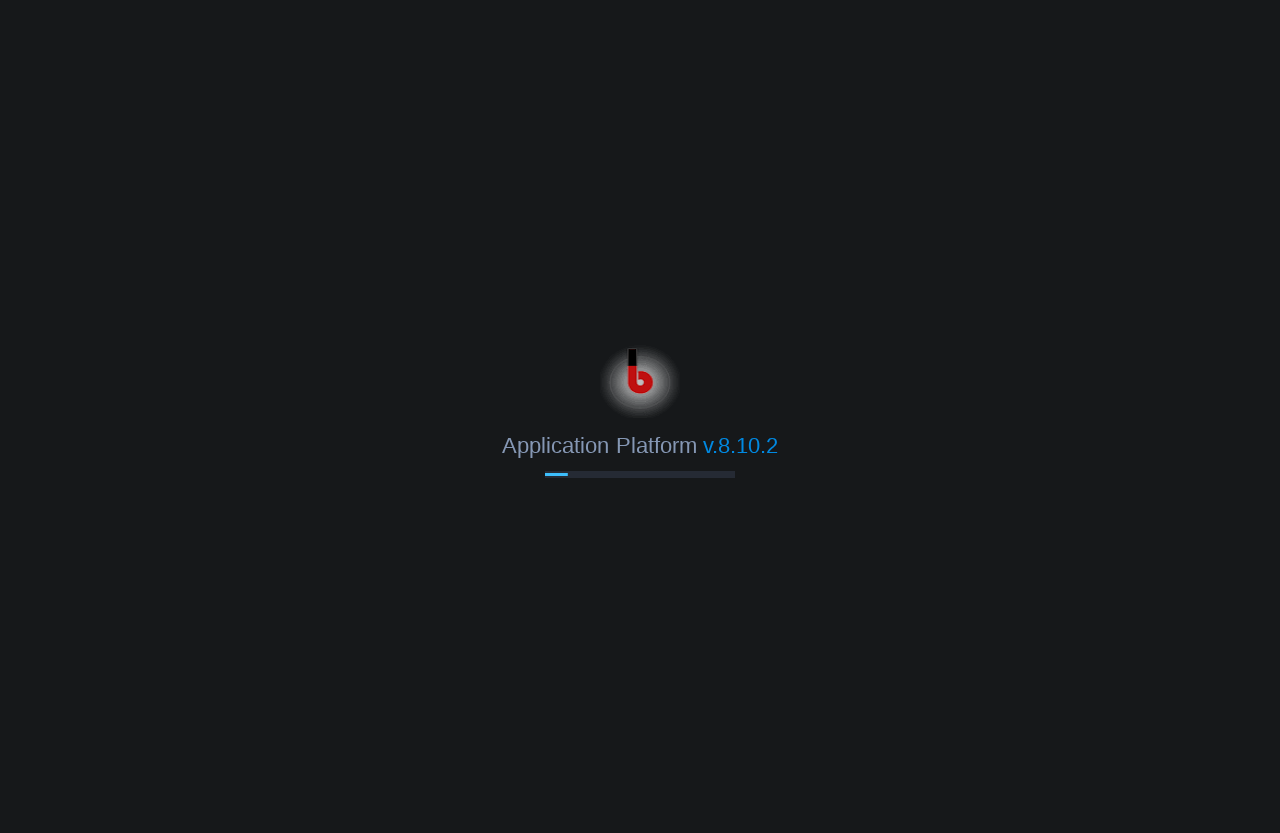scroll, scrollTop: 0, scrollLeft: 0, axis: both 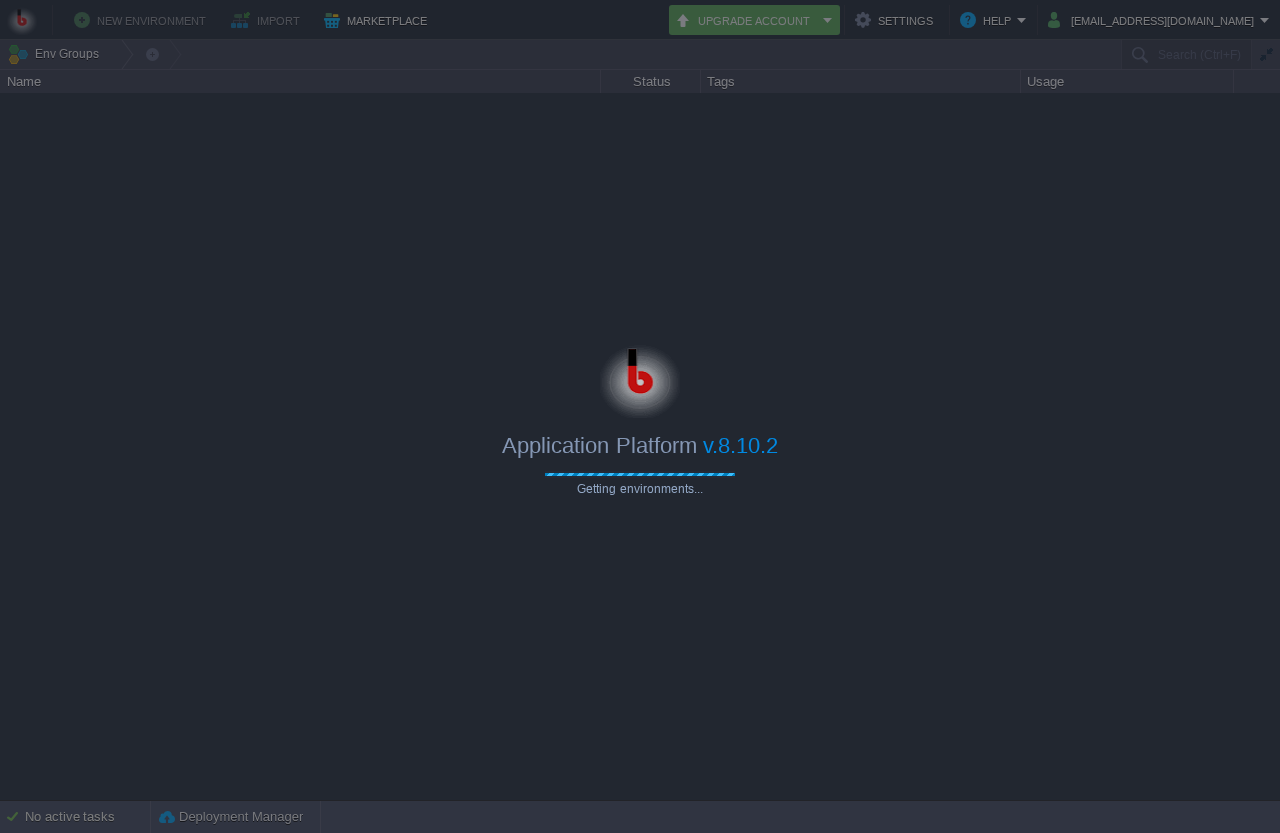 type on "Search (Ctrl+F)" 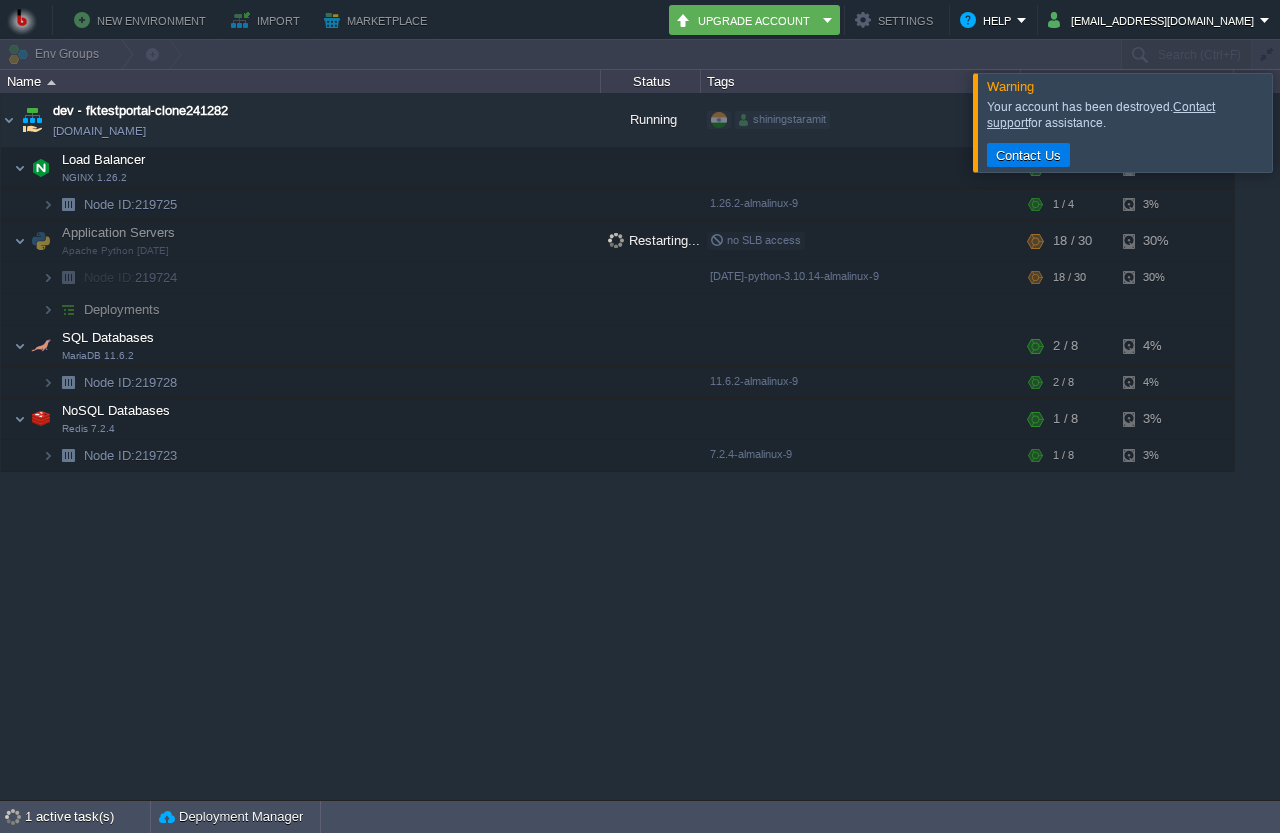 click at bounding box center [1304, 122] 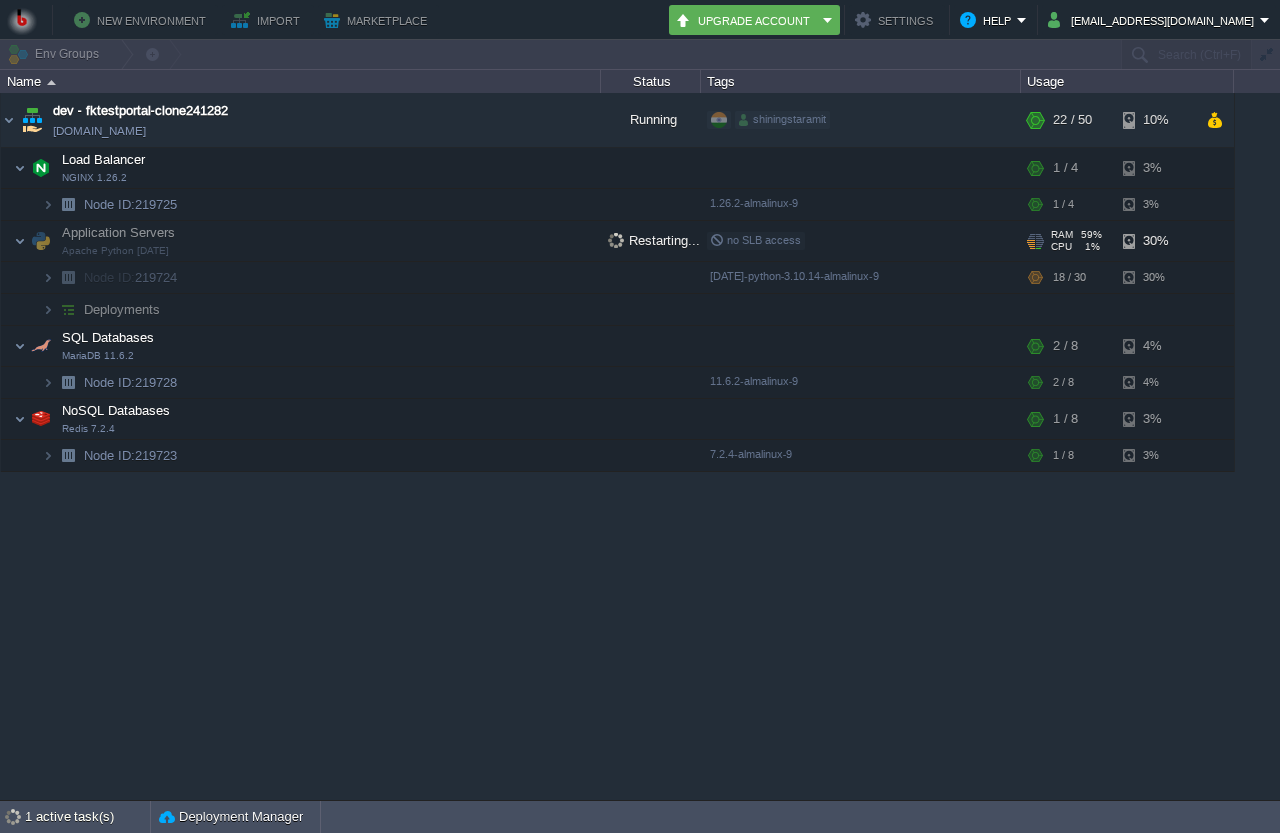click on "Restarting..." at bounding box center (654, 240) 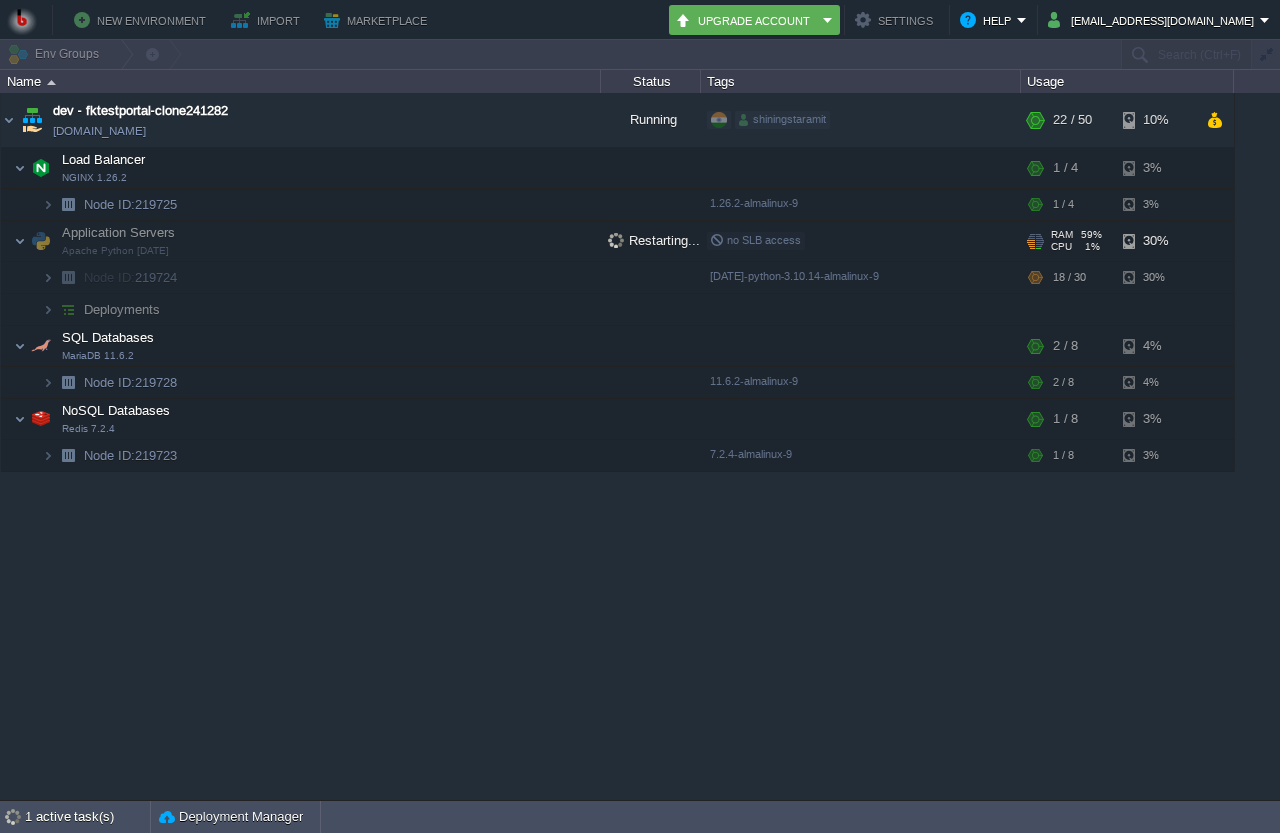 click on "Restarting..." at bounding box center (654, 240) 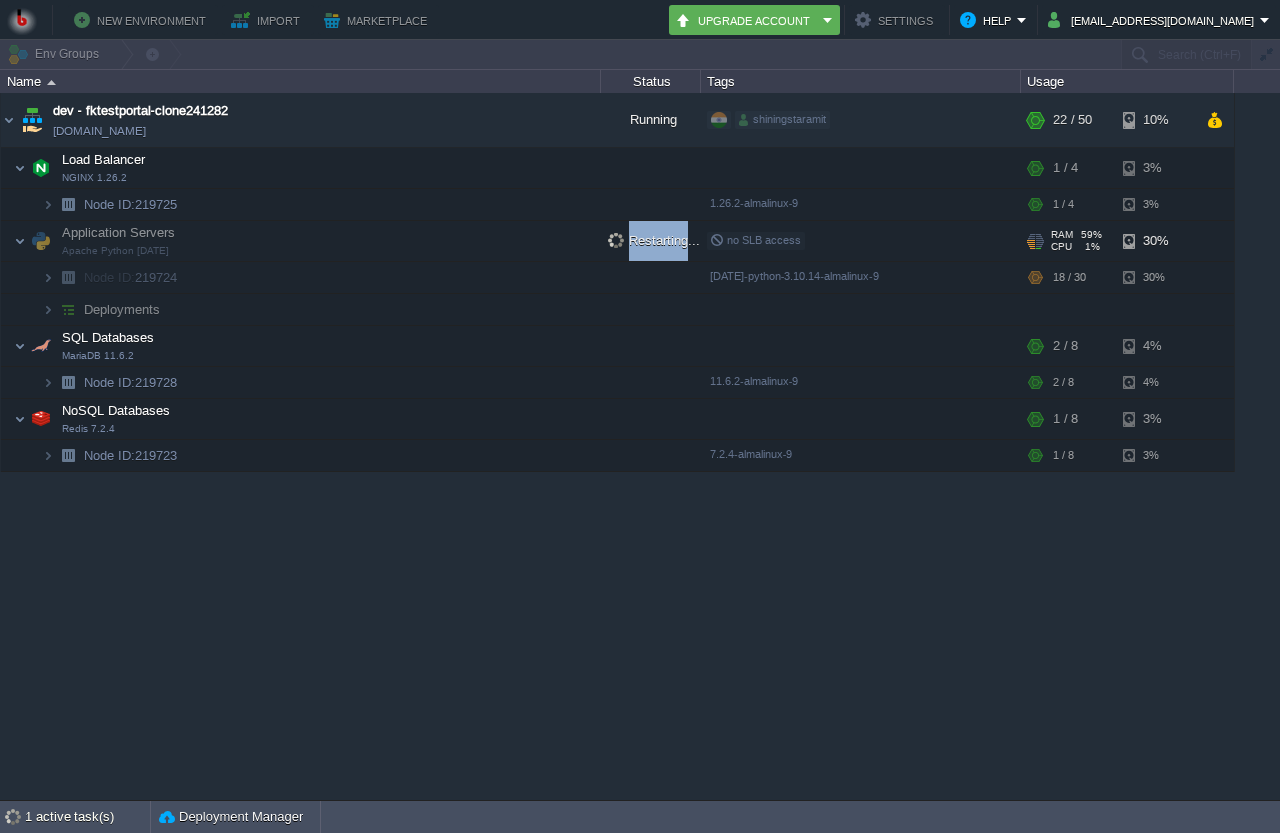 click on "Restarting..." at bounding box center [654, 240] 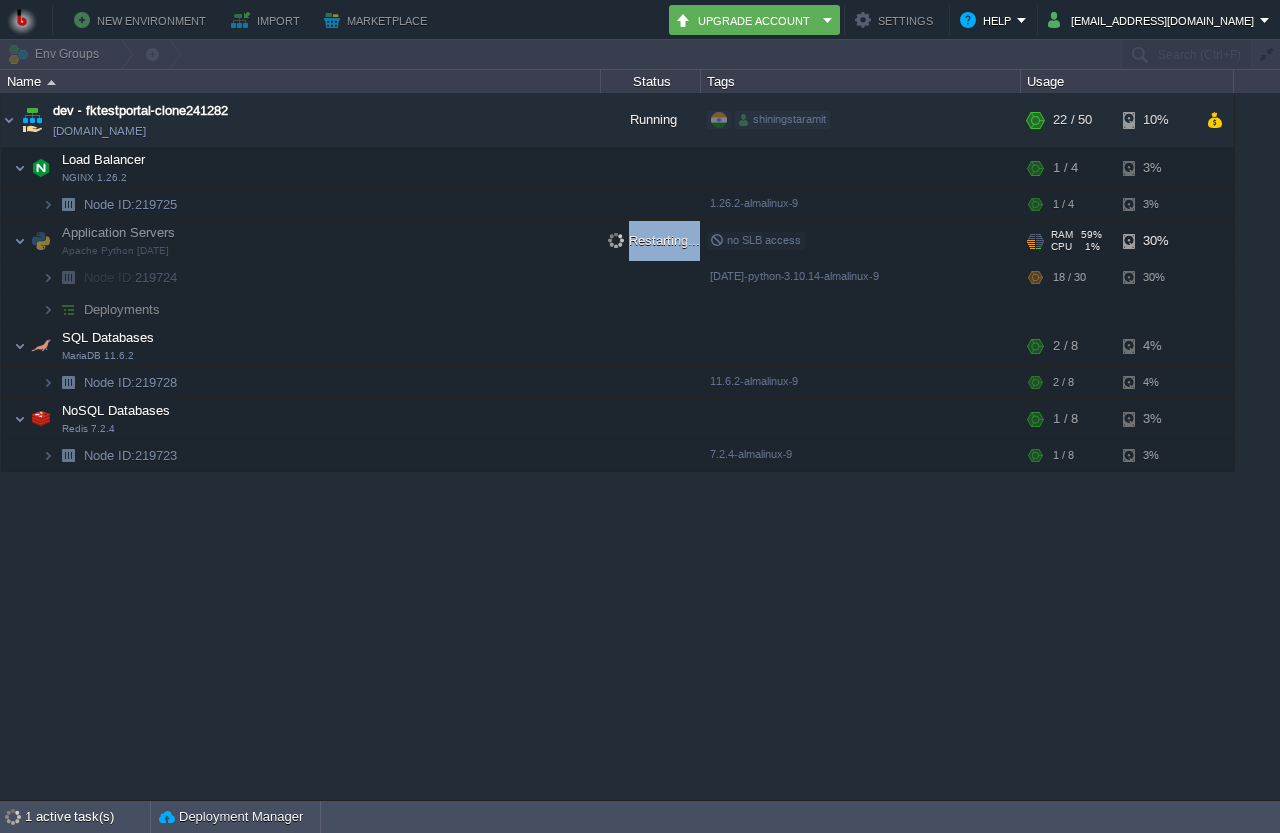 click on "Restarting..." at bounding box center (654, 240) 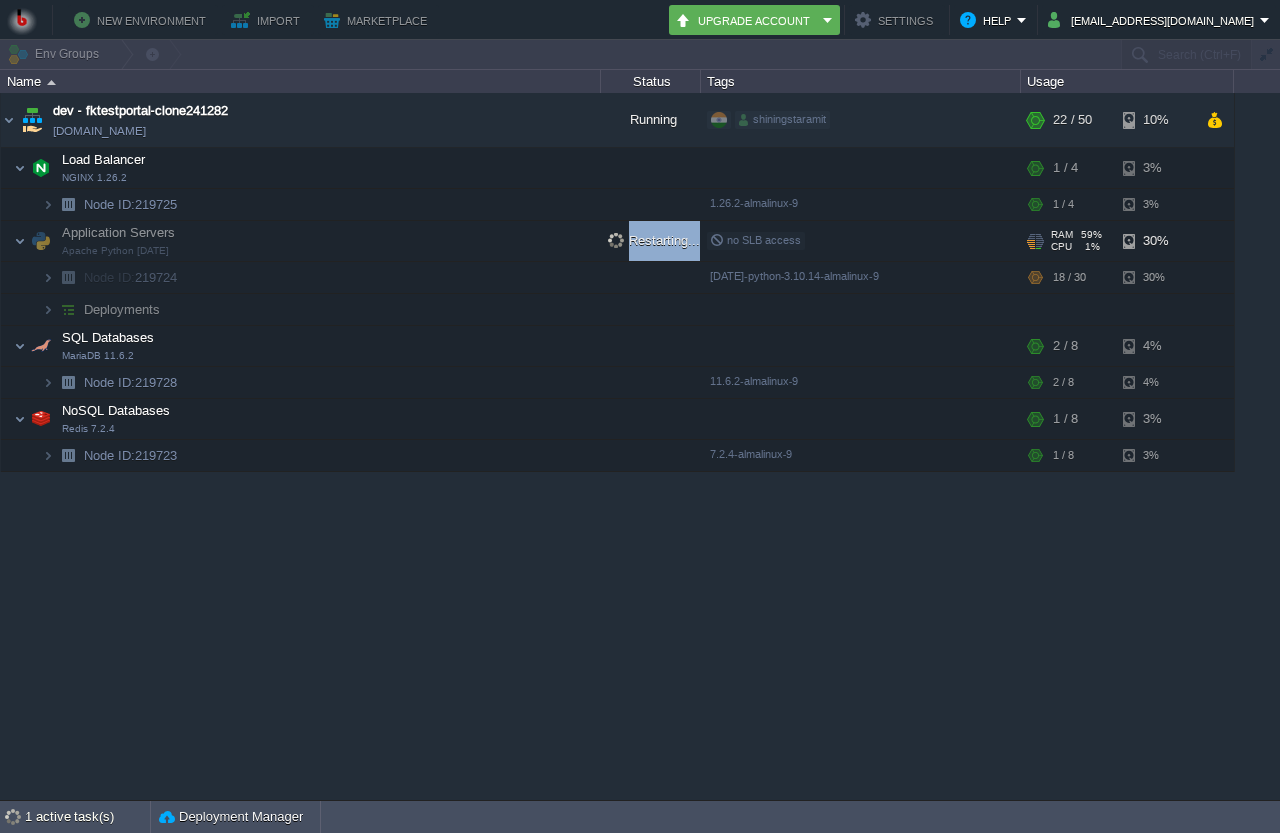 click on "Restarting..." at bounding box center [654, 240] 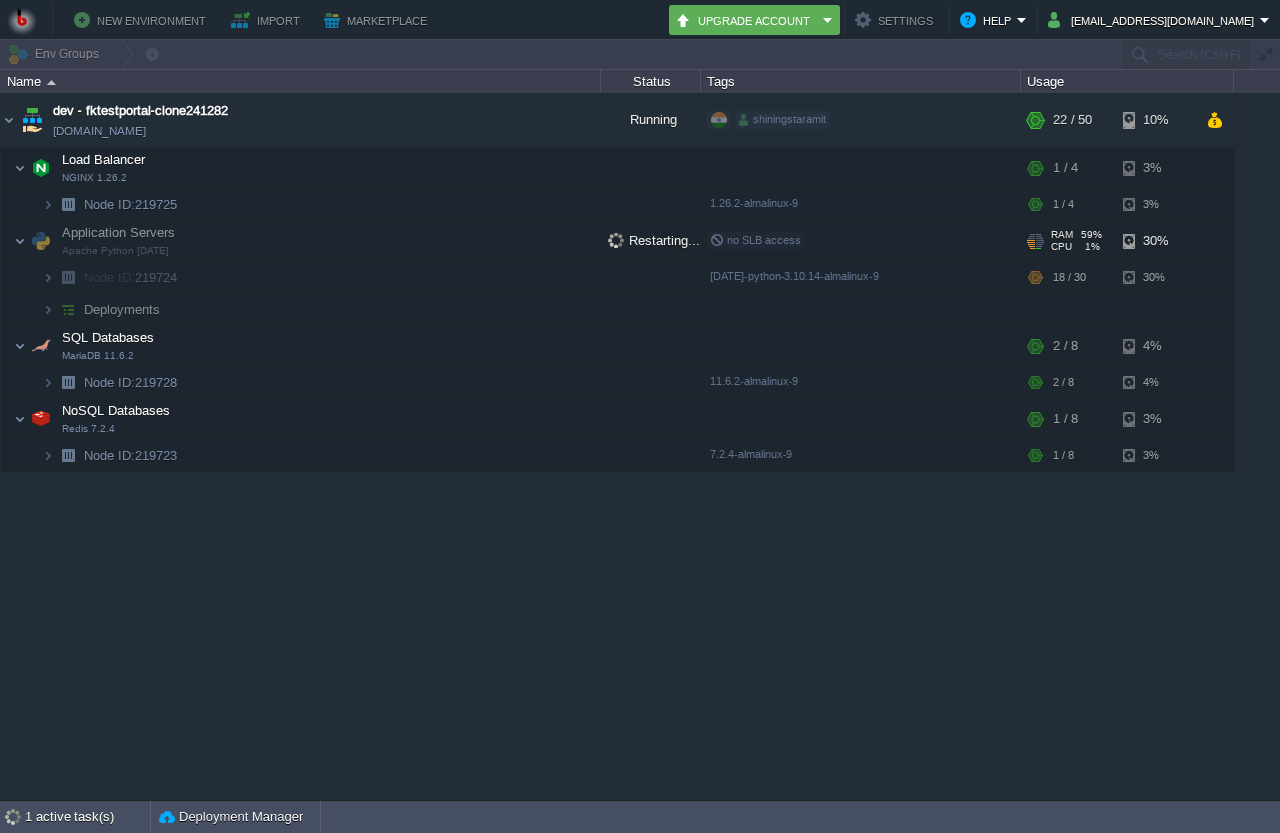 click on "Application Servers Apache Python 2.4.59" at bounding box center (301, 241) 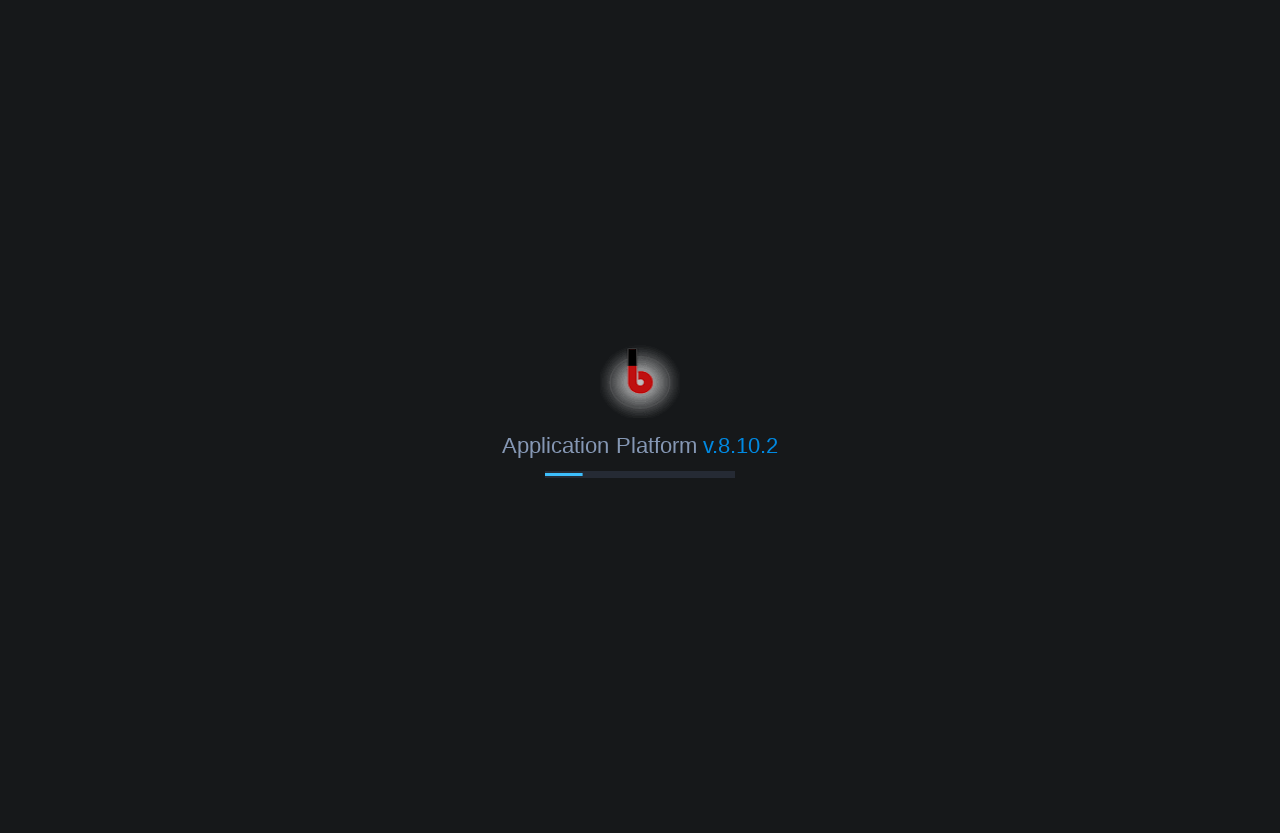 scroll, scrollTop: 0, scrollLeft: 0, axis: both 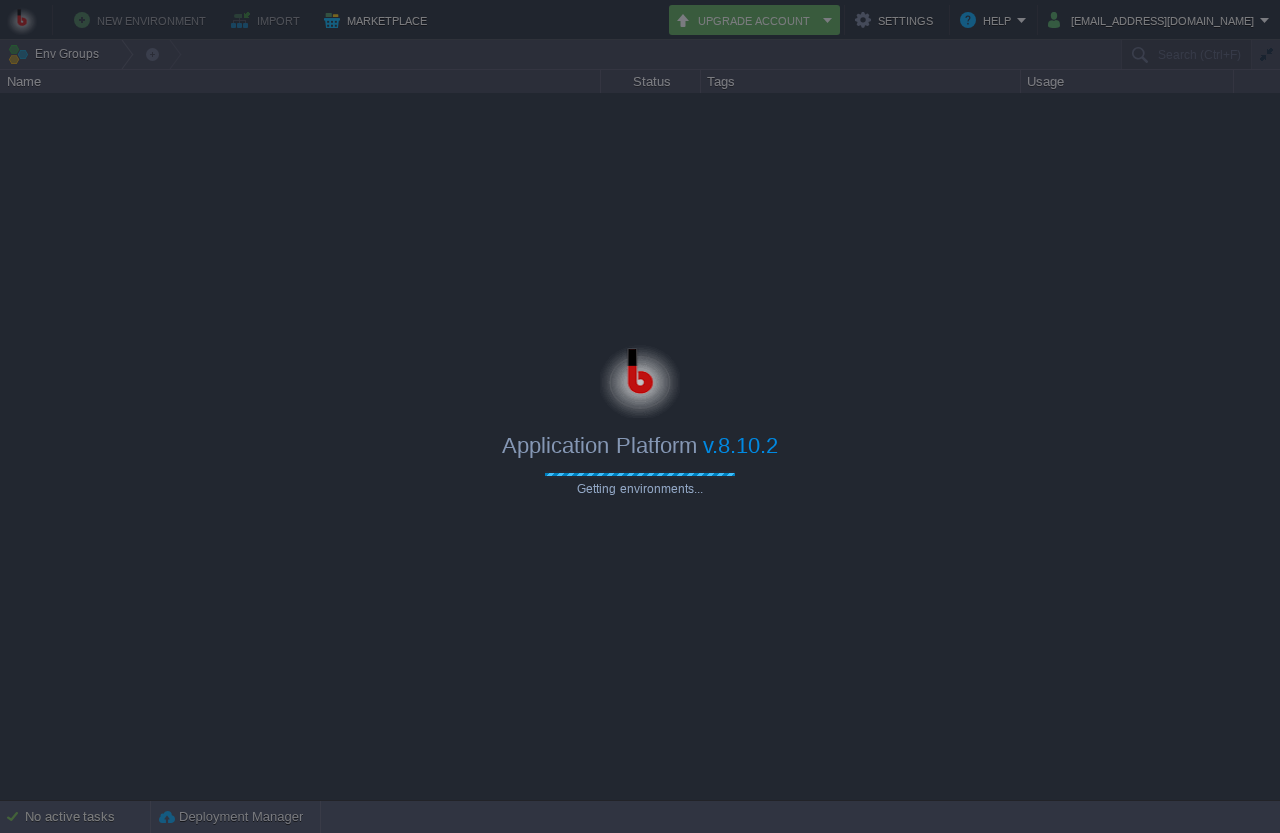 type on "Search (Ctrl+F)" 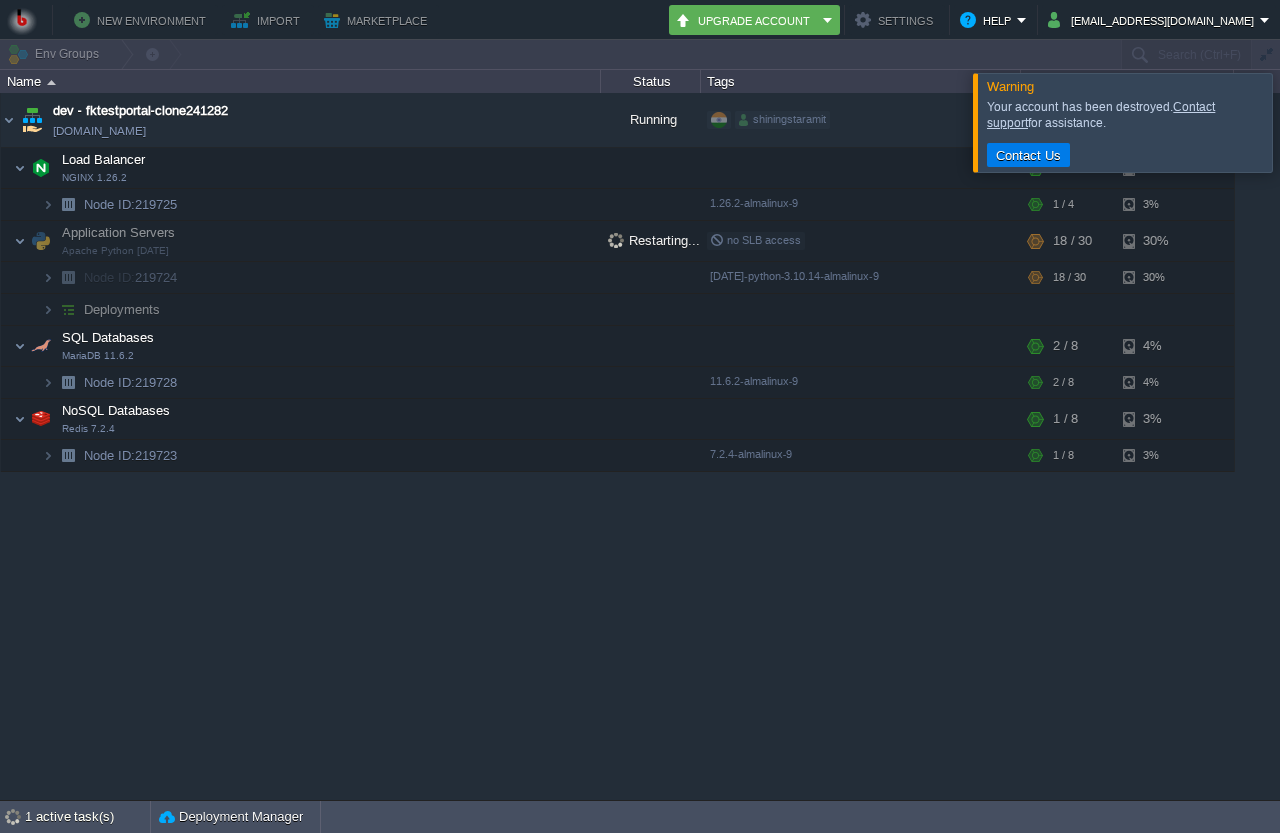 click at bounding box center [1304, 122] 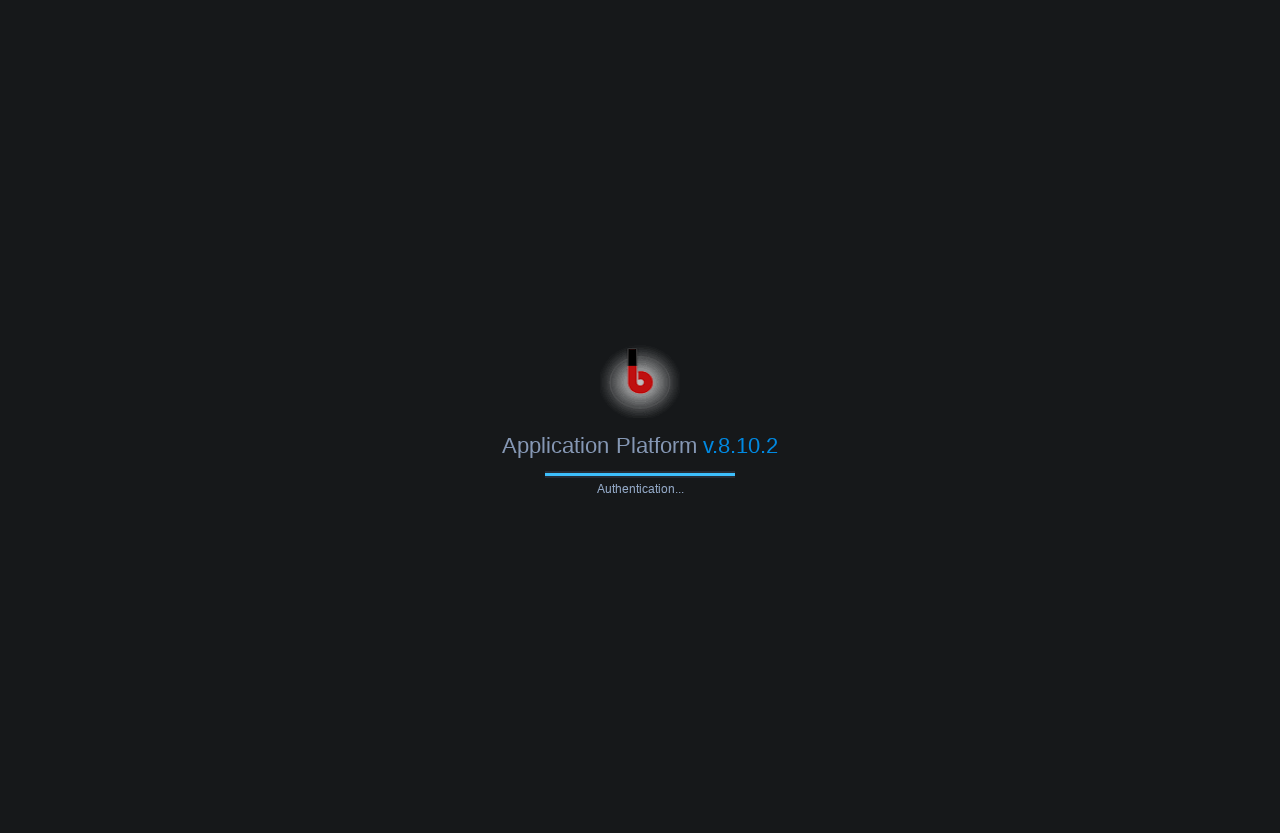scroll, scrollTop: 0, scrollLeft: 0, axis: both 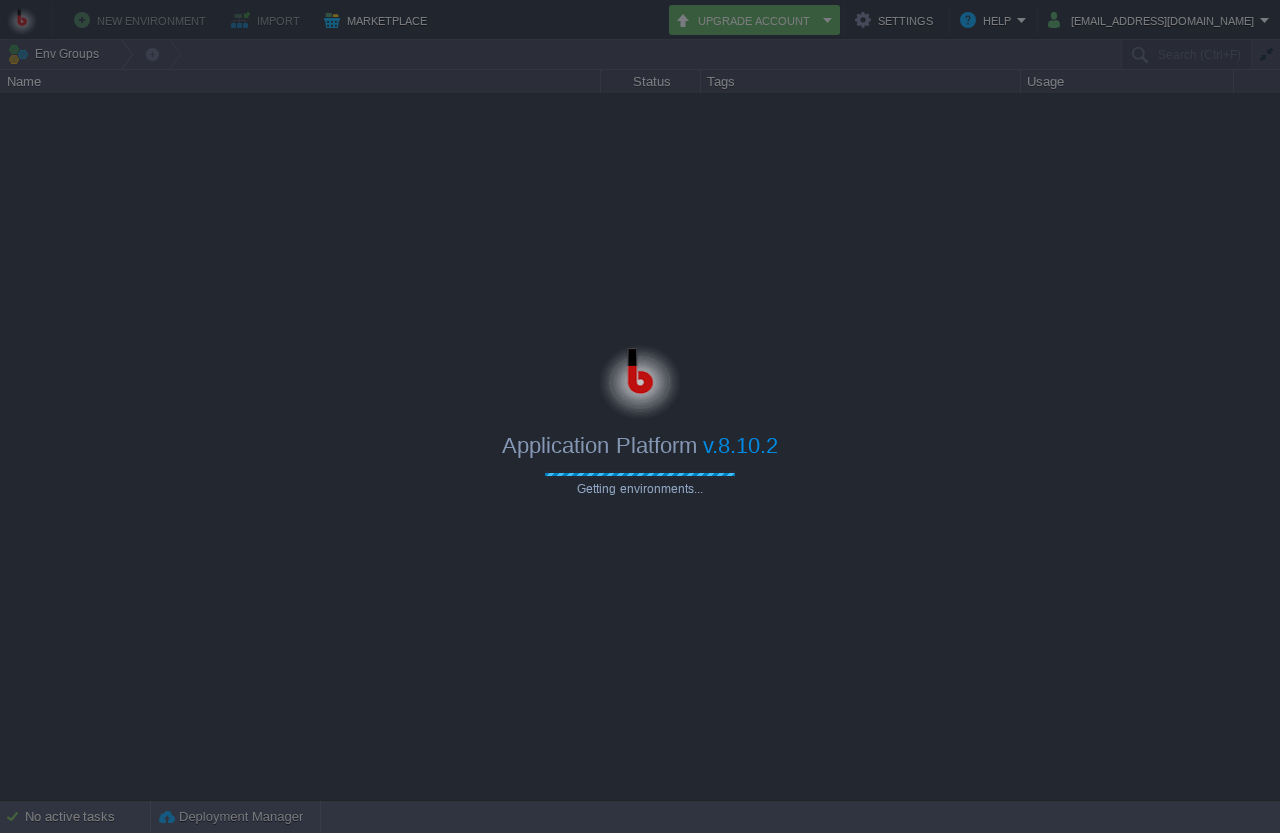 type on "Search (Ctrl+F)" 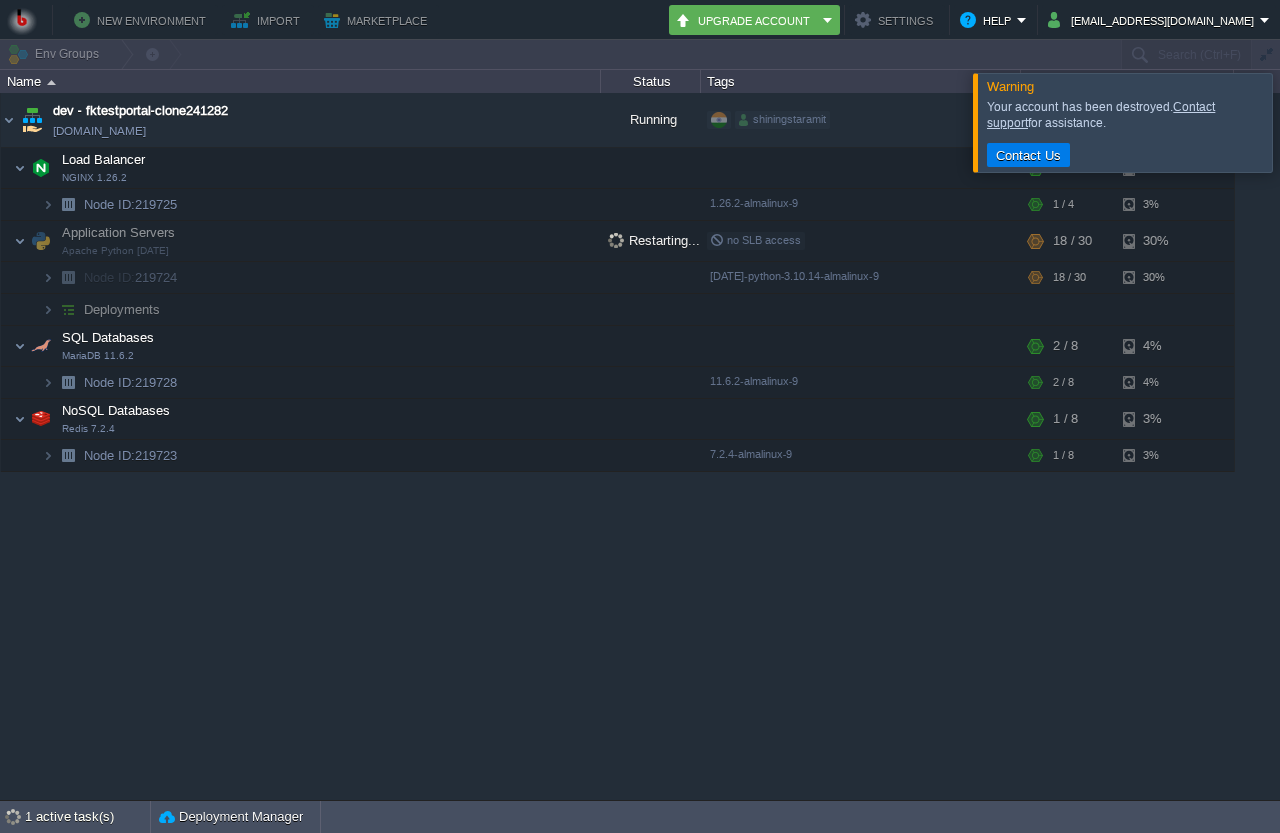 click at bounding box center (1304, 122) 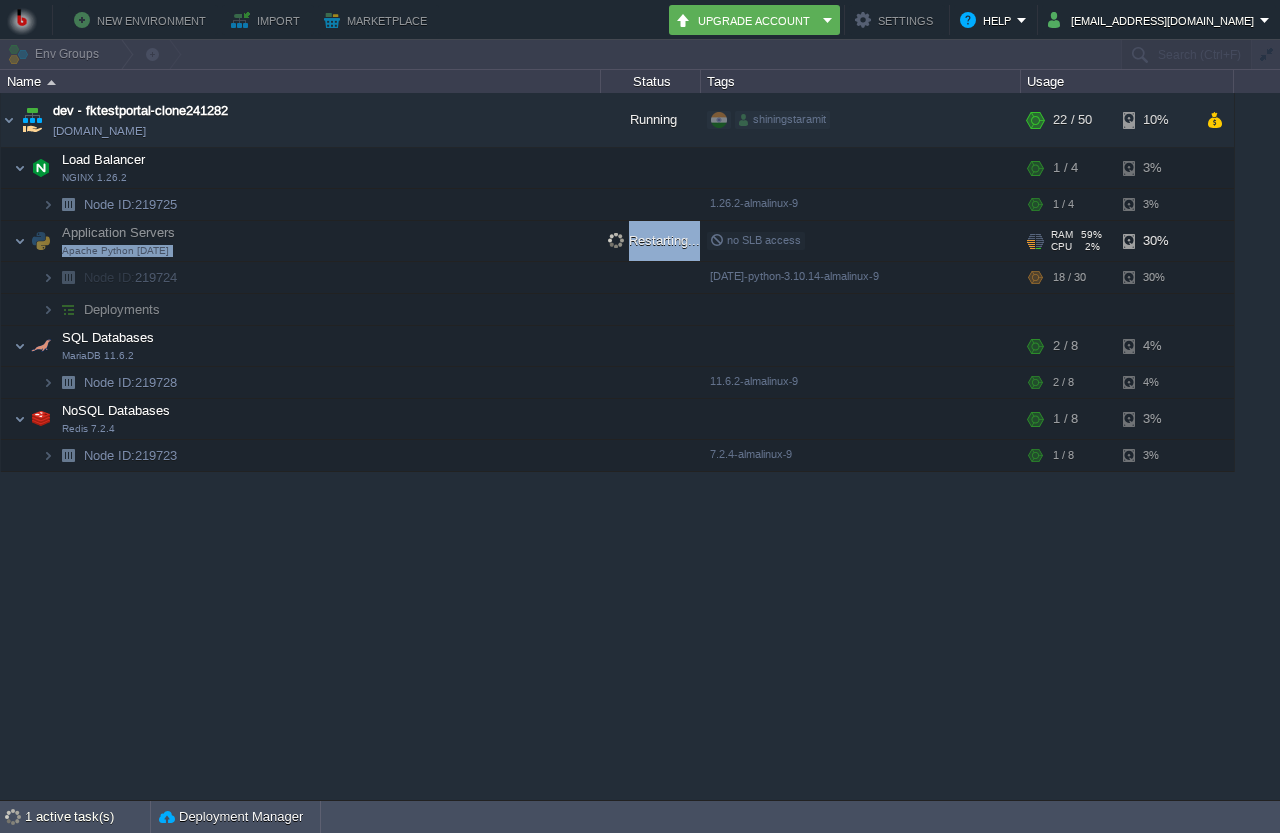 drag, startPoint x: 573, startPoint y: 240, endPoint x: 730, endPoint y: 249, distance: 157.25775 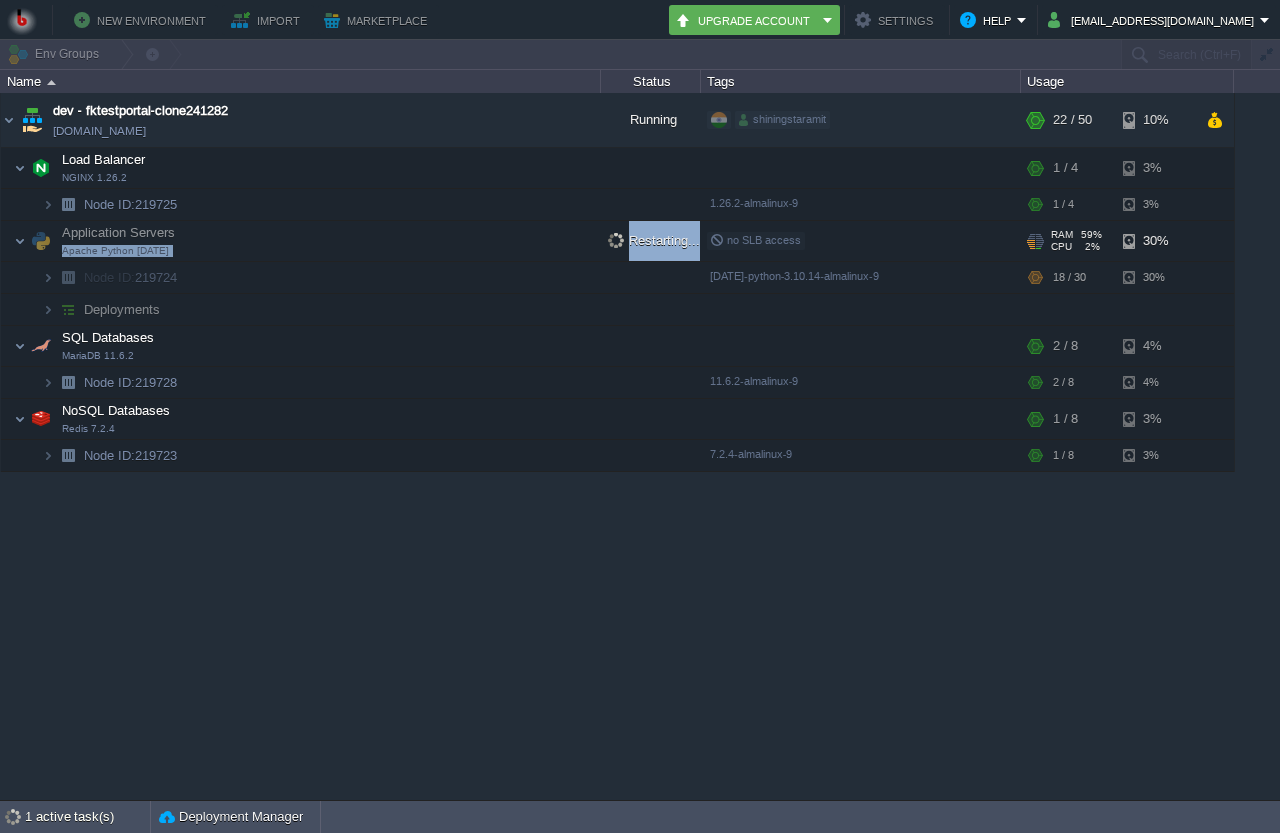 click on "Application Servers Apache Python 2.4.59 Restarting...                                                         no SLB access                                                                                                                                                                                   RAM                 59%                                         CPU                 2%                             18 / 30                    30%" at bounding box center (617, 241) 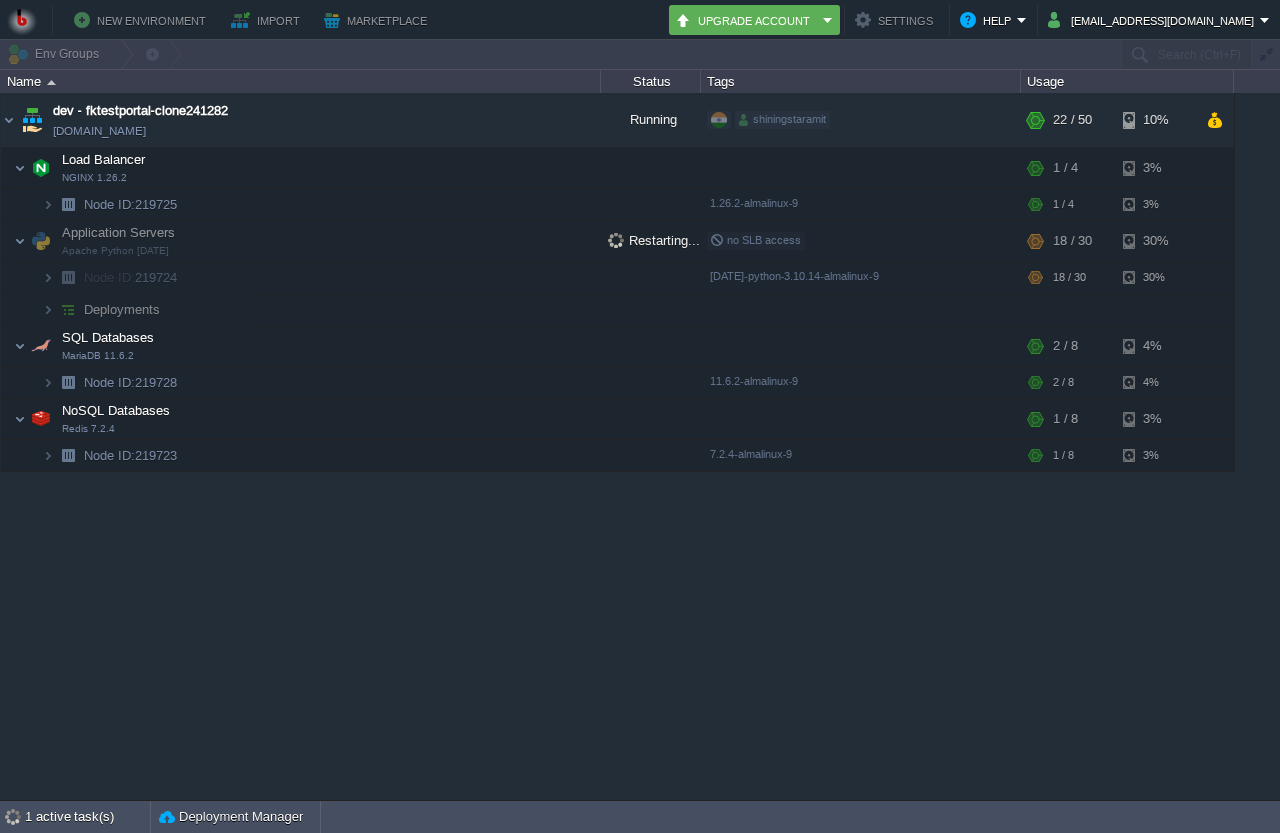 click on "dev - fktestportal-clone241282 fktestportal-clone241282.in1.bitss.cloud Running                               shiningstaramit              + Add to Env Group                                                                                                                                                            RAM                 40%                                         CPU                 1%                             22 / 50                    10%       Load Balancer NGINX 1.26.2                                                                                                                                                            RAM                 6%                                         CPU                 2%                             1 / 4                    3%     Node ID:  219725                                                1.26.2-almalinux-9" at bounding box center (640, 446) 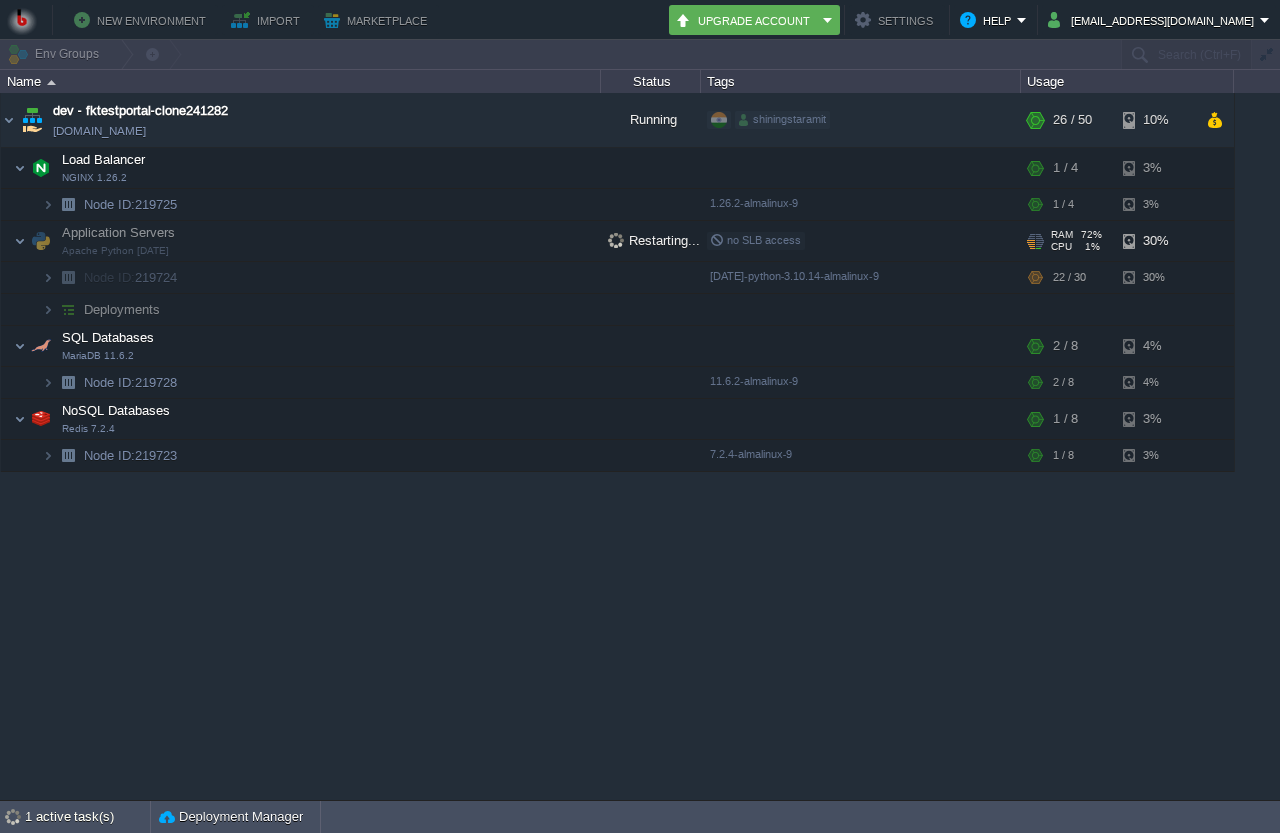 click on "Application Servers Apache Python [DATE]" at bounding box center [301, 241] 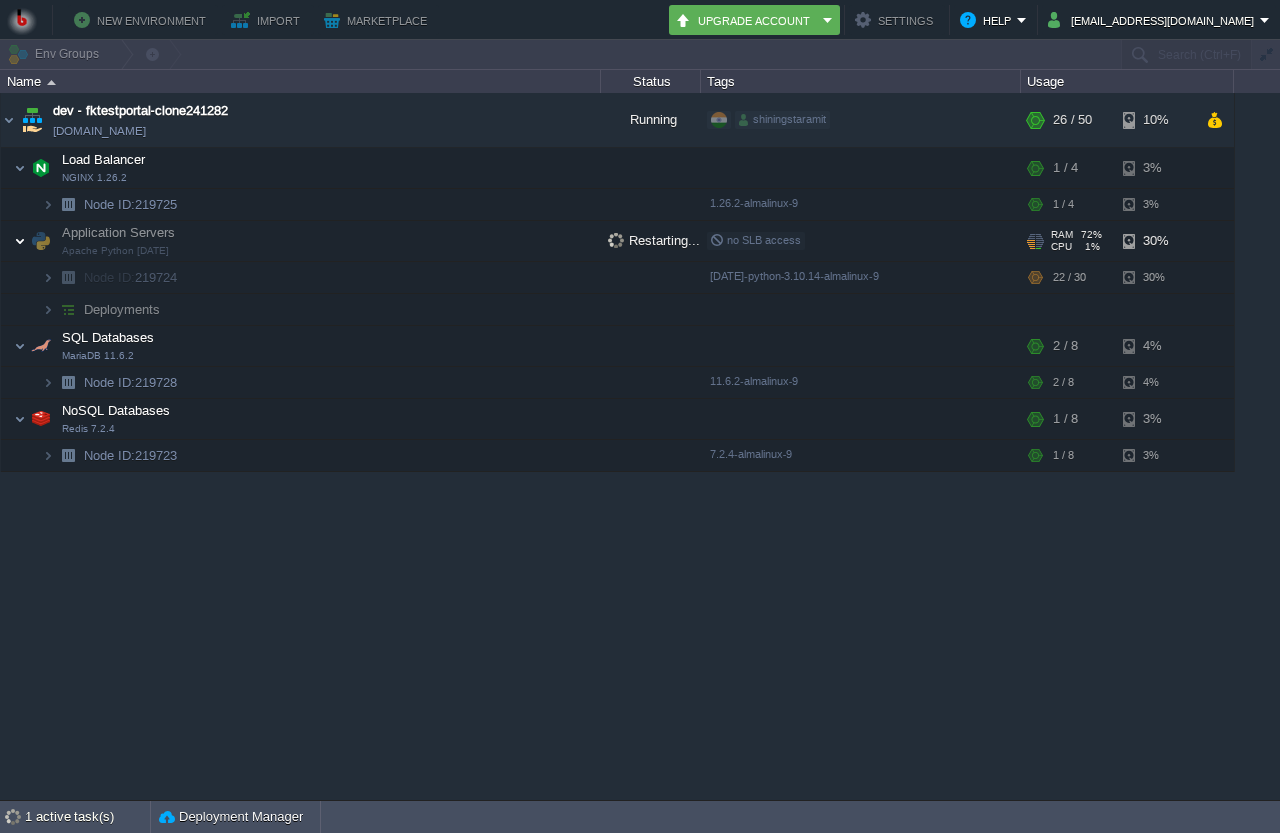 click at bounding box center [20, 241] 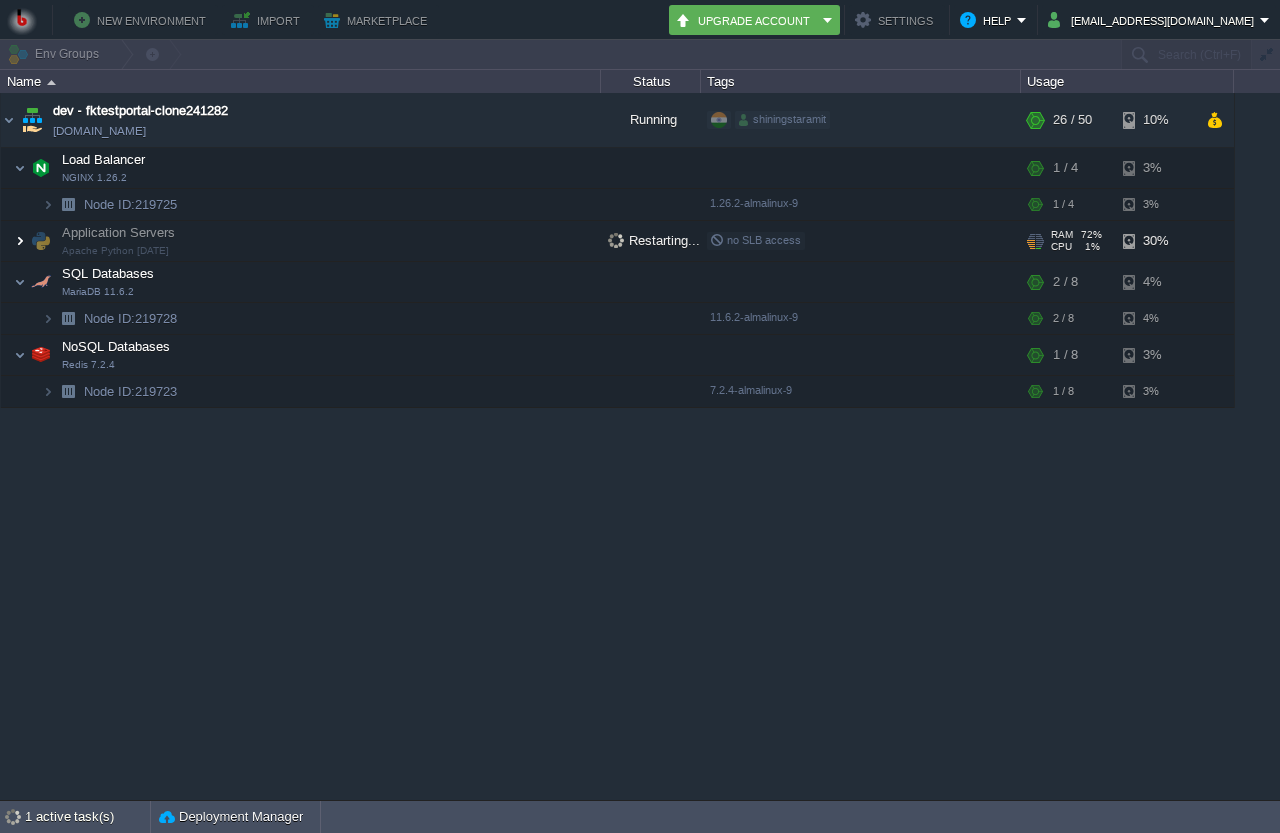 click at bounding box center (20, 241) 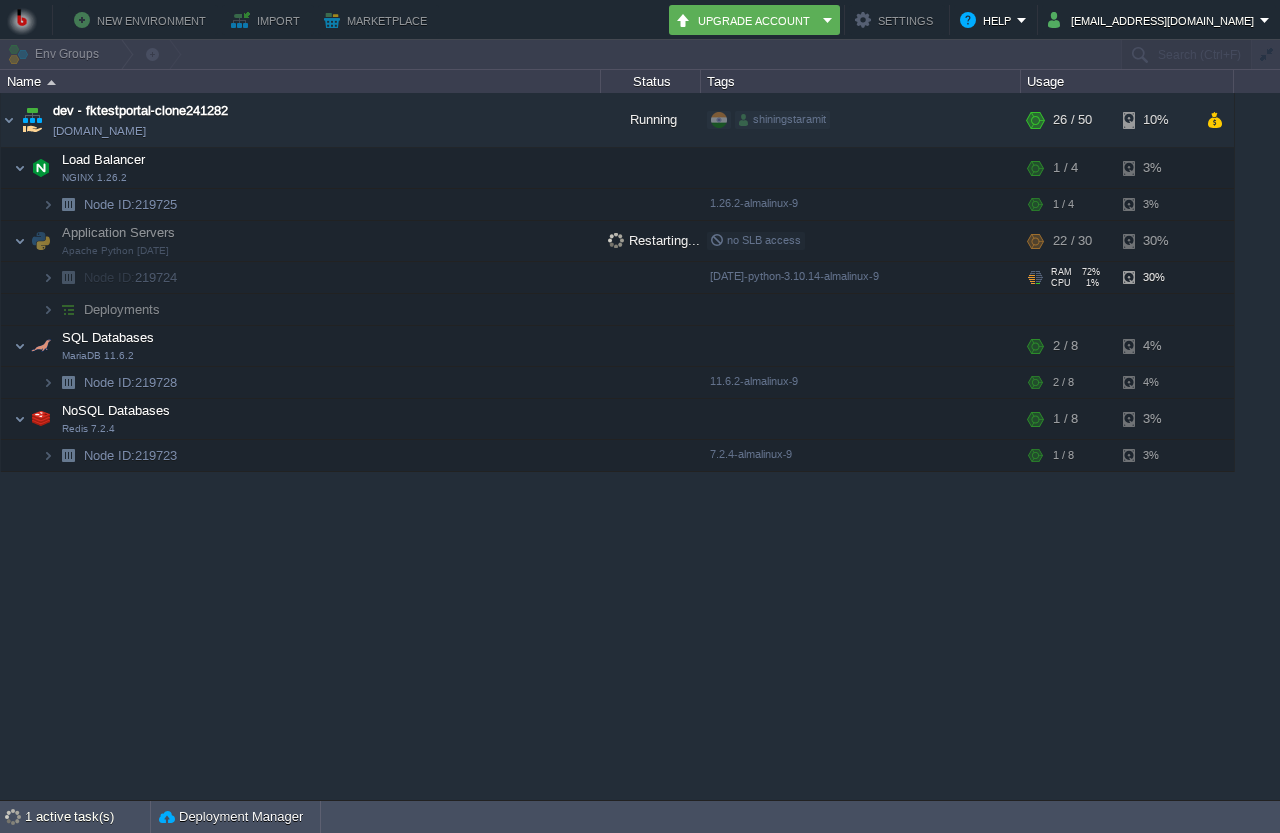click on "Node ID:  219724" at bounding box center (301, 278) 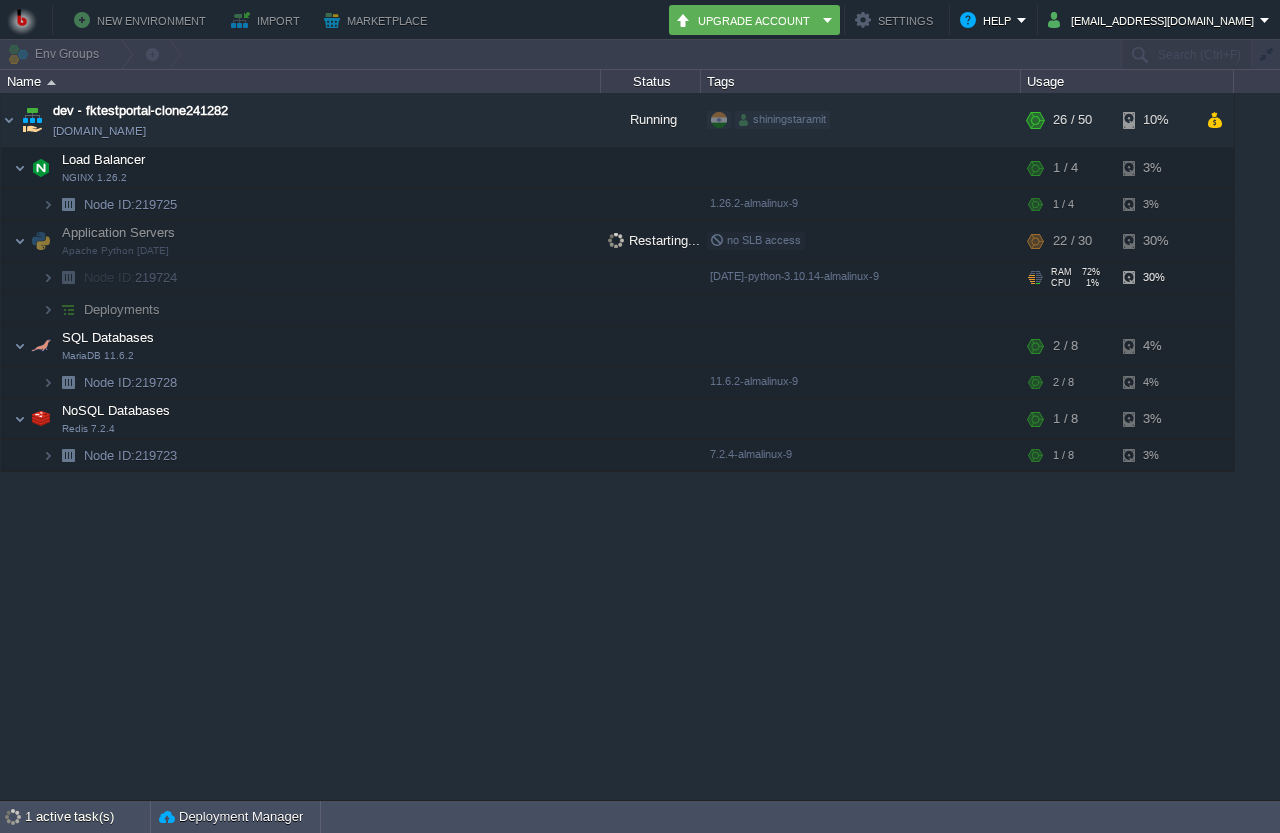click on "Node ID:" at bounding box center (109, 277) 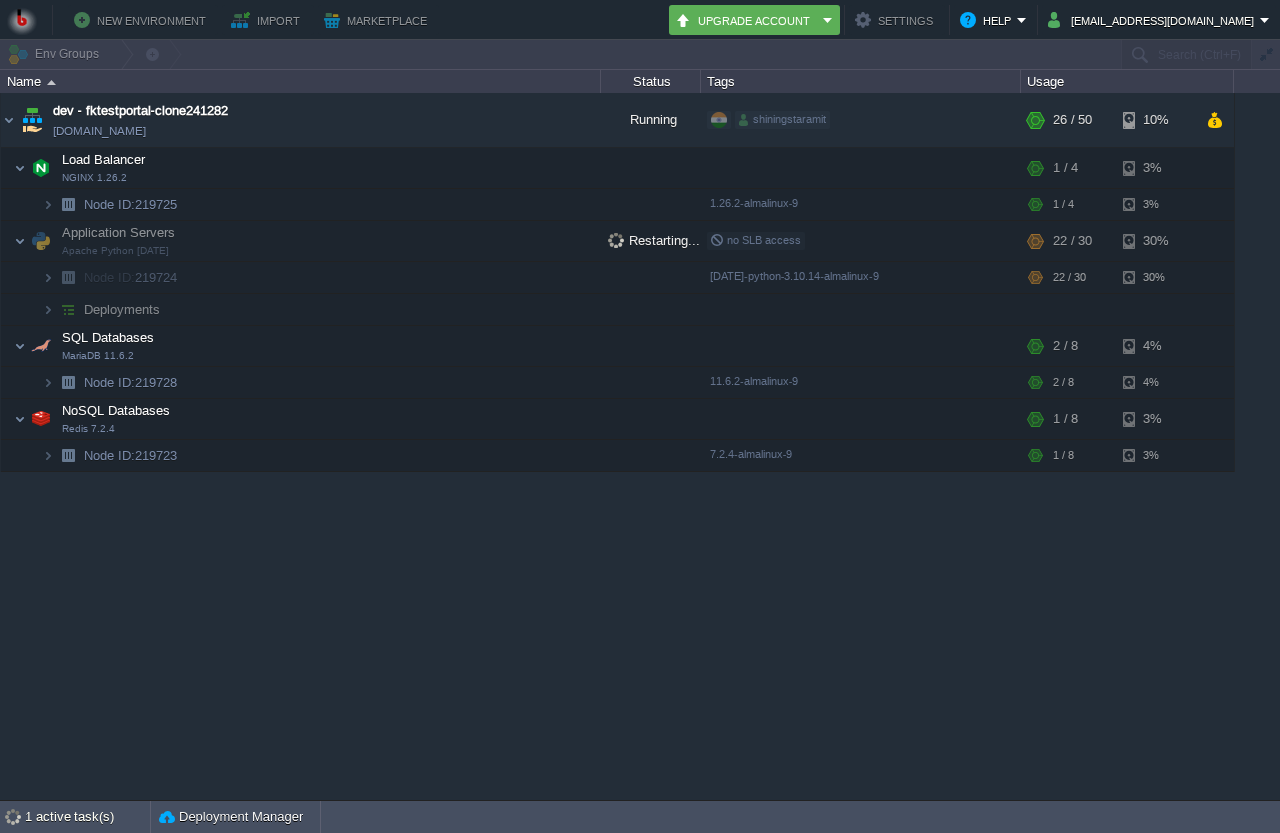 drag, startPoint x: 158, startPoint y: 304, endPoint x: 168, endPoint y: 296, distance: 12.806249 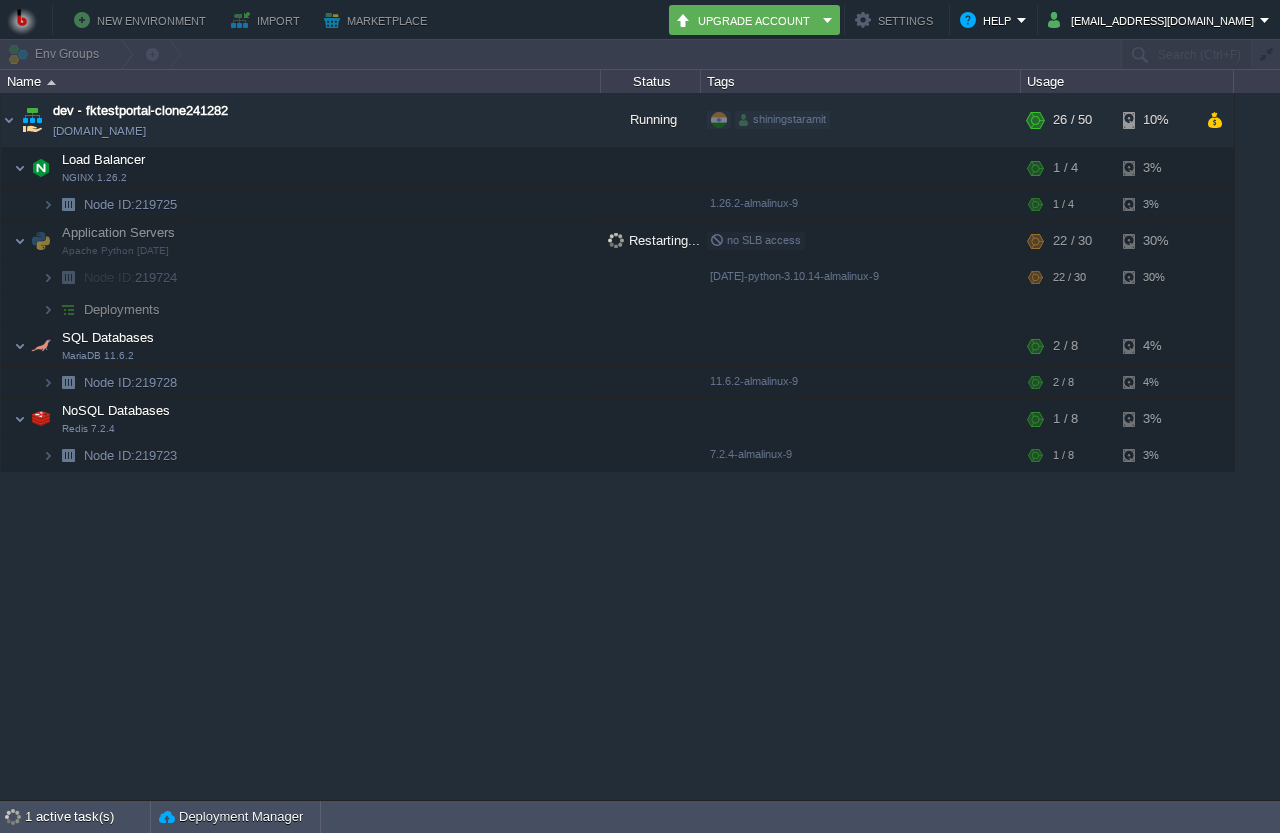 click on "Deployments" at bounding box center [122, 309] 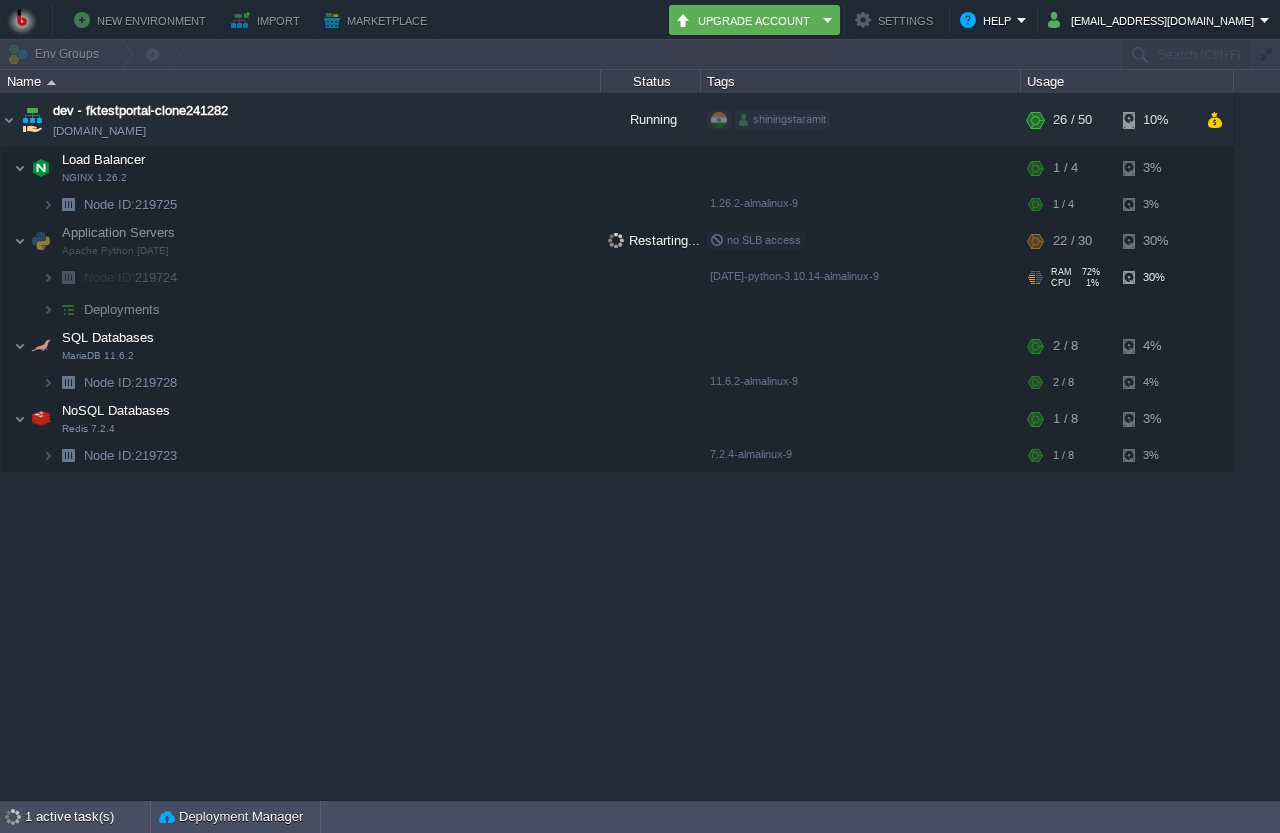 click on "Node ID:  219724" at bounding box center (301, 278) 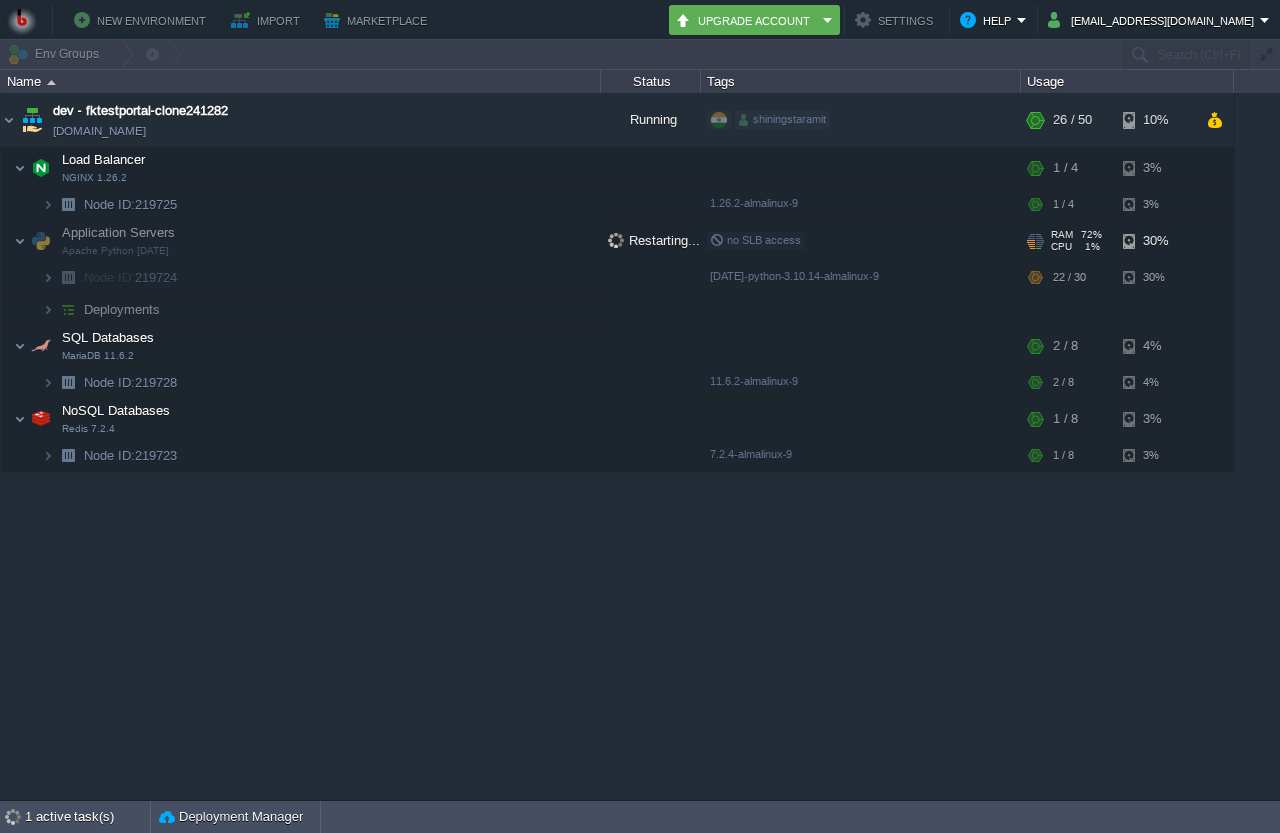 drag, startPoint x: 149, startPoint y: 240, endPoint x: 177, endPoint y: 237, distance: 28.160255 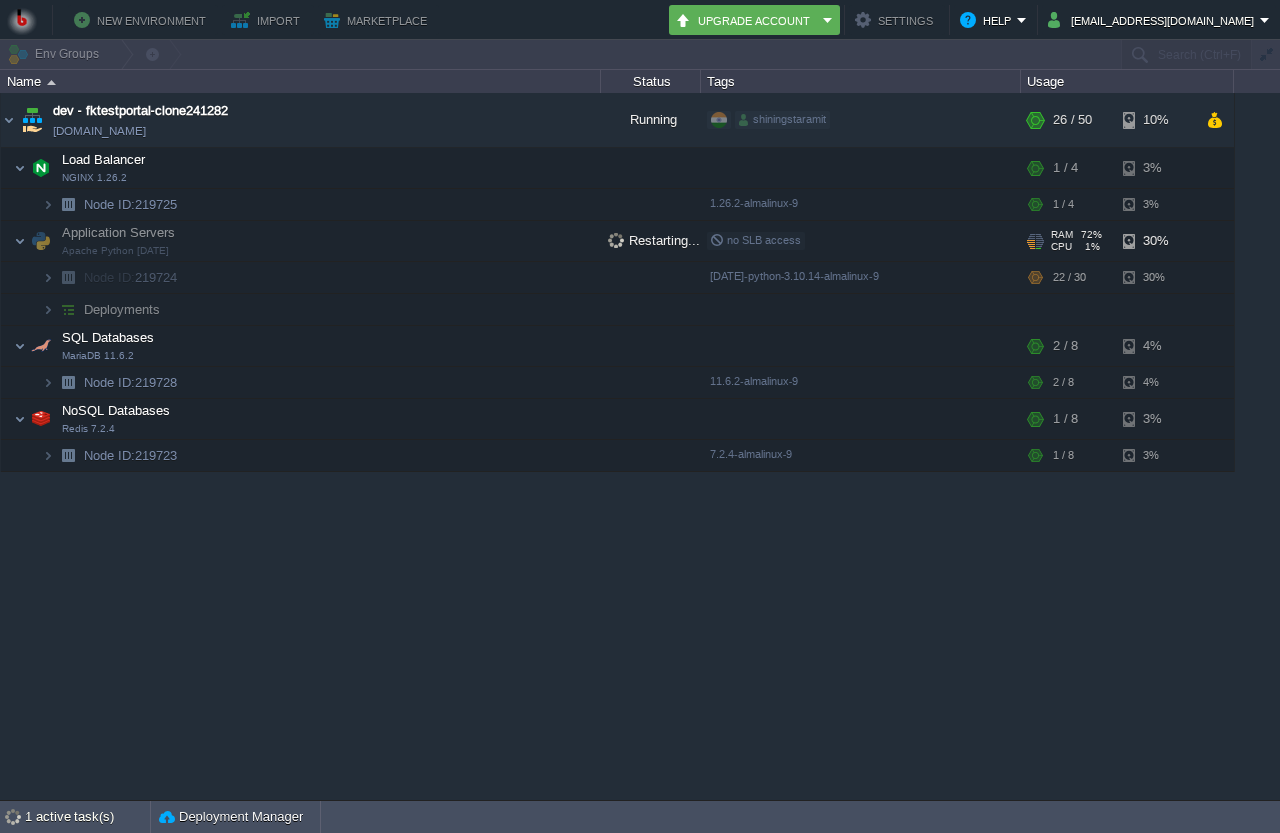 click on "Application Servers" at bounding box center [119, 232] 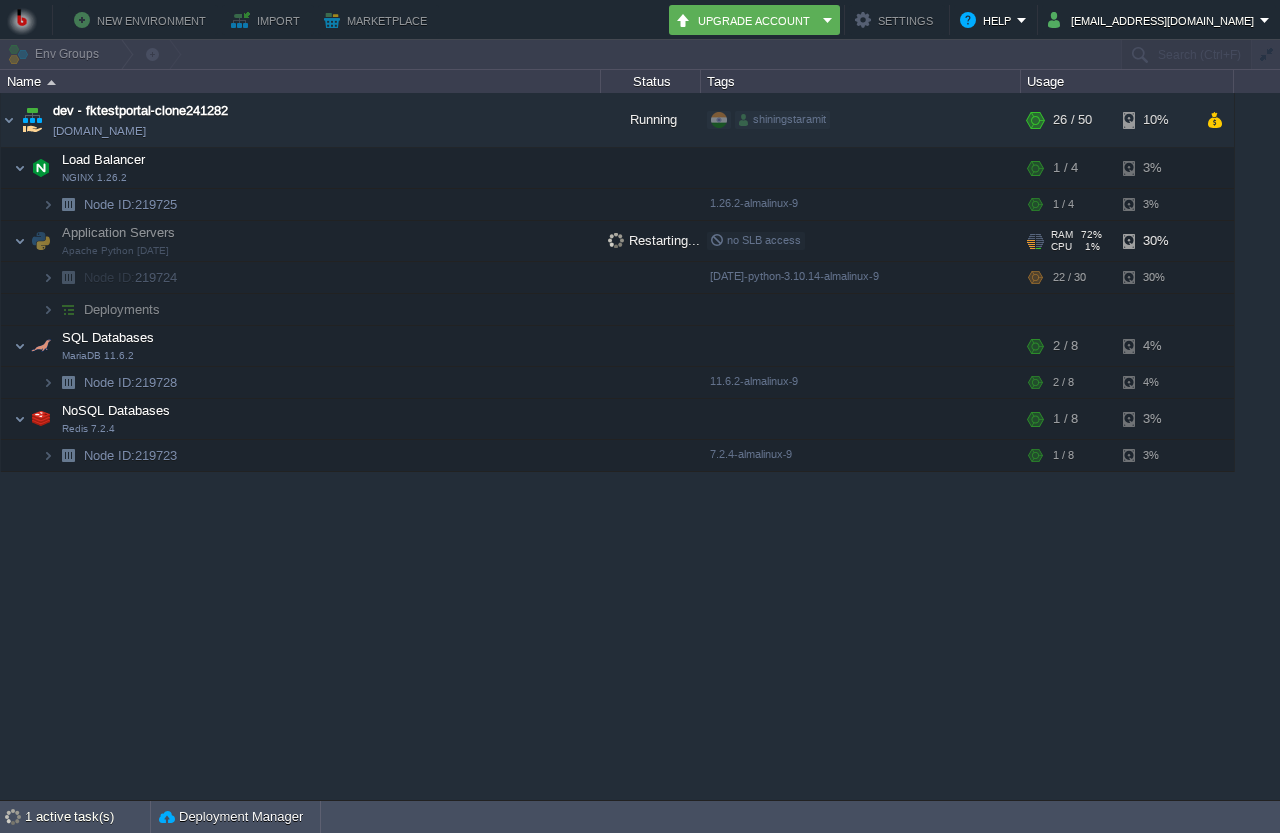 drag, startPoint x: 297, startPoint y: 247, endPoint x: 356, endPoint y: 245, distance: 59.03389 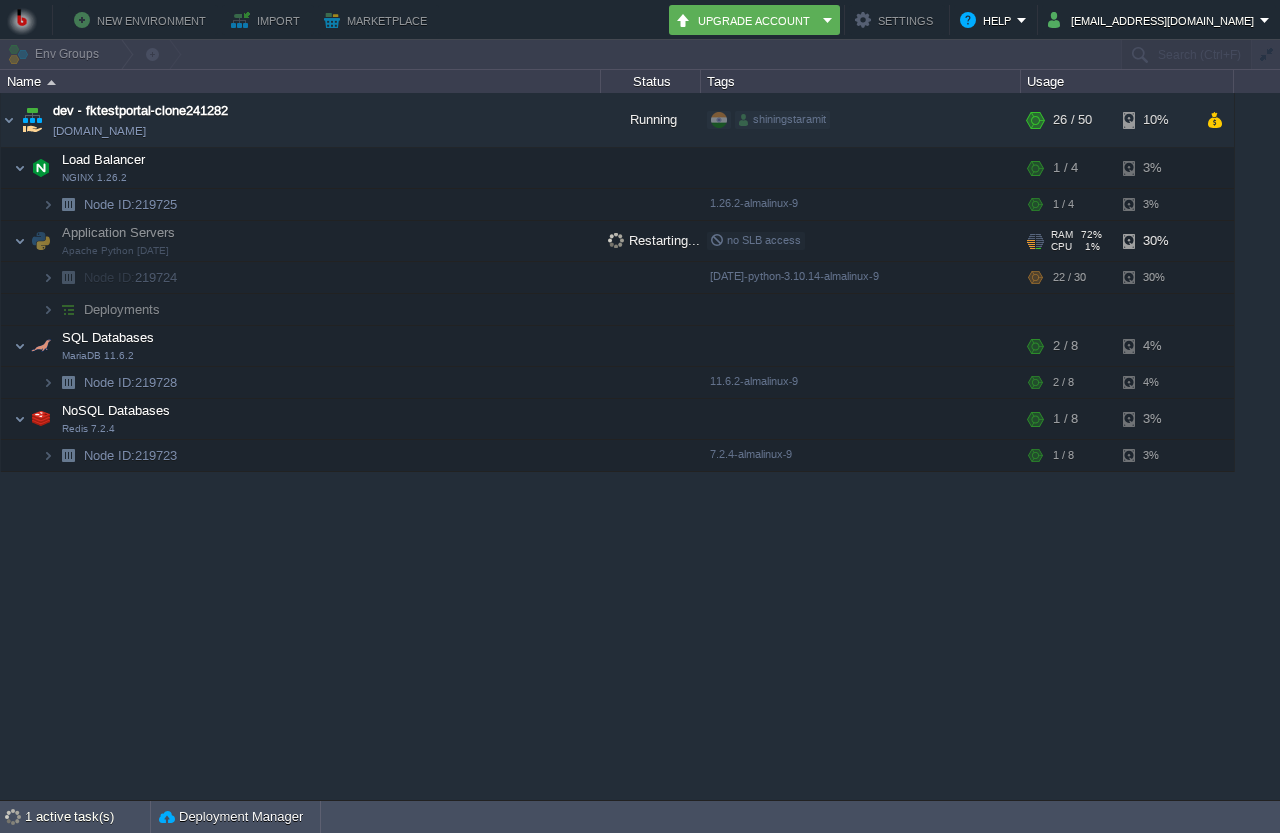 click on "Application Servers Apache Python 2.4.59" at bounding box center [301, 241] 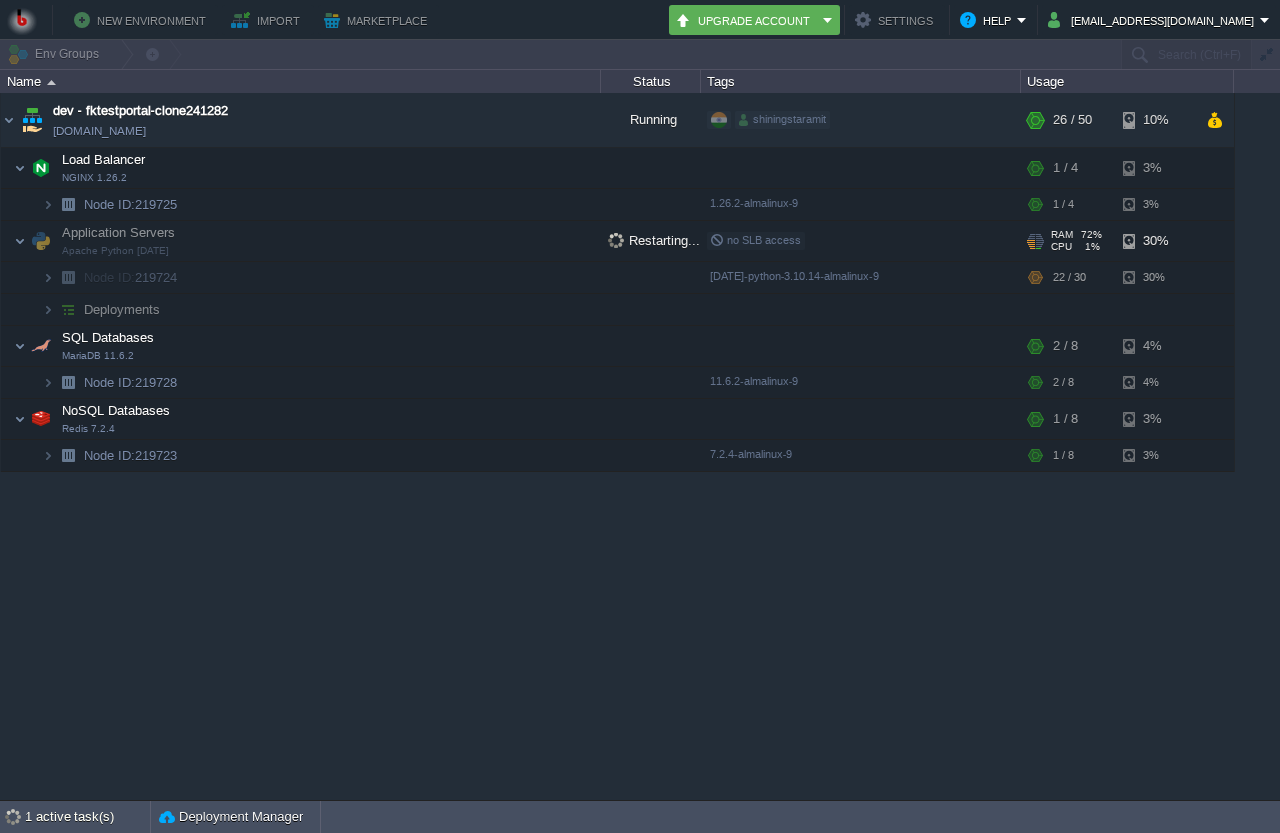 click on "Application Servers Apache Python 2.4.59" at bounding box center (301, 241) 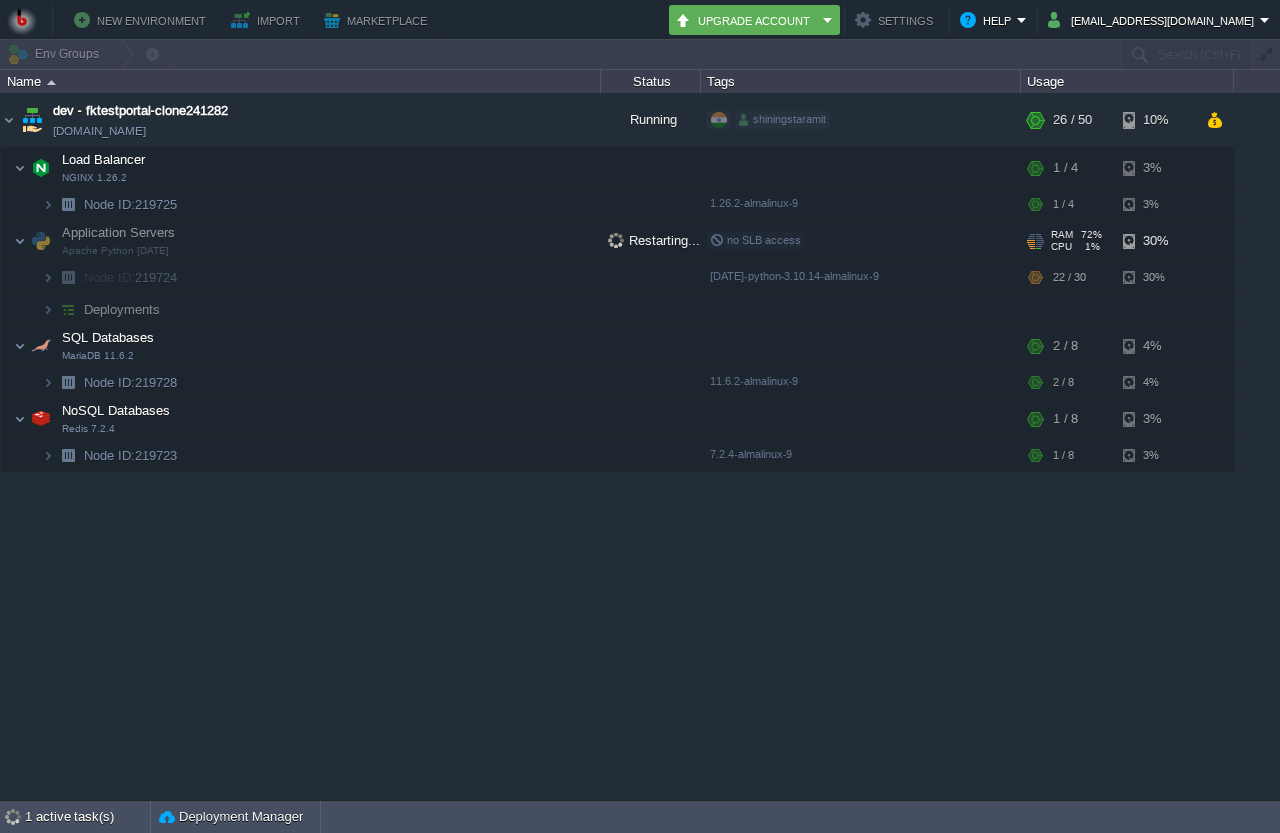 click on "RAM                 72%                                         CPU                 1%                             22 / 30" at bounding box center [1072, 241] 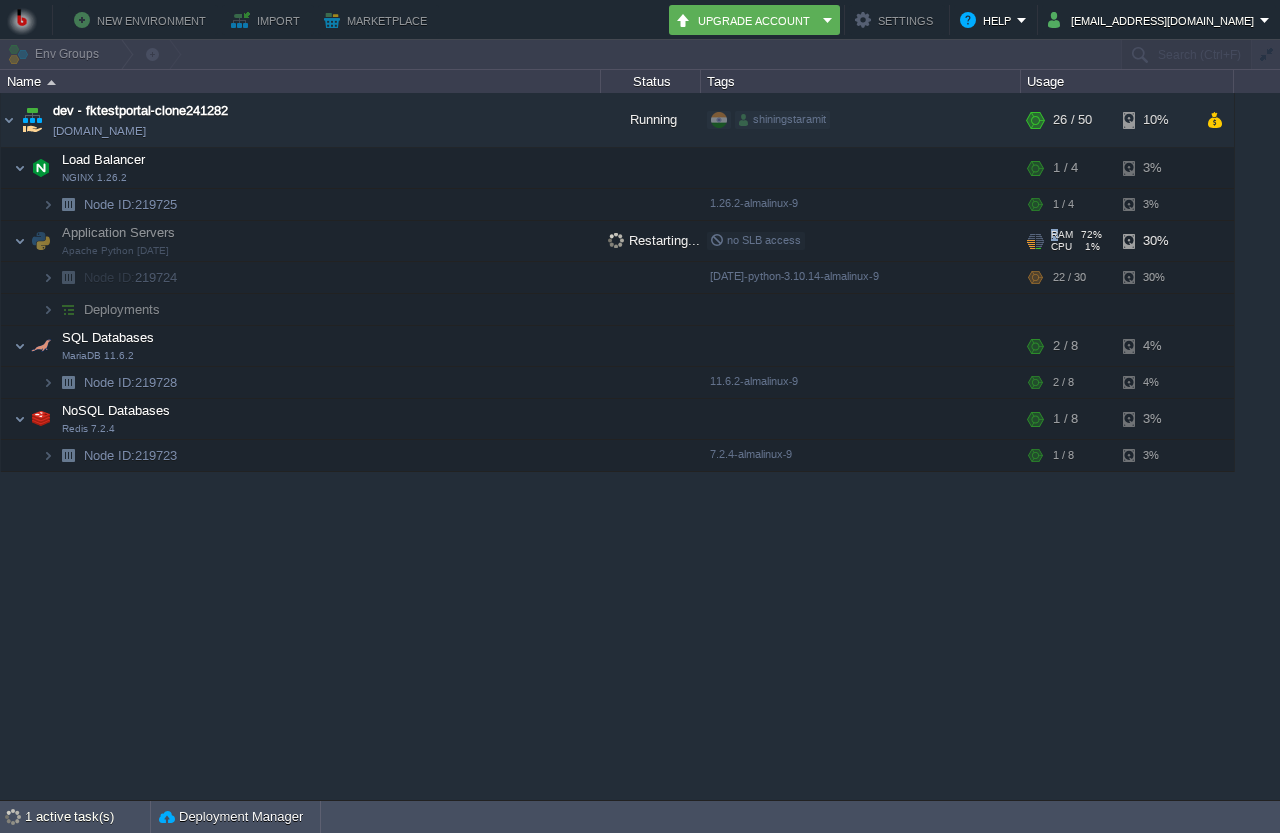 click on "RAM" at bounding box center [1062, 235] 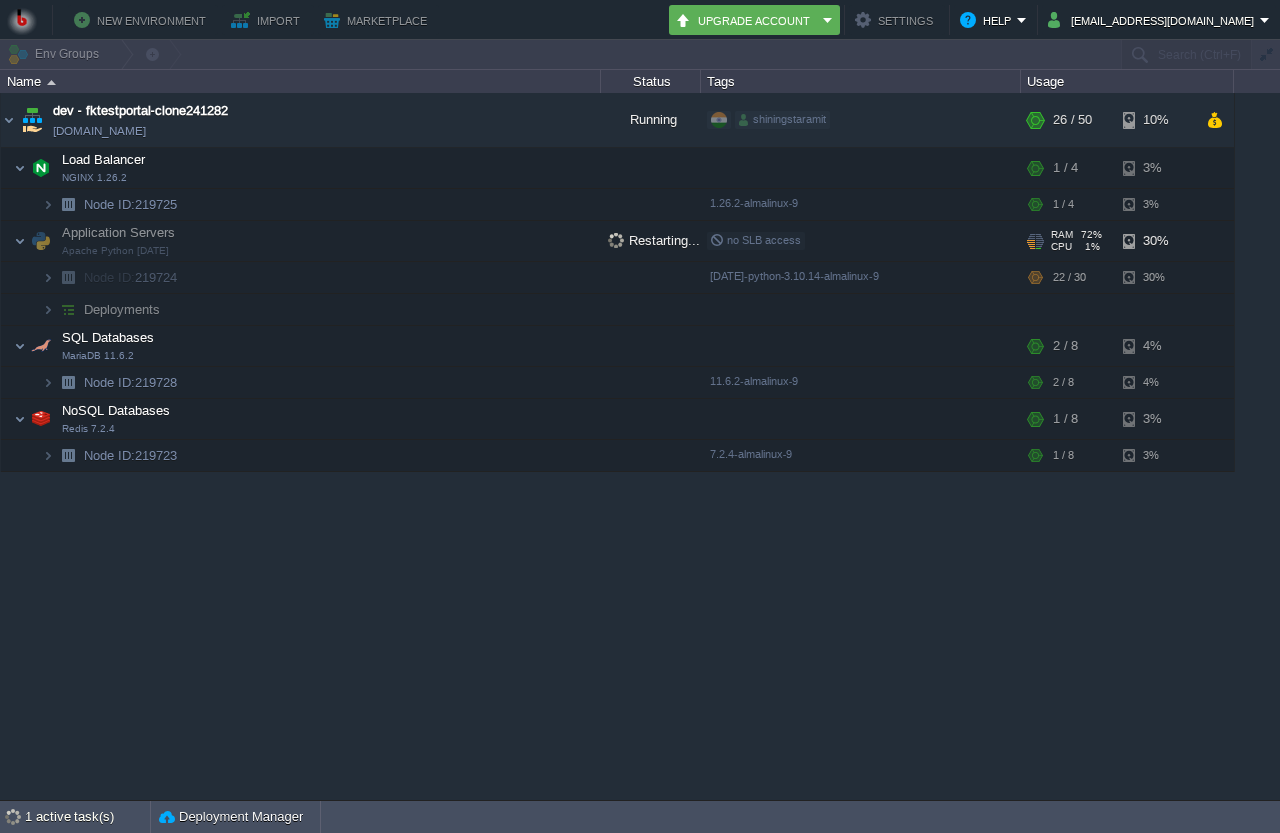 click on "30%" at bounding box center [1155, 241] 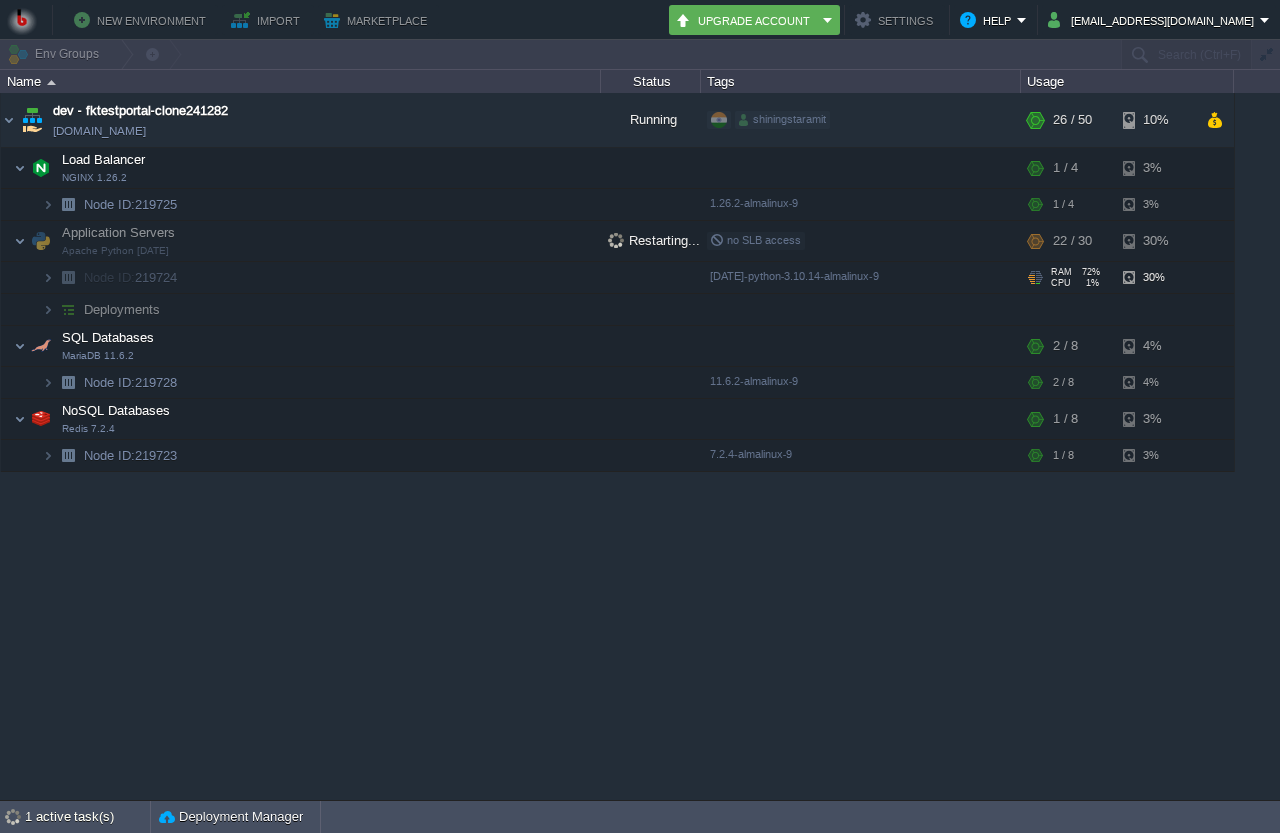 click on "30%" at bounding box center [1155, 277] 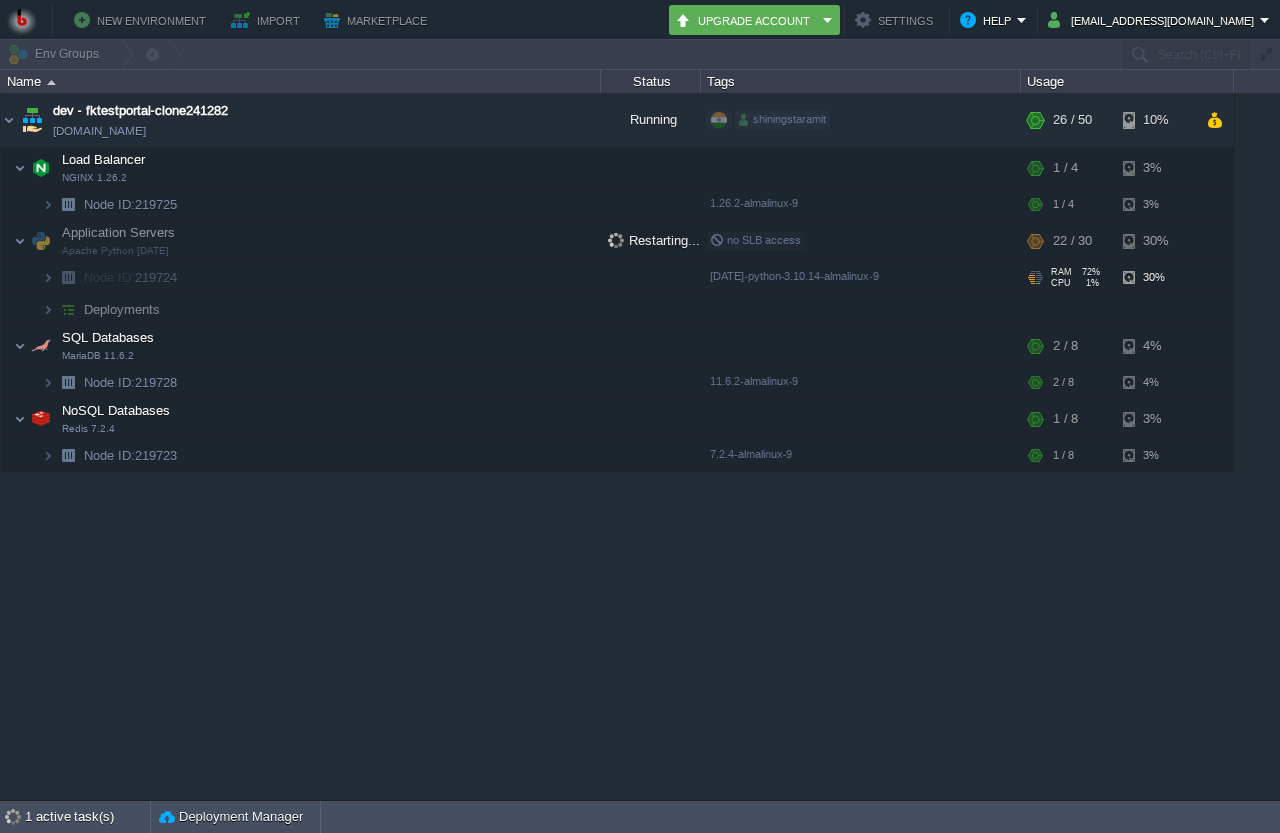 click on "[DATE]-python-3.10.14-almalinux-9" at bounding box center [860, 278] 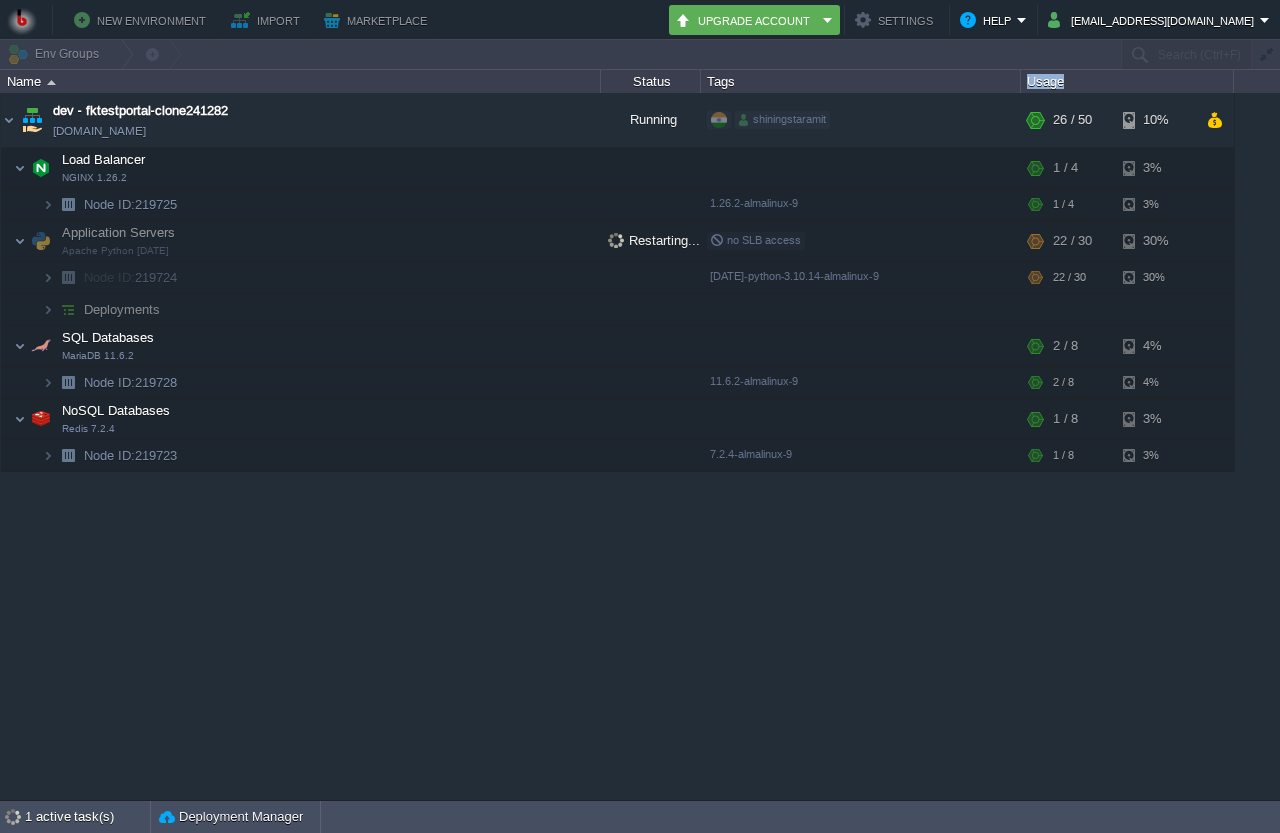 drag, startPoint x: 1073, startPoint y: 83, endPoint x: 1015, endPoint y: 86, distance: 58.077534 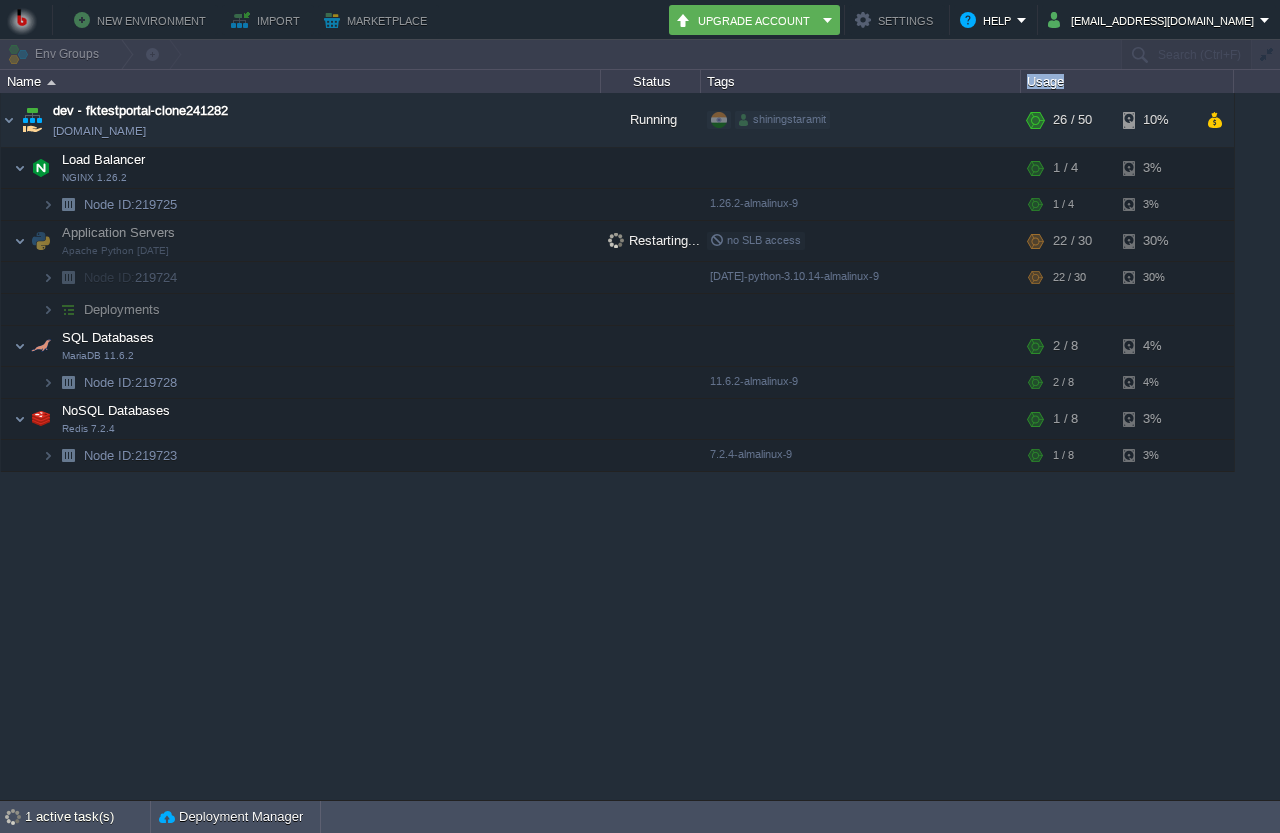 click on "Name Status Tags Usage" at bounding box center (617, 81) 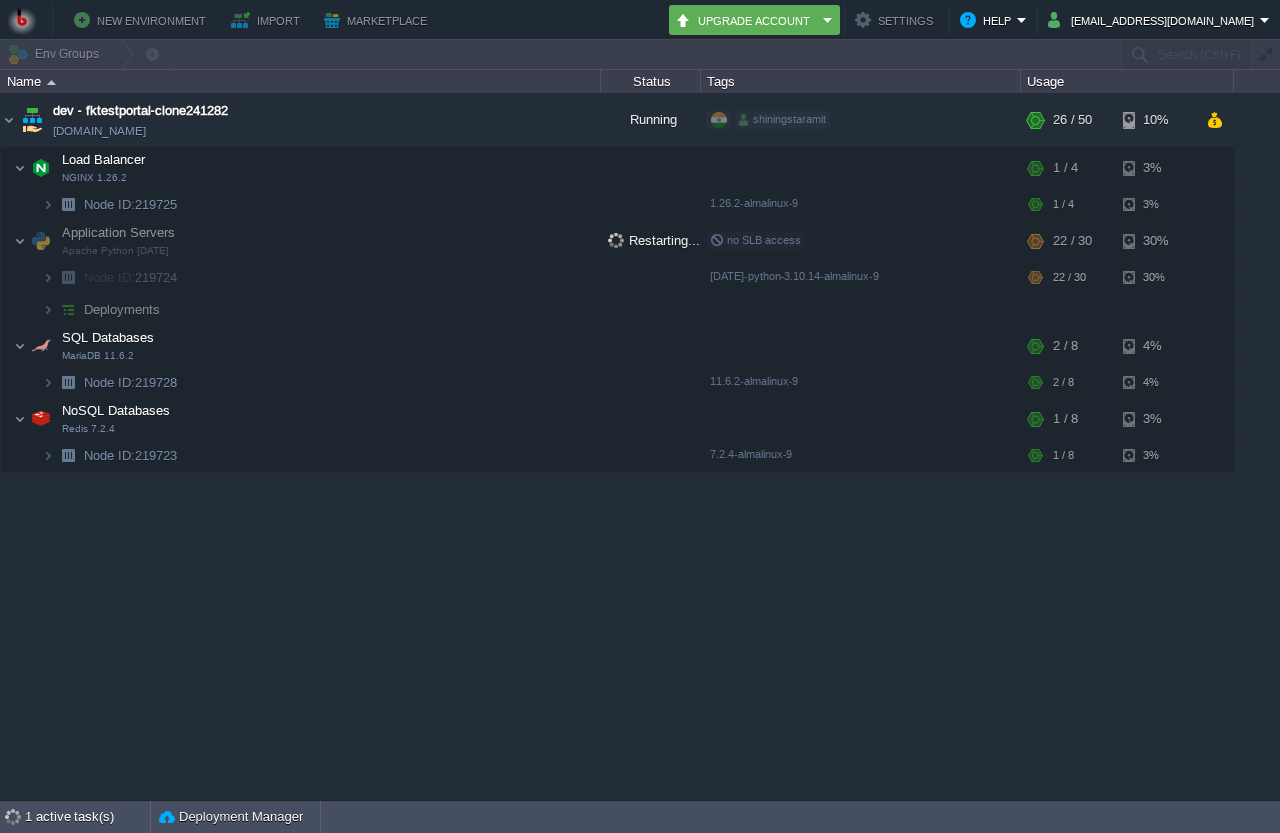 click on "dev - fktestportal-clone241282 fktestportal-clone241282.in1.bitss.cloud Running                               shiningstaramit              + Add to Env Group                                                                                                                                                            RAM                 48%                                         CPU                 1%                             26 / 50                    10%       Load Balancer NGINX 1.26.2                                                                                                                                                            RAM                 6%                                         CPU                 1%                             1 / 4                    3%     Node ID:  219725                                                1.26.2-almalinux-9" at bounding box center [640, 446] 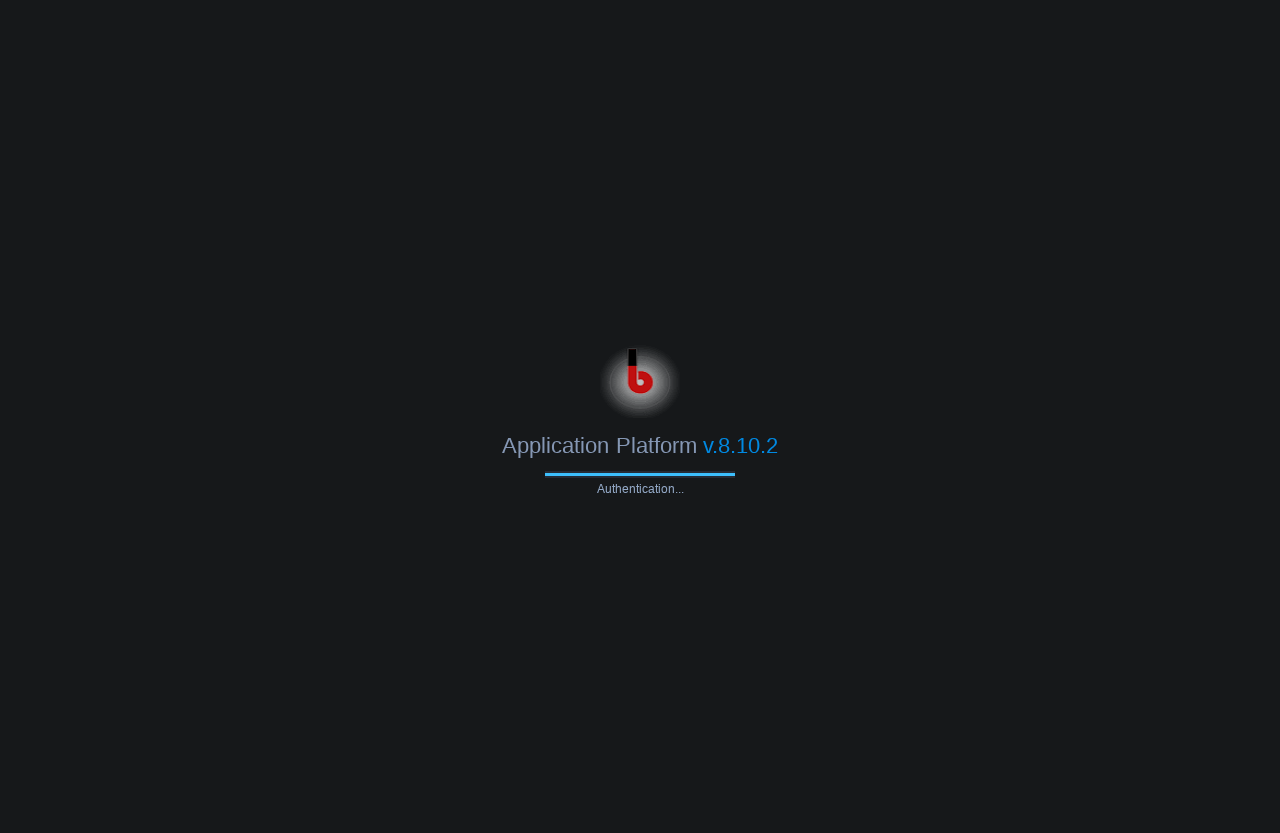 scroll, scrollTop: 0, scrollLeft: 0, axis: both 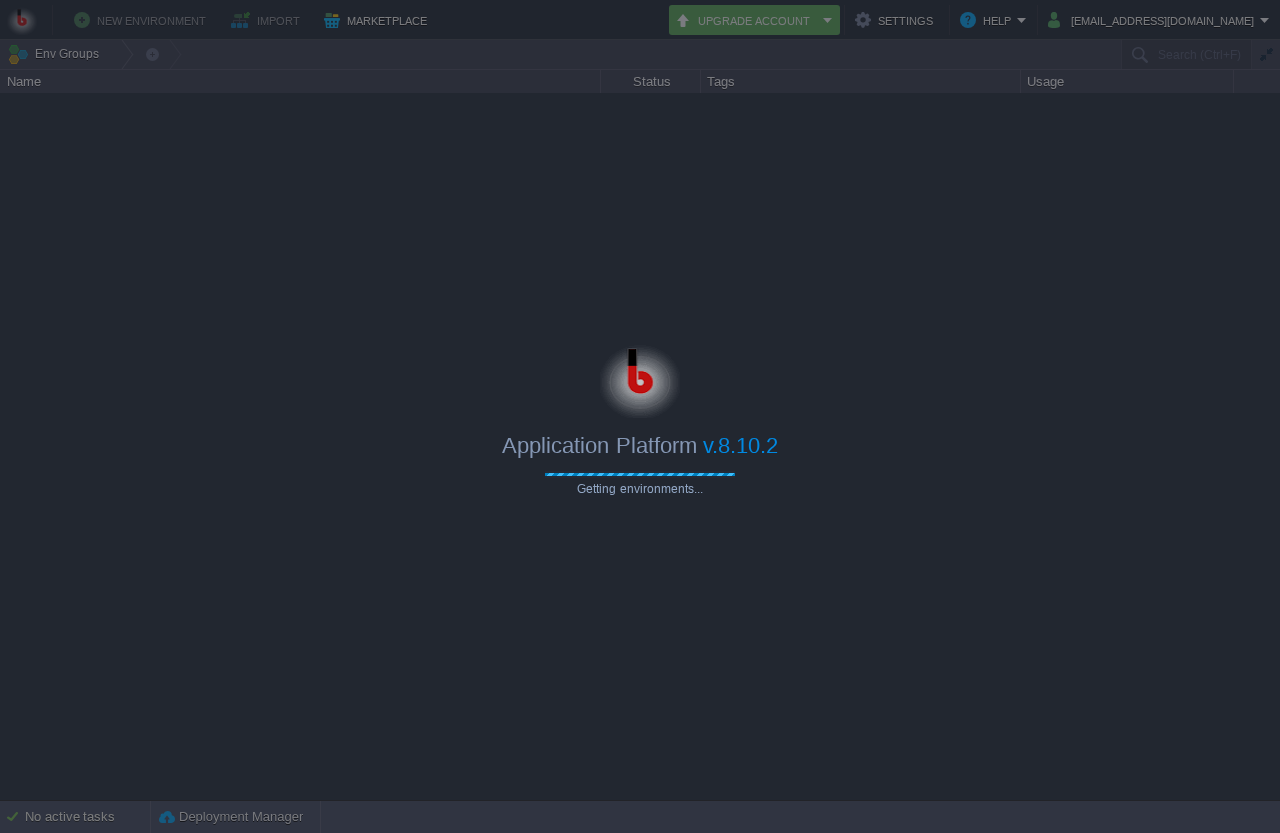 type on "Search (Ctrl+F)" 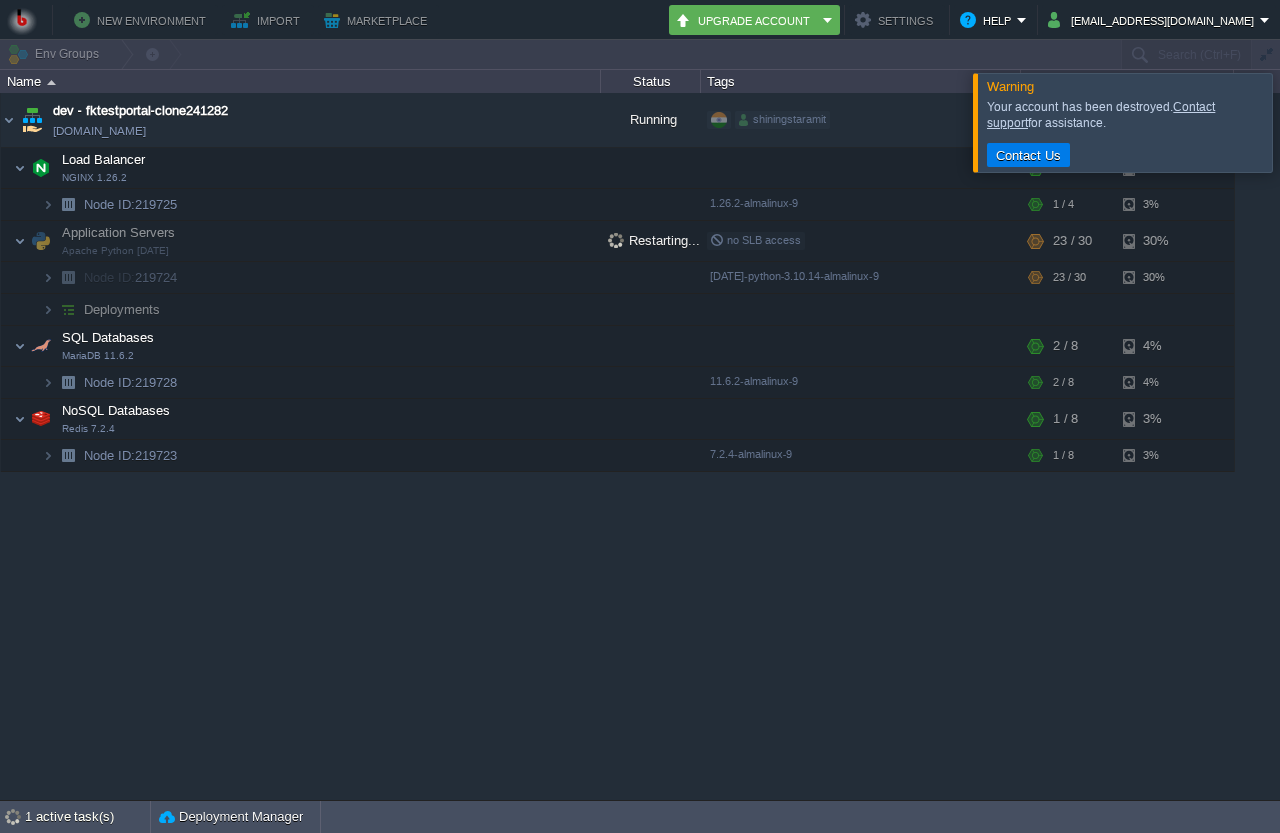 click at bounding box center [1304, 122] 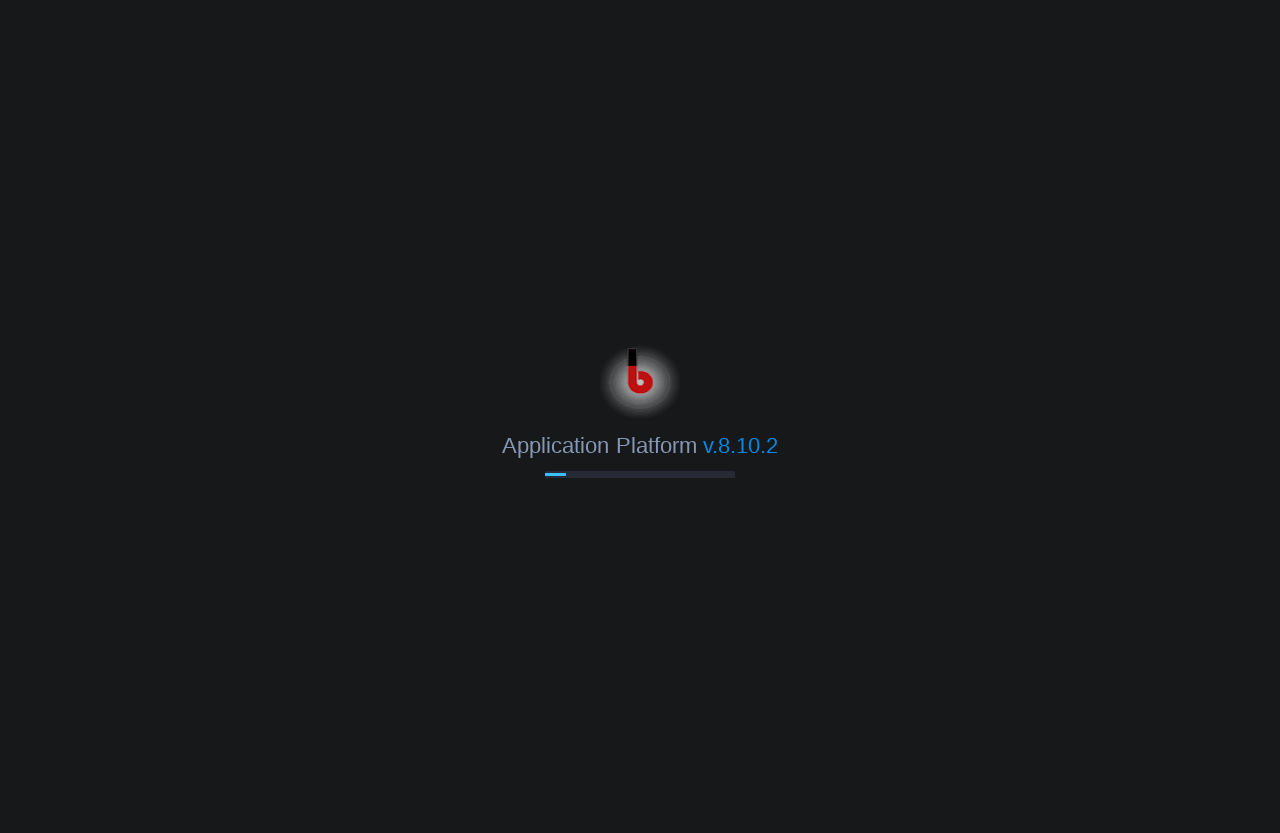 scroll, scrollTop: 0, scrollLeft: 0, axis: both 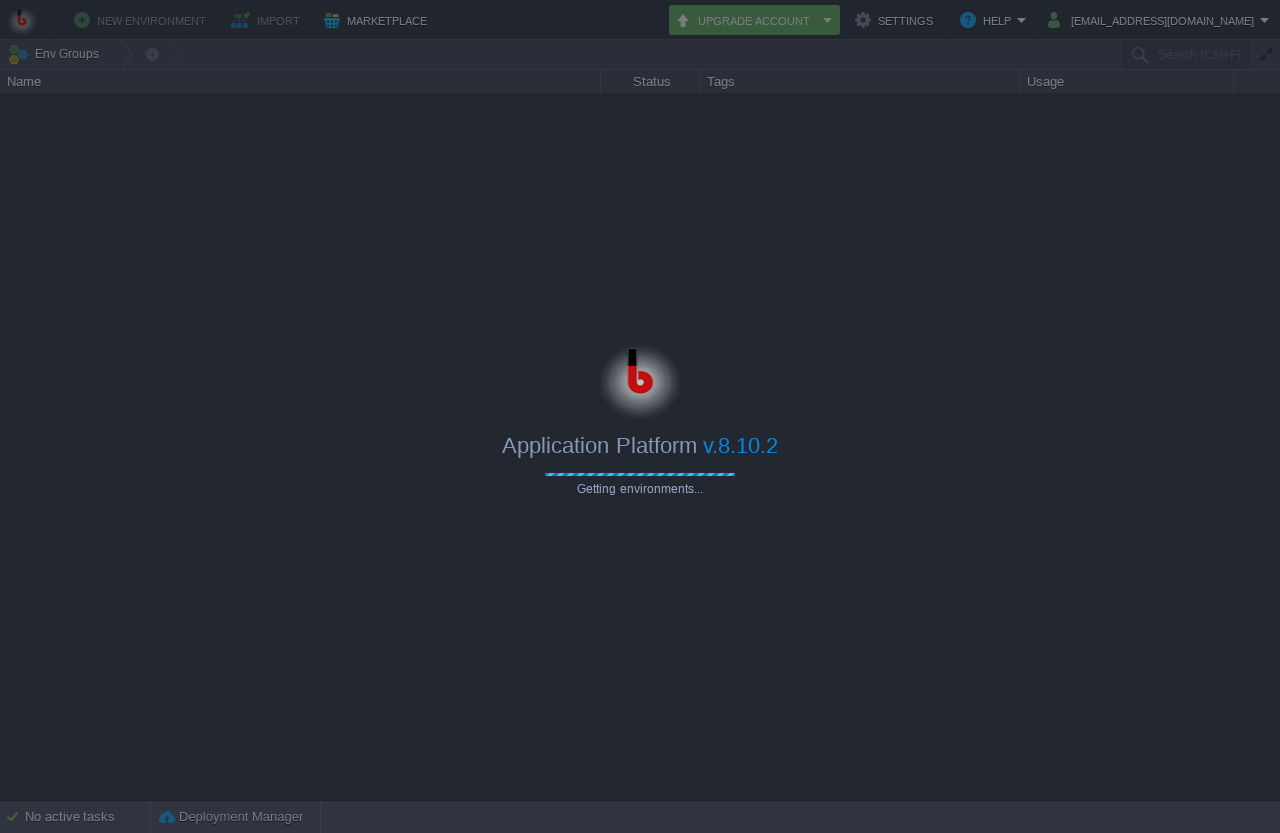 type on "Search (Ctrl+F)" 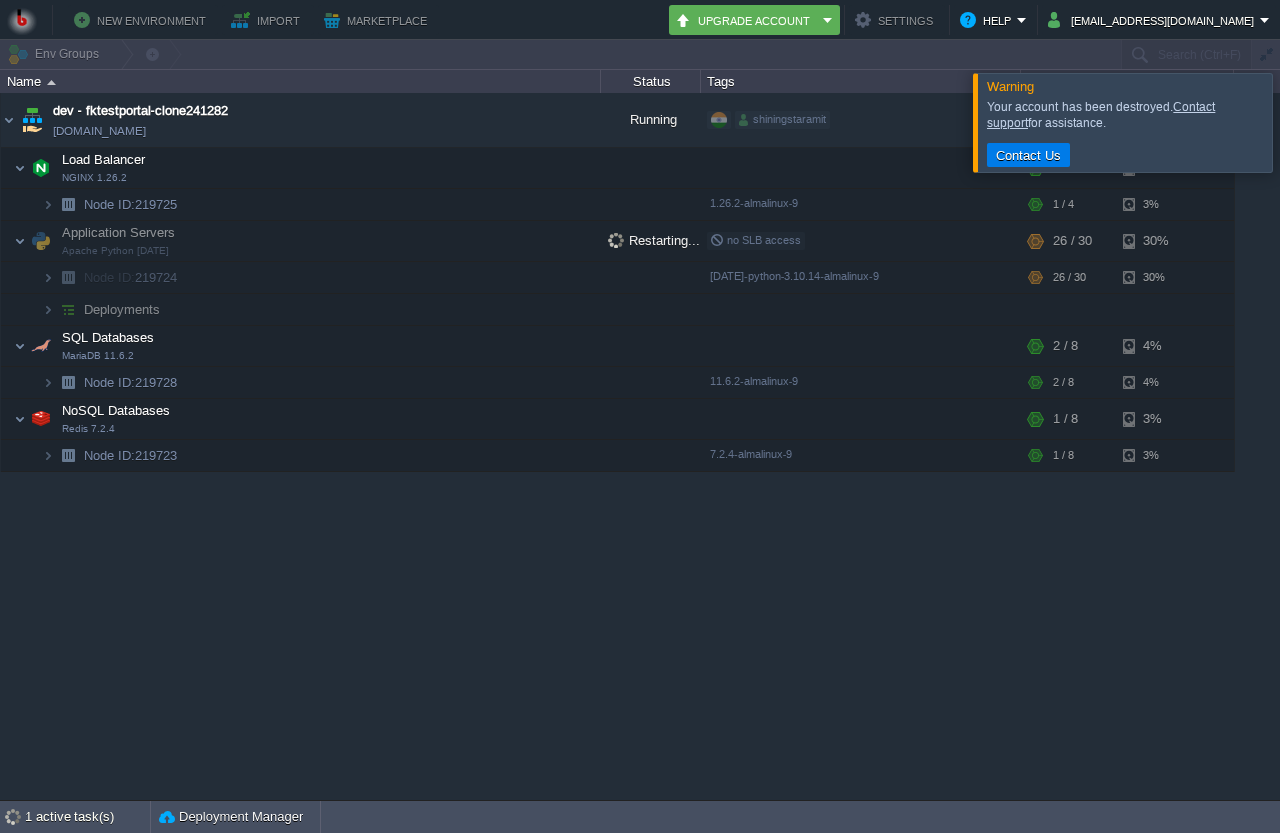 click at bounding box center (1304, 122) 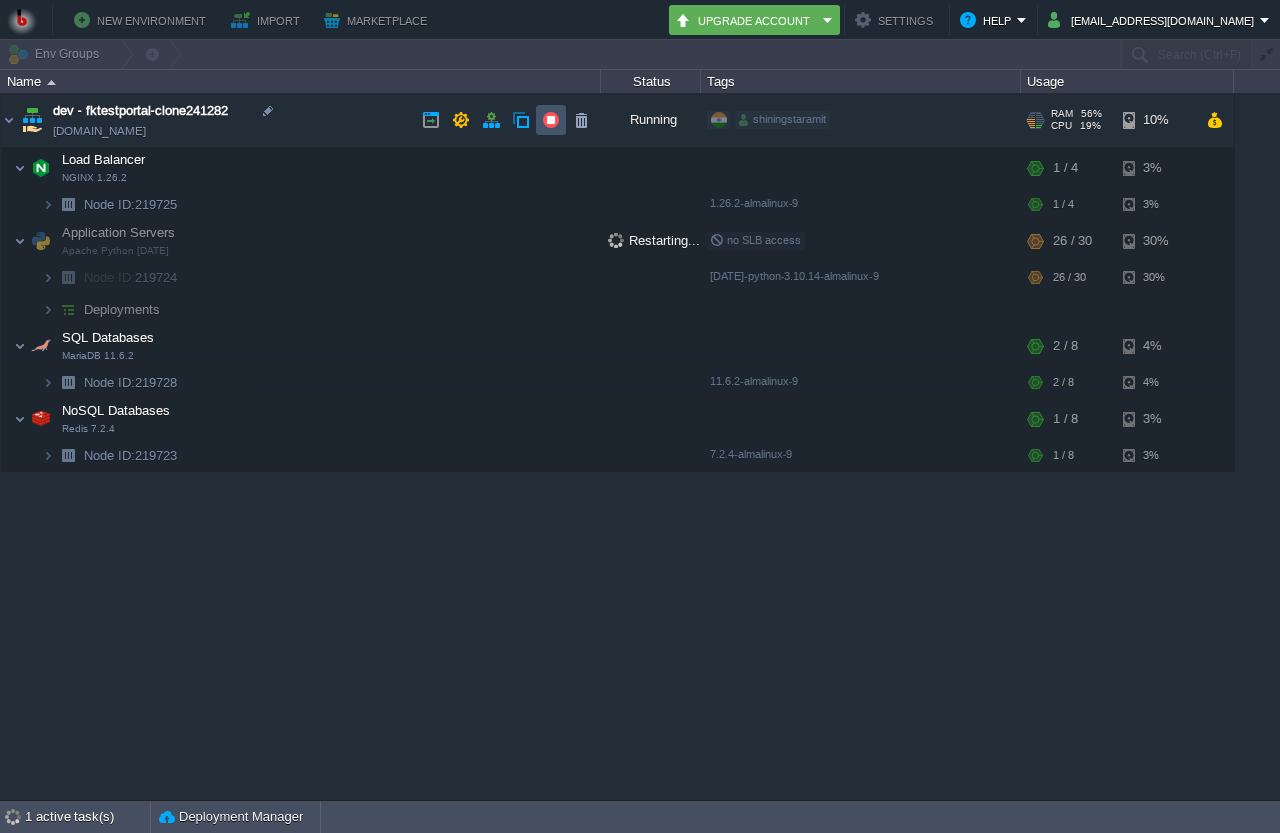 click at bounding box center [551, 120] 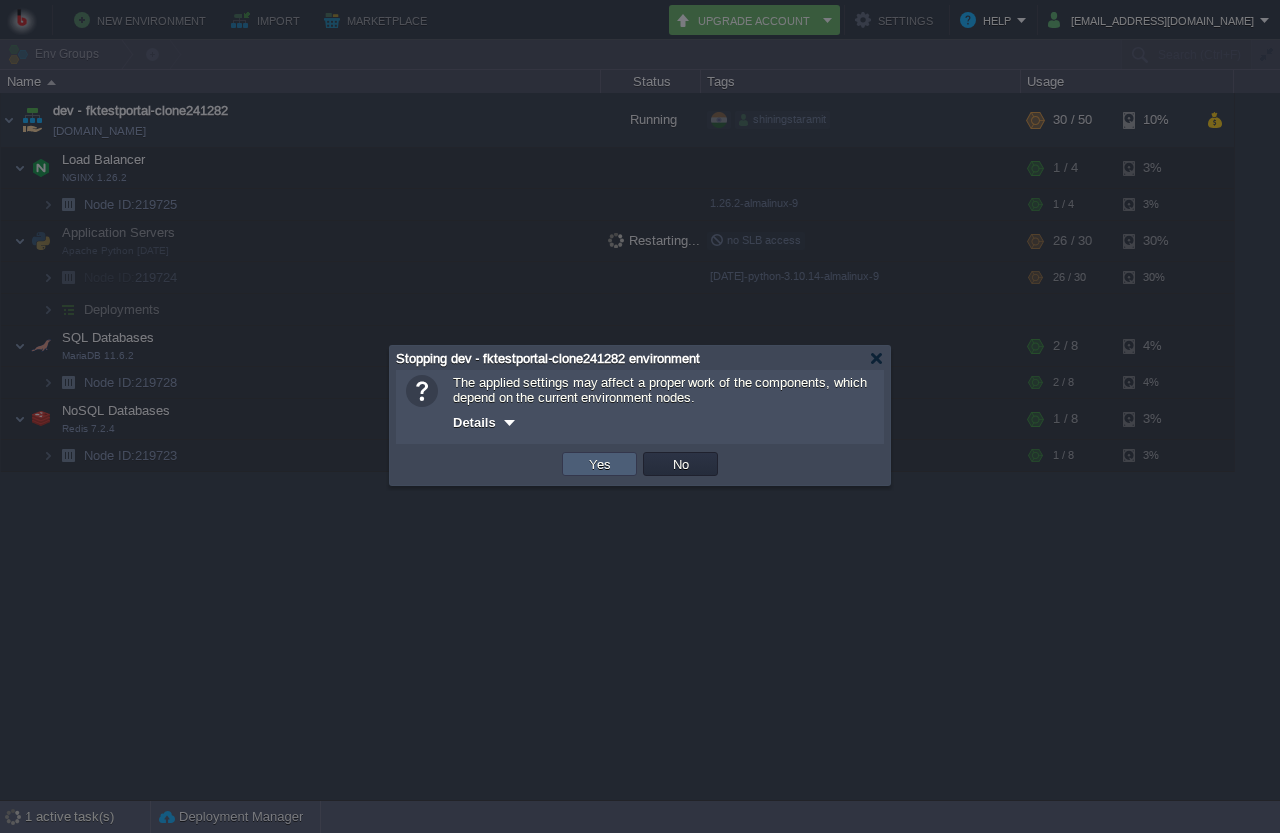 click on "Yes" at bounding box center [600, 464] 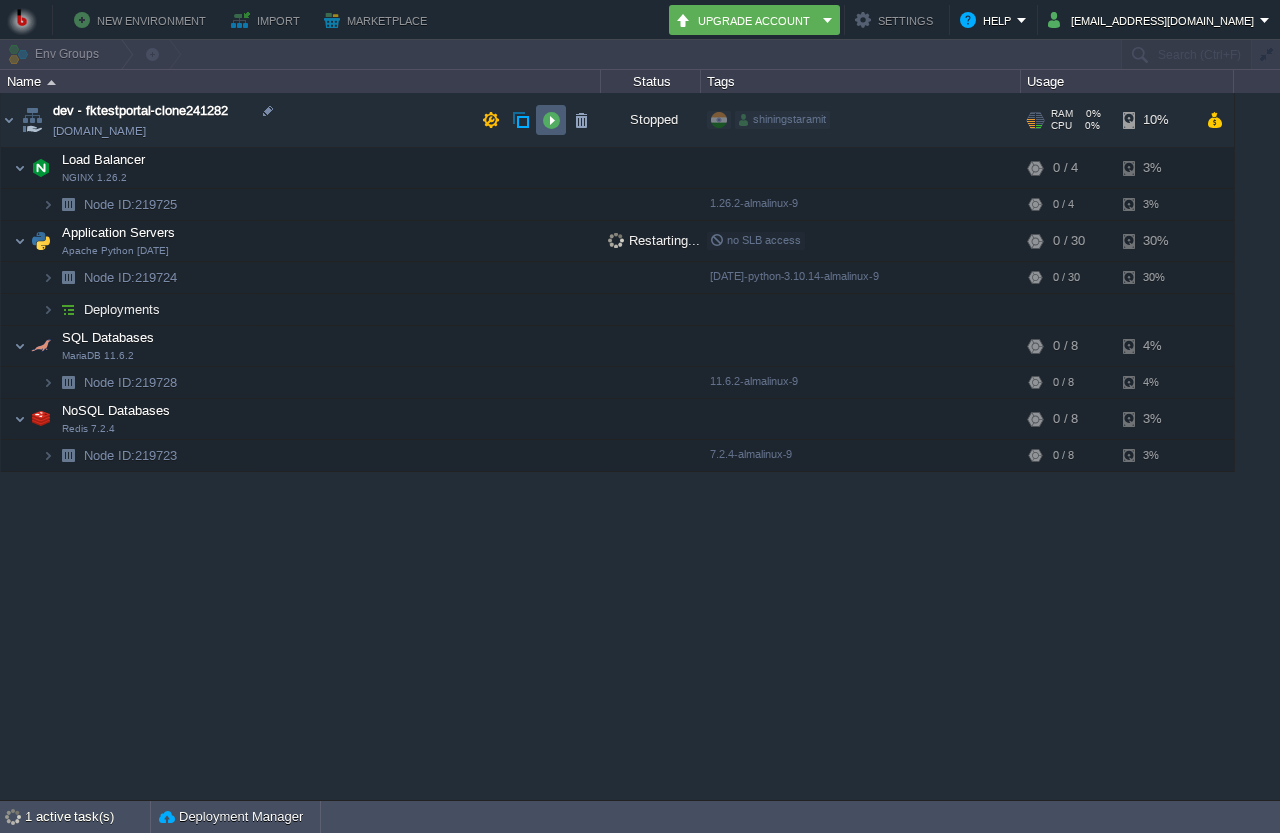 click at bounding box center [551, 120] 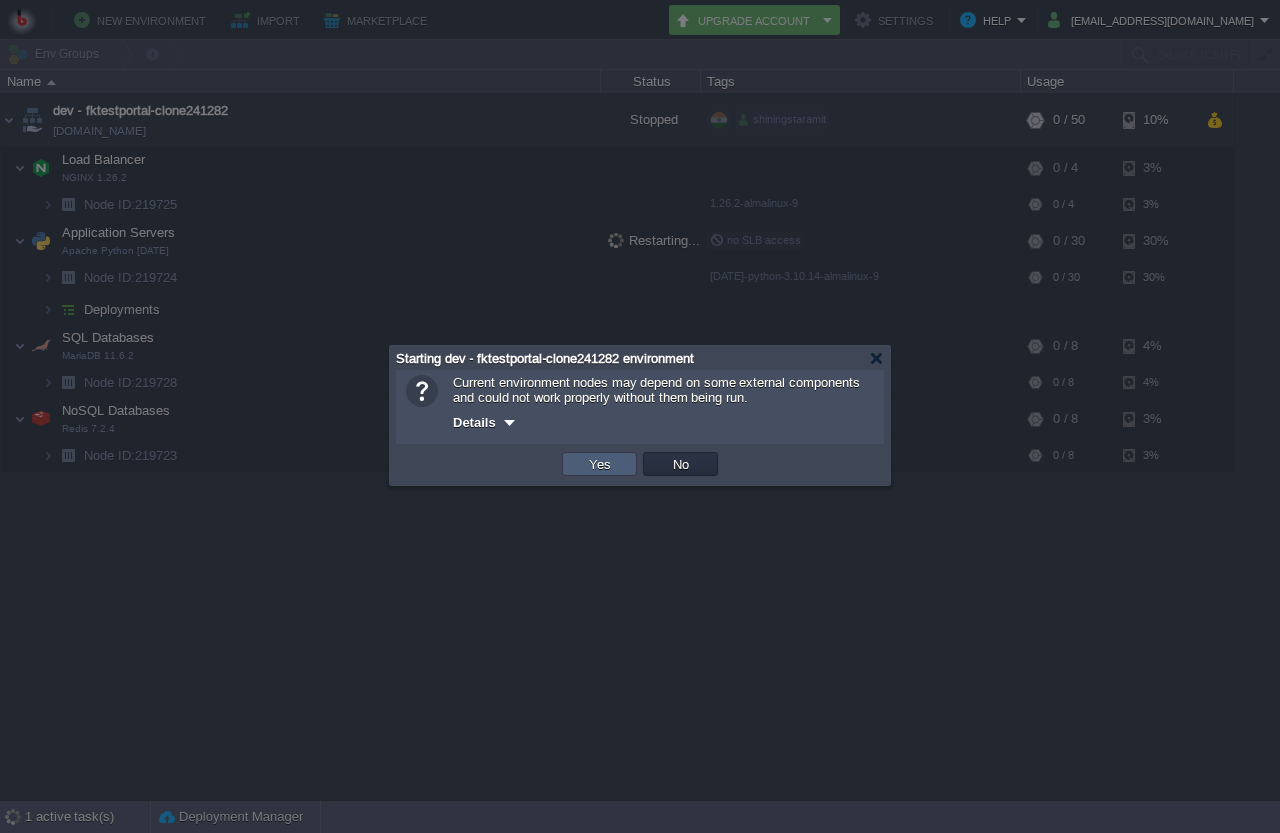 click on "Yes" at bounding box center [599, 464] 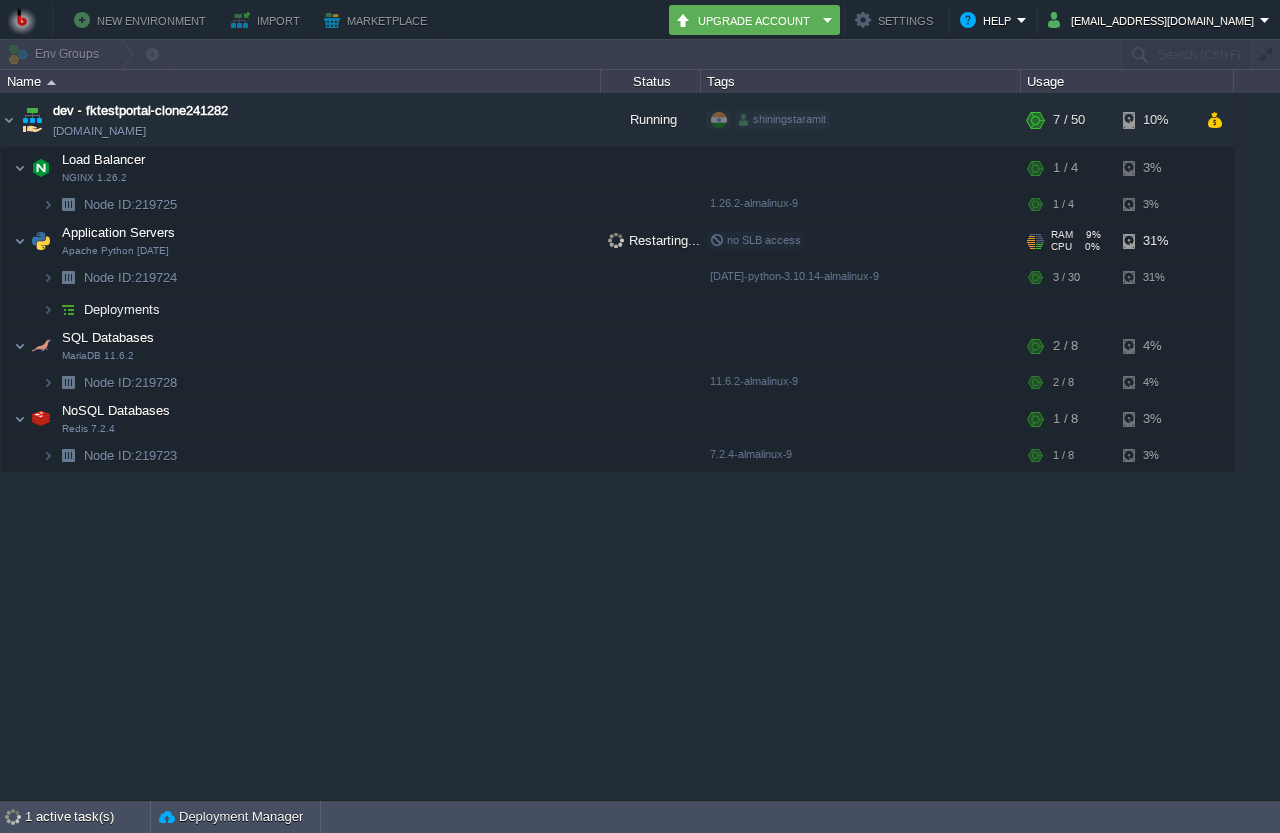 click on "Application Servers Apache Python [DATE]" at bounding box center [301, 241] 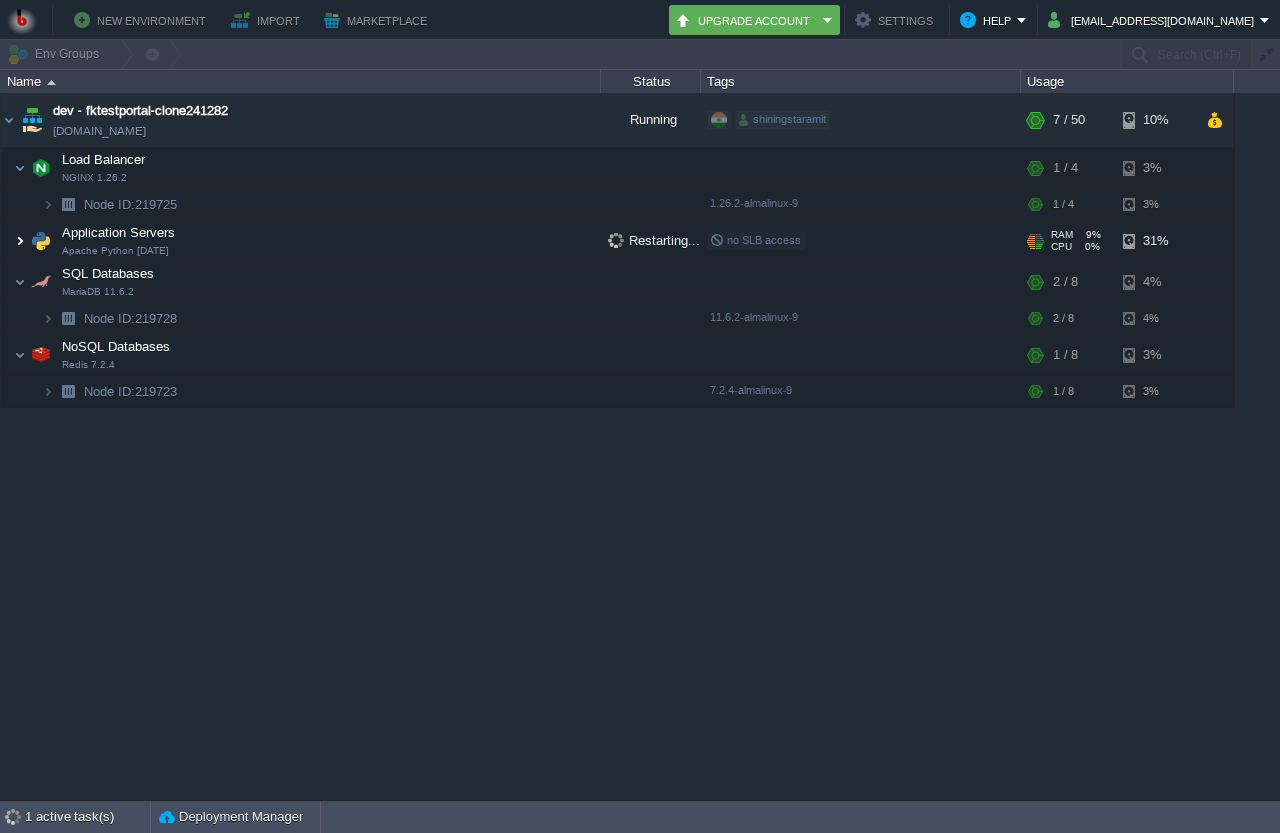 click at bounding box center [20, 241] 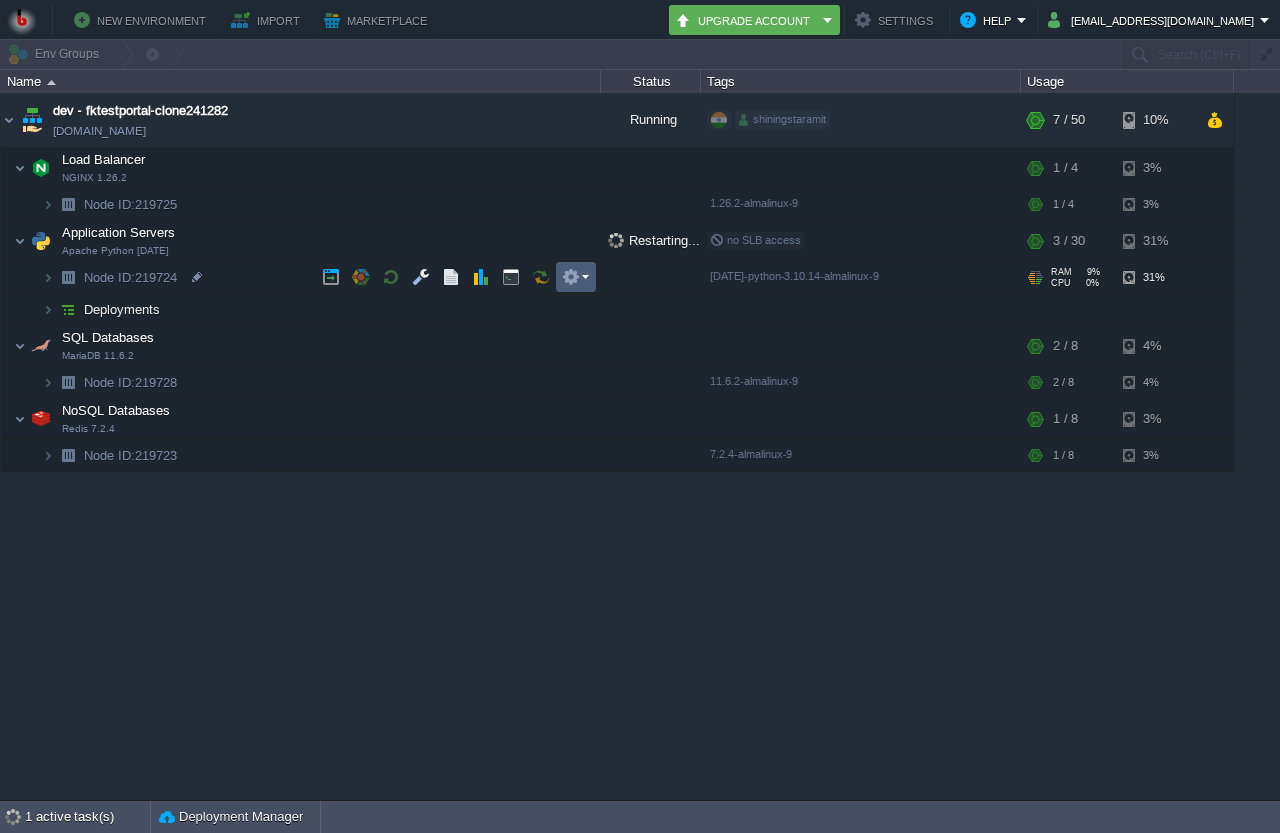 click at bounding box center [571, 277] 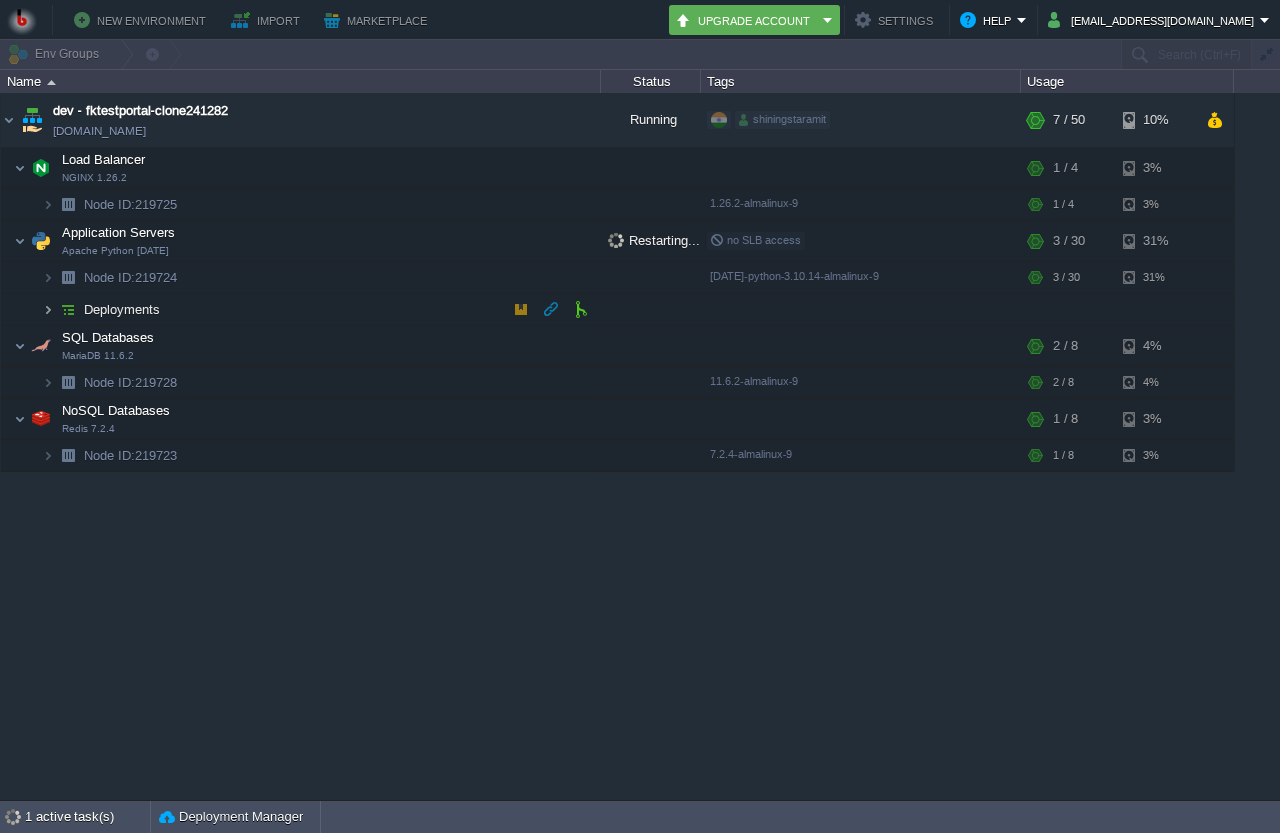 click at bounding box center [48, 309] 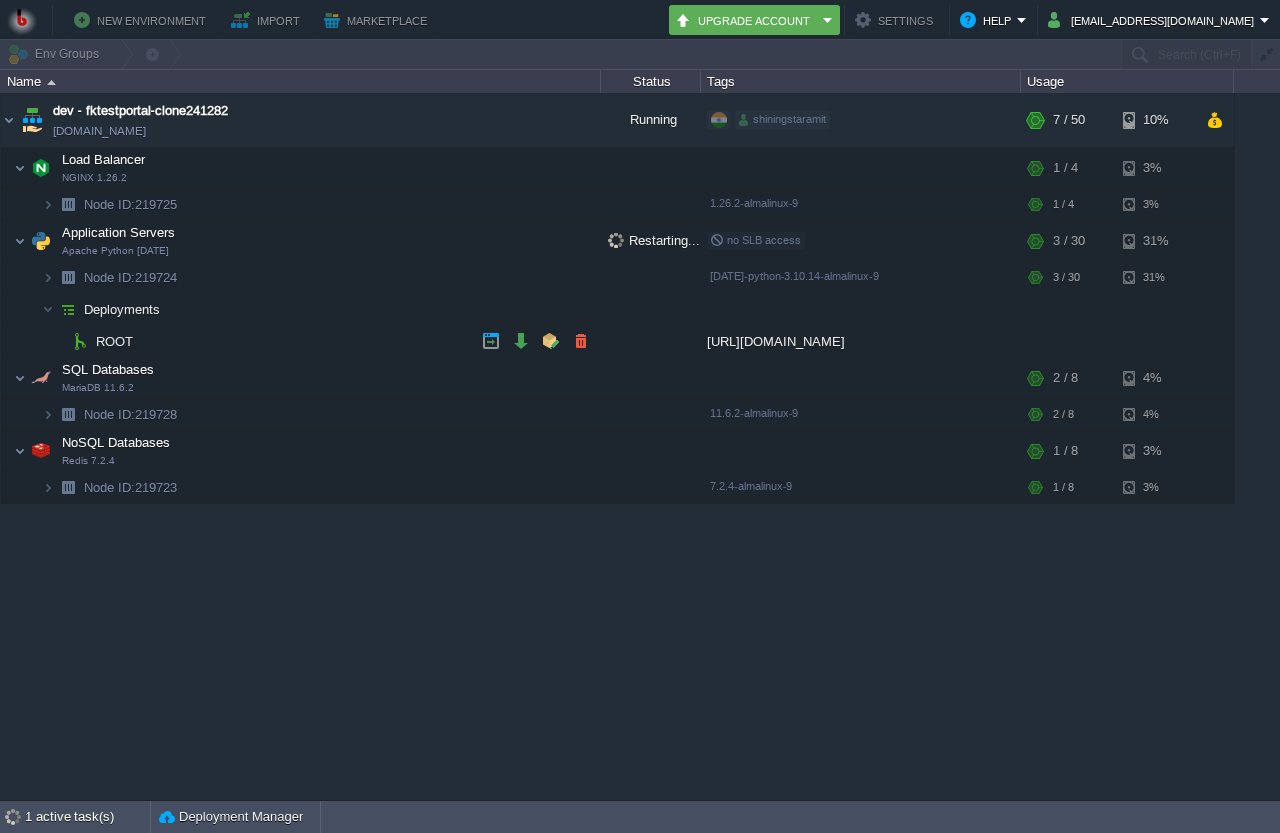 click on "https://gitlab.com/jageshpal86/freekey.git" at bounding box center (861, 341) 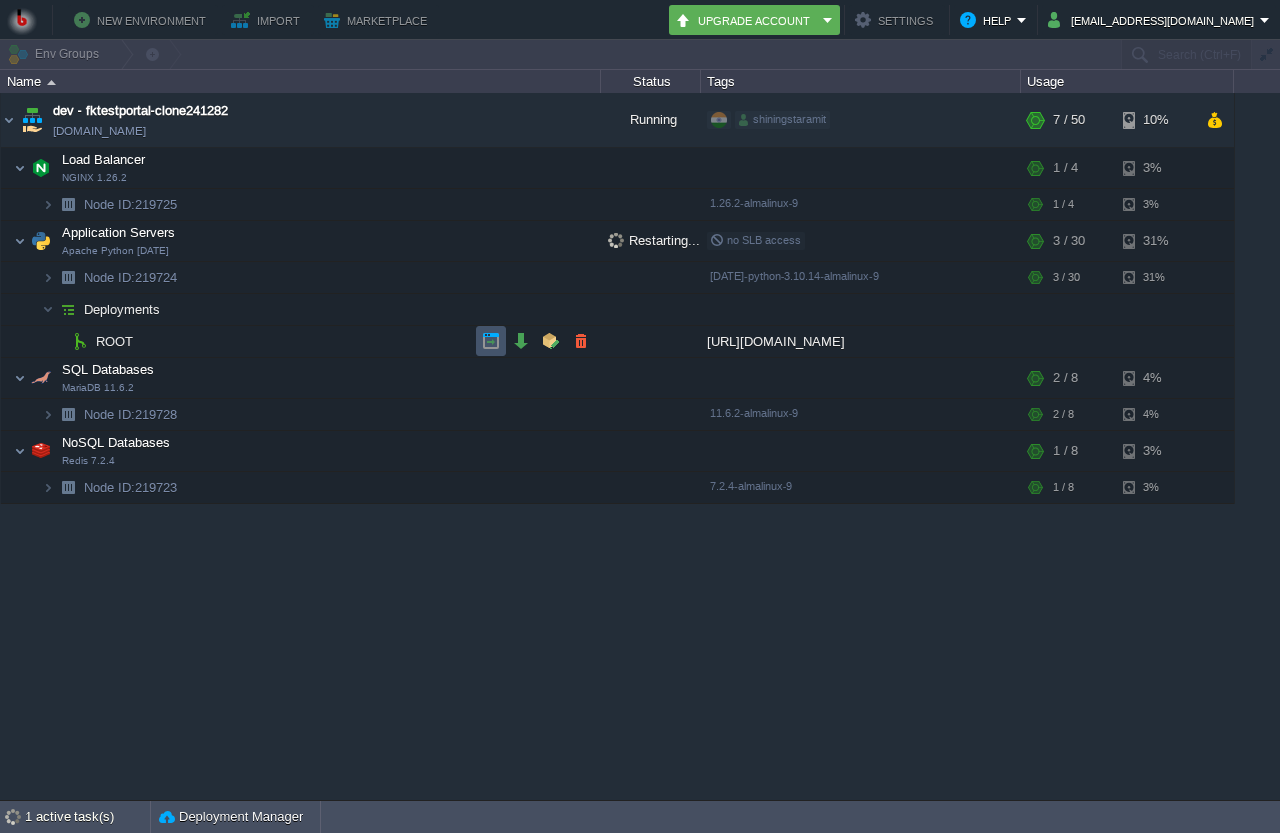 click at bounding box center (491, 341) 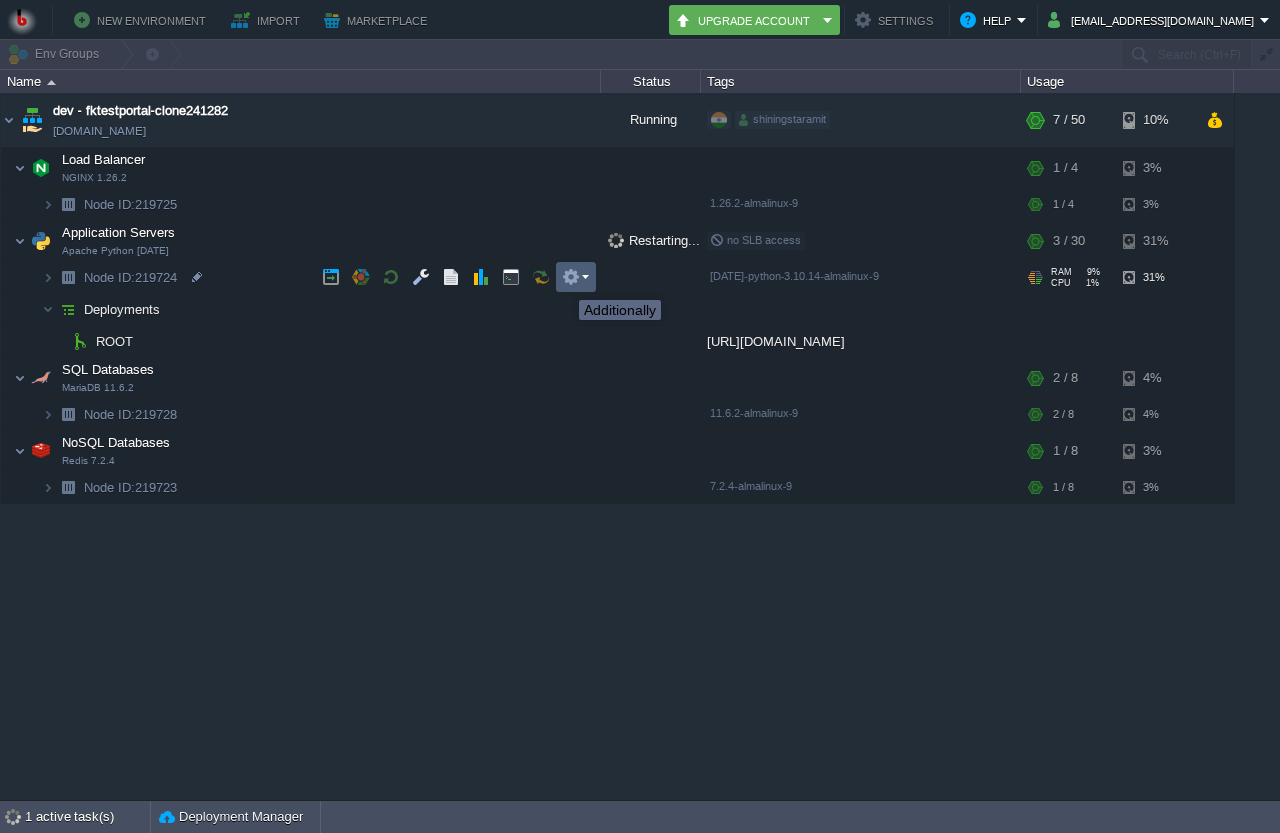 click at bounding box center (571, 277) 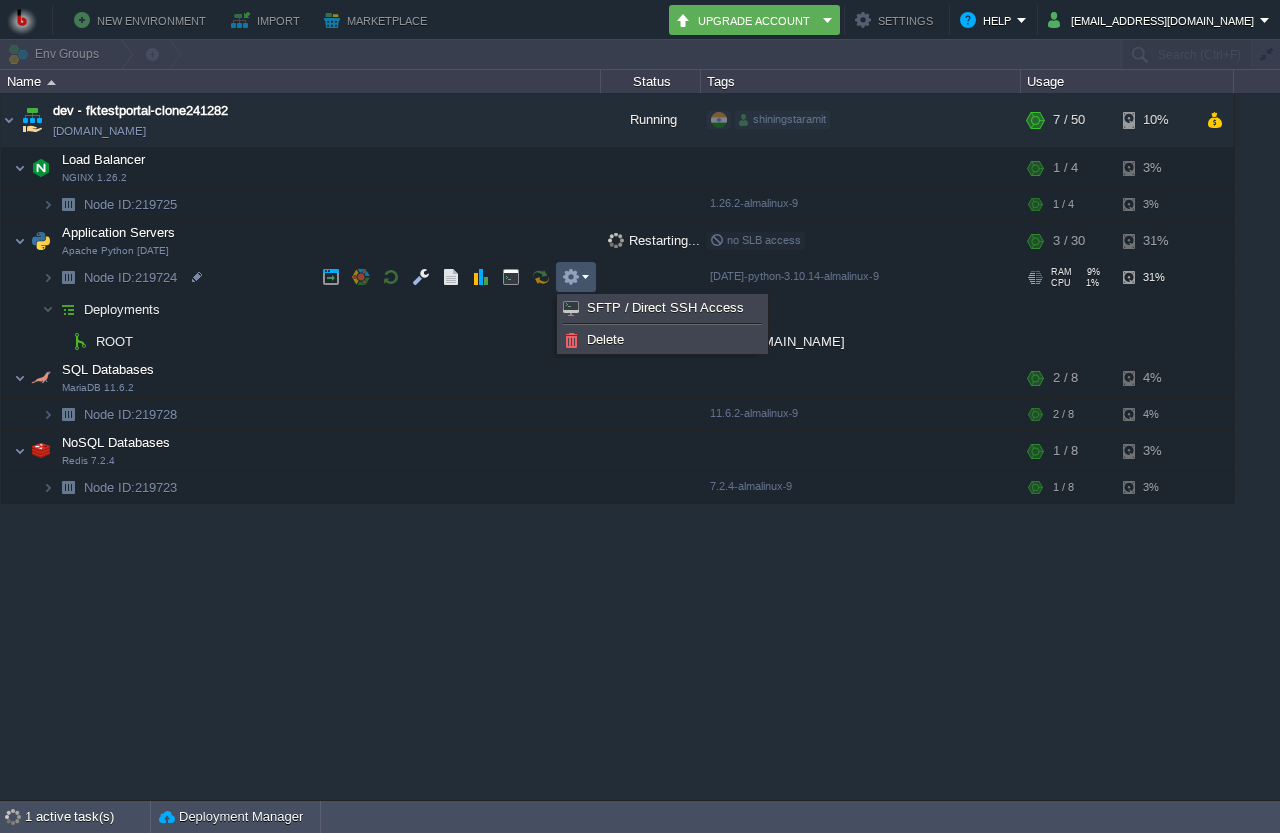 click on "dev - fktestportal-clone241282 fktestportal-clone241282.in1.bitss.cloud Running                               shiningstaramit              + Add to Env Group                                                                                                                                                            RAM                 10%                                         CPU                 1%                             7 / 50                    10%       Load Balancer NGINX 1.26.2                                                                                                                                                            RAM                 6%                                         CPU                 0%                             1 / 4                    3%     Node ID:  219725                                                1.26.2-almalinux-9                                                                                                                                                6%" at bounding box center [640, 446] 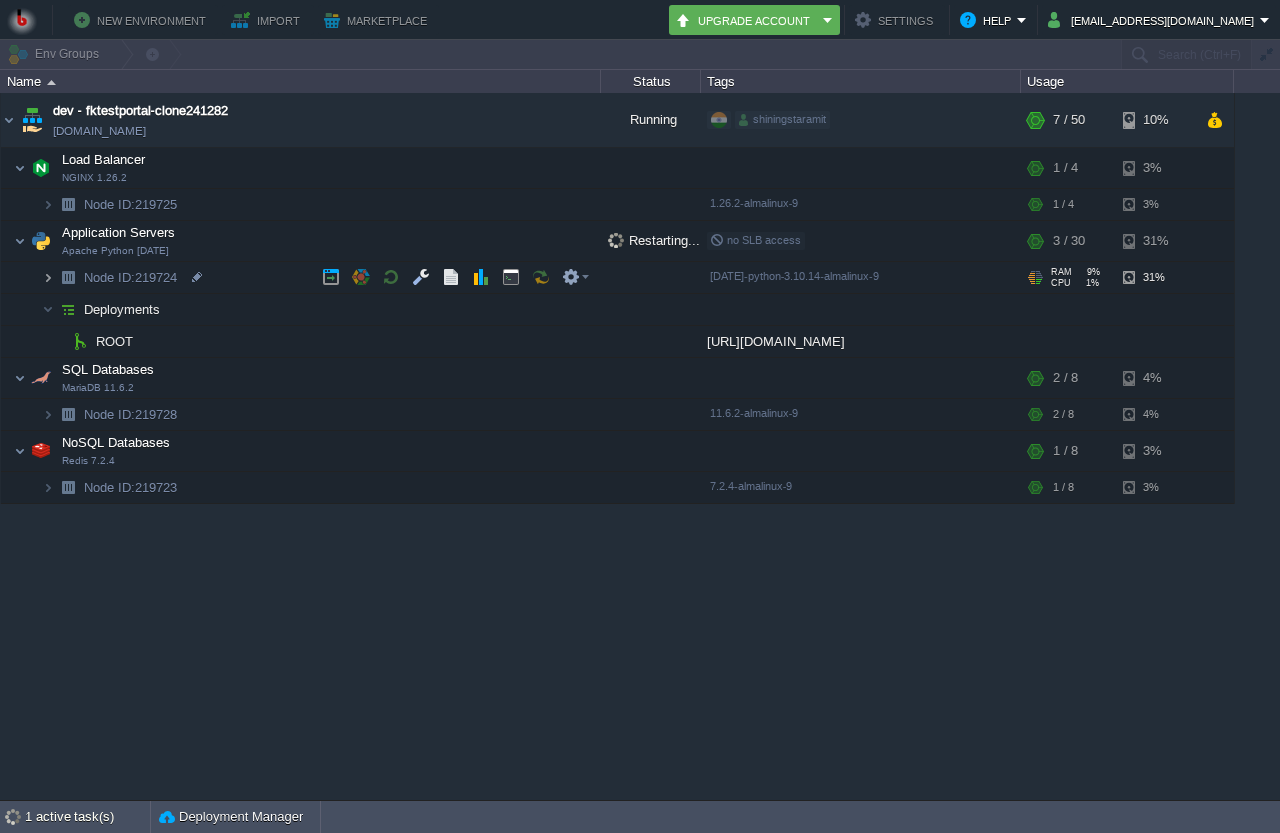 click at bounding box center [48, 277] 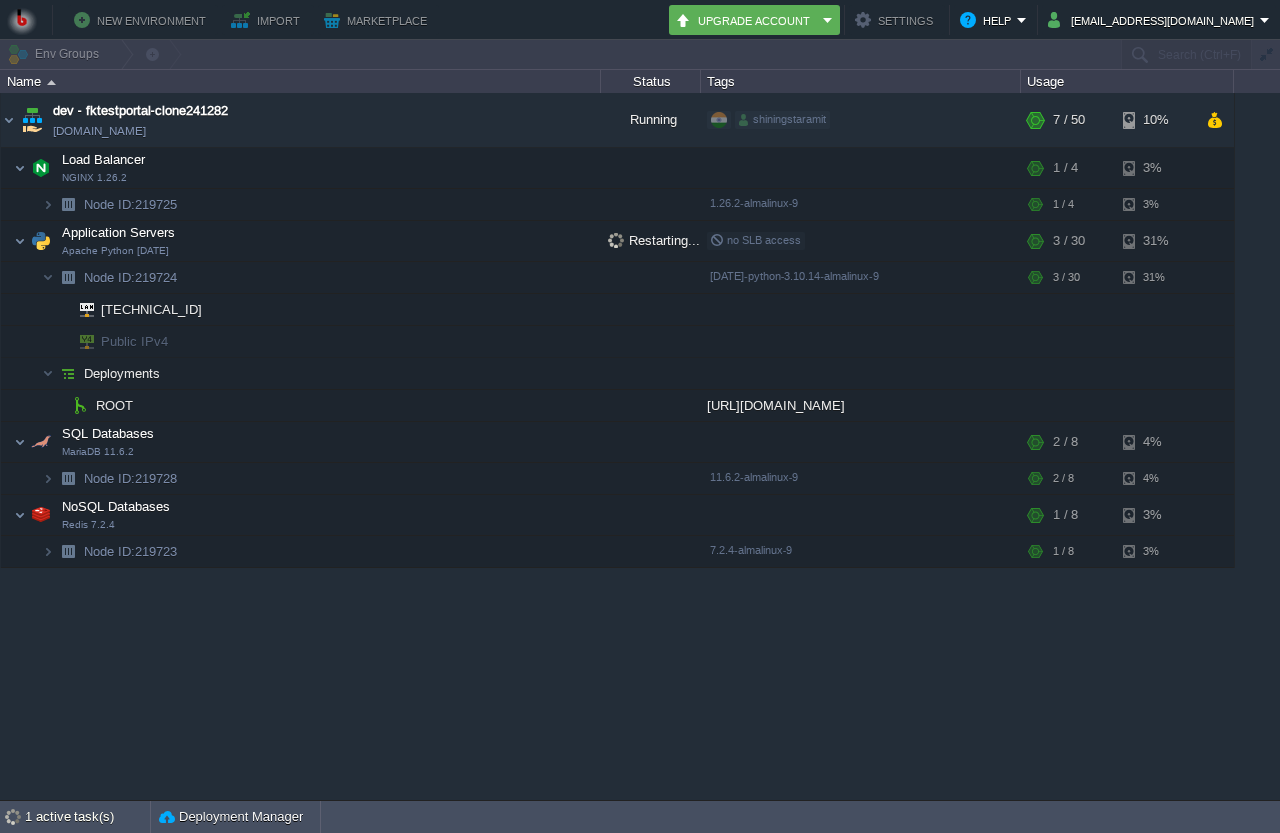 click on "dev - fktestportal-clone241282 fktestportal-clone241282.in1.bitss.cloud Running                               shiningstaramit              + Add to Env Group                                                                                                                                                            RAM                 10%                                         CPU                 1%                             7 / 50                    10%       Load Balancer NGINX 1.26.2                                                                                                                                                            RAM                 6%                                         CPU                 0%                             1 / 4                    3%     Node ID:  219725                                                1.26.2-almalinux-9                                                                                                                                                6%" at bounding box center [640, 446] 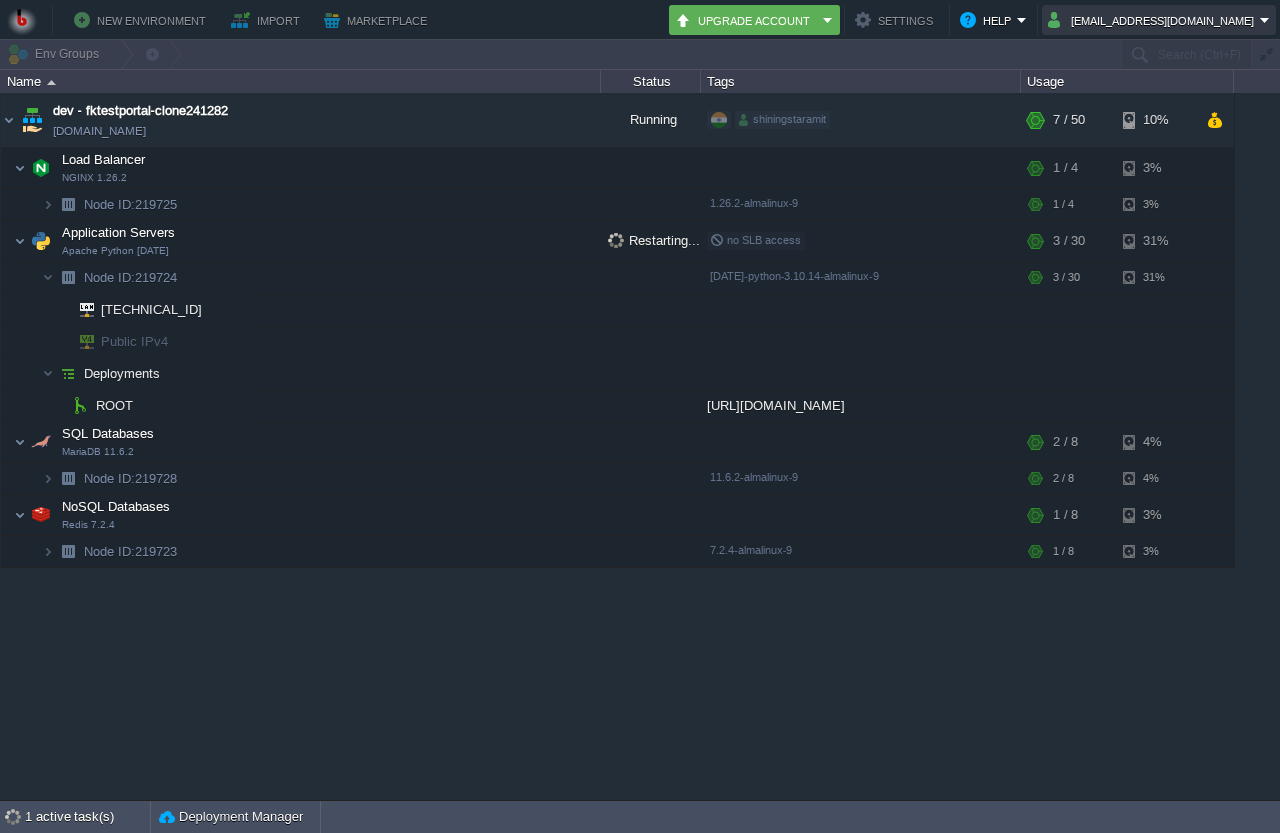 click on "[EMAIL_ADDRESS][DOMAIN_NAME]" at bounding box center [1154, 20] 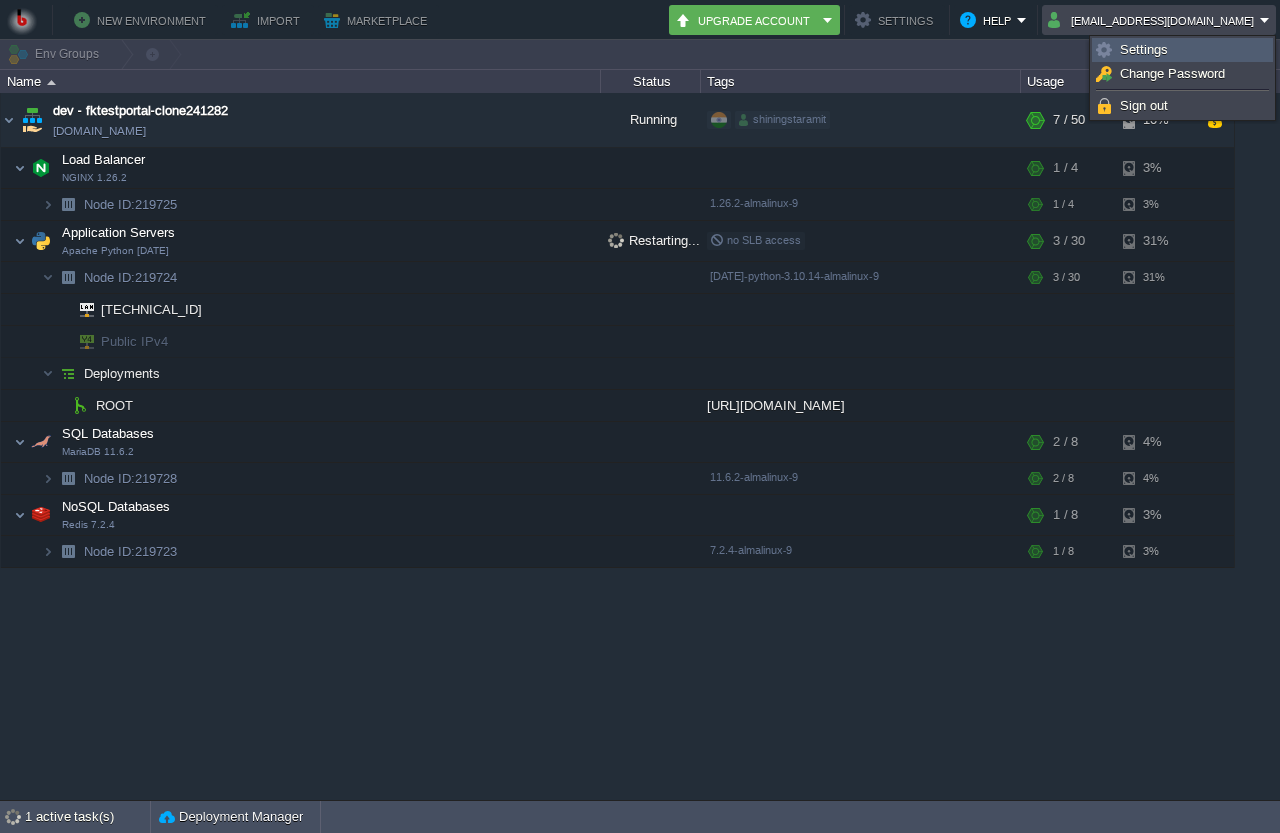click on "Settings" at bounding box center [1182, 50] 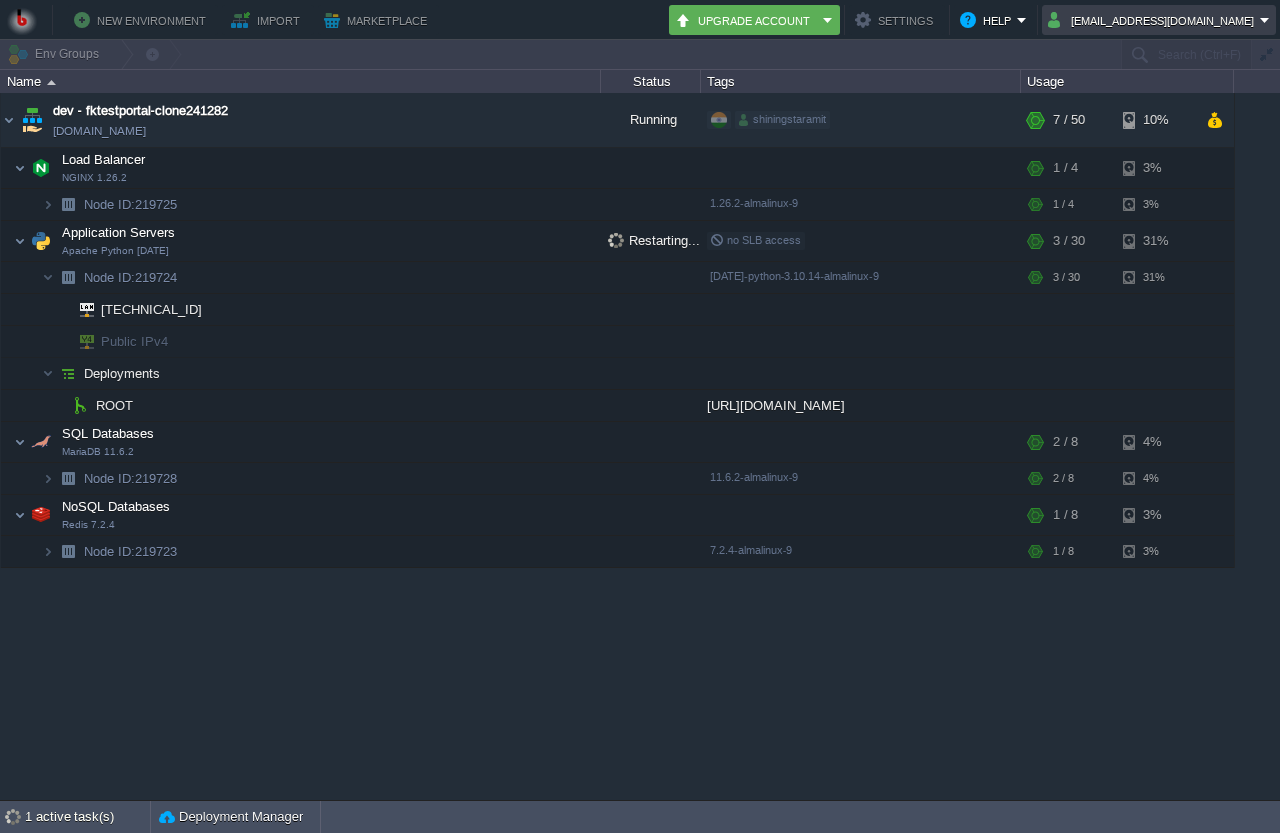 click on "[EMAIL_ADDRESS][DOMAIN_NAME]" at bounding box center [1154, 20] 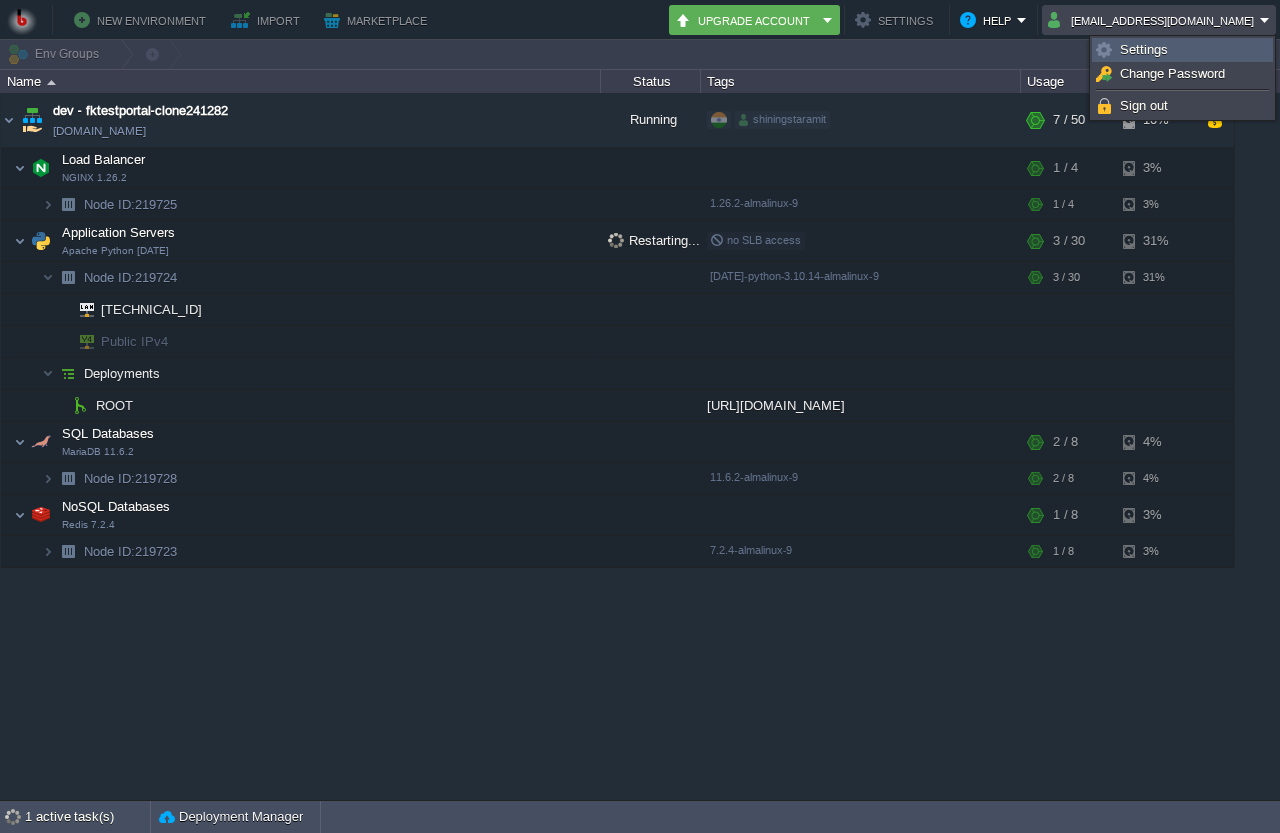 click on "Settings" at bounding box center [1144, 49] 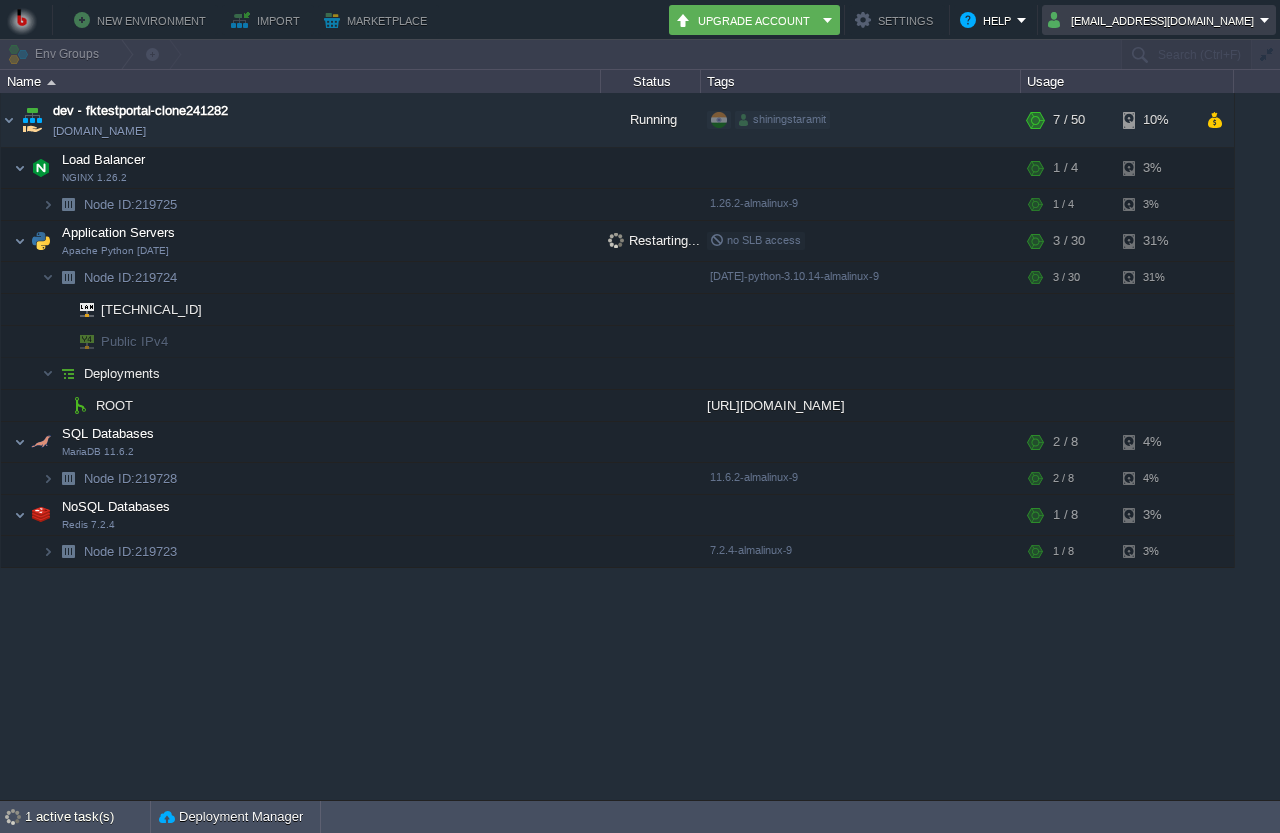 click on "[EMAIL_ADDRESS][DOMAIN_NAME]" at bounding box center [1154, 20] 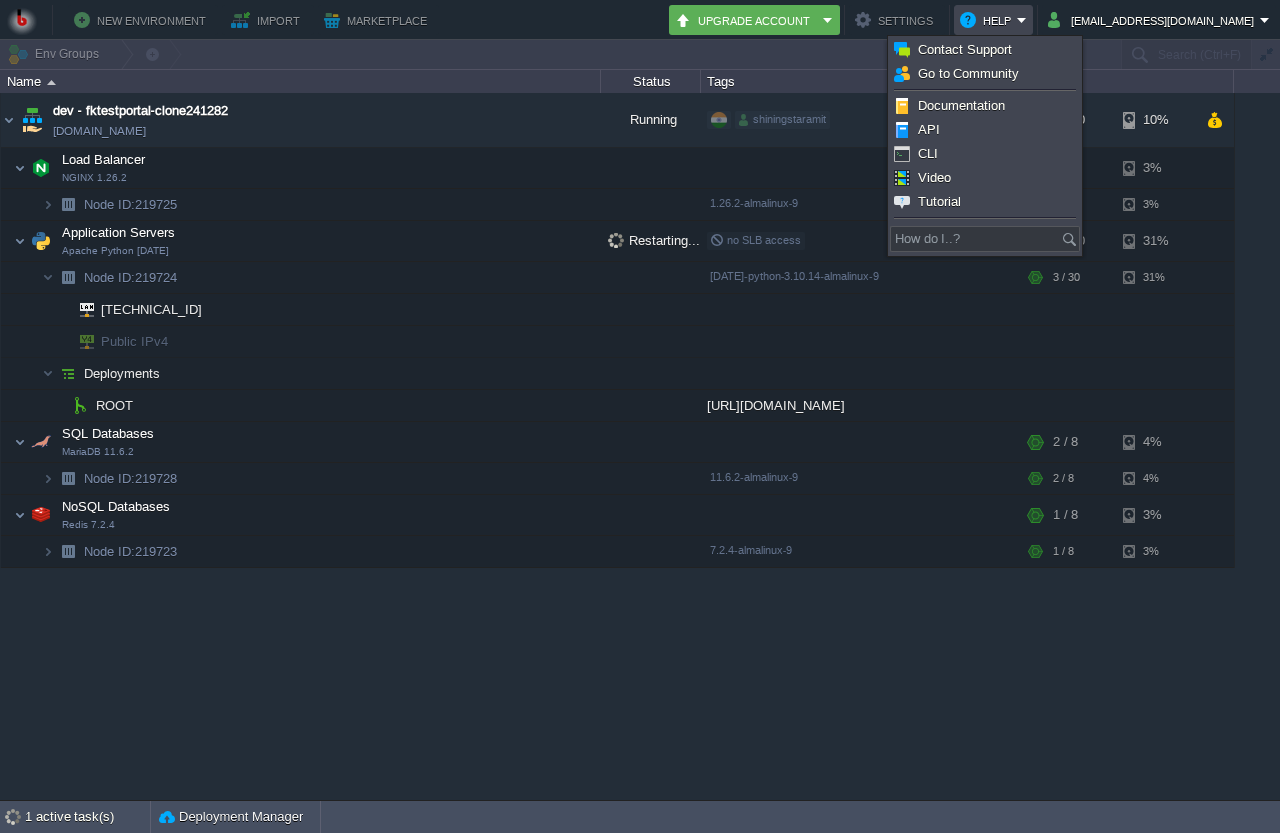 click on "Help" at bounding box center [993, 20] 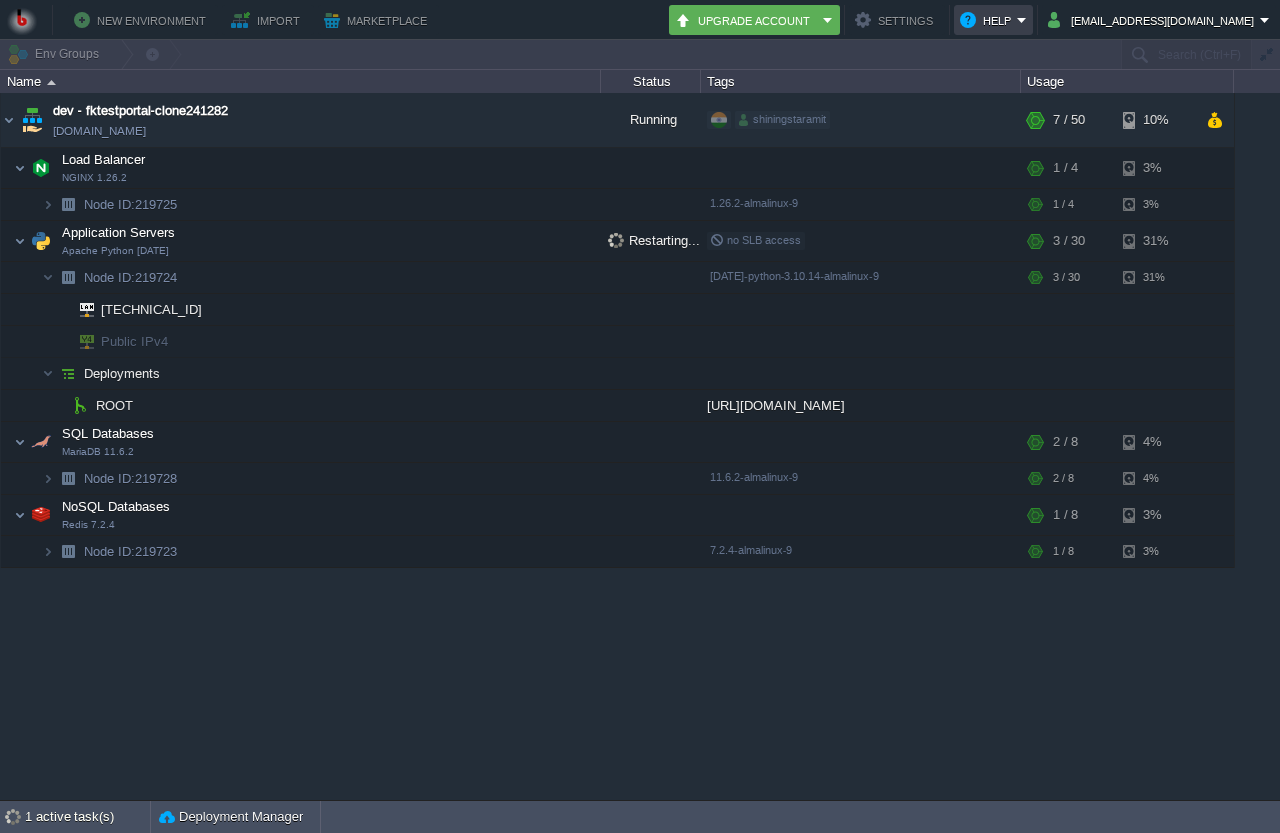 click on "Help" at bounding box center (993, 20) 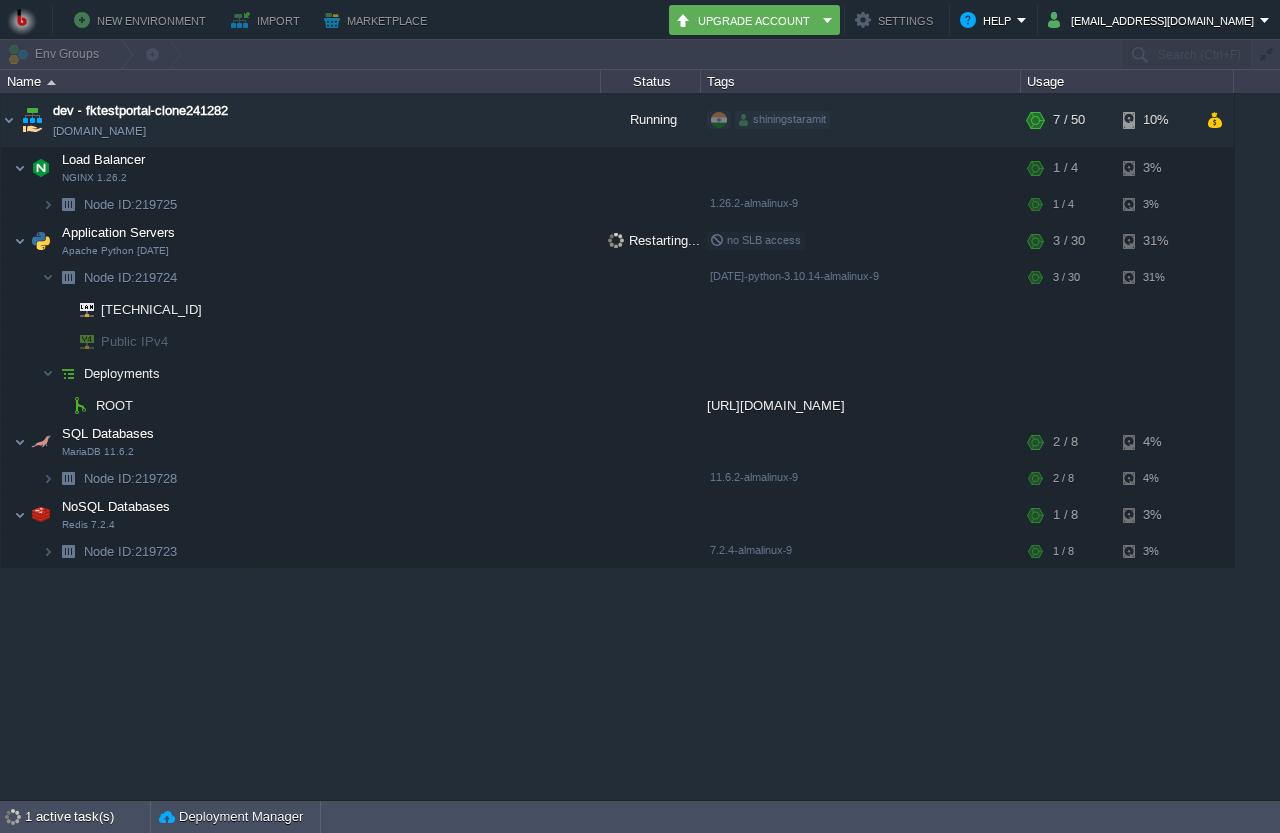 click on "dev - fktestportal-clone241282 fktestportal-clone241282.in1.bitss.cloud Running                               shiningstaramit              + Add to Env Group                                                                                                                                                            RAM                 11%                                         CPU                 0%                             7 / 50                    10%       Load Balancer NGINX 1.26.2                                                                                                                                                            RAM                 6%                                         CPU                 0%                             1 / 4                    3%     Node ID:  219725                                                1.26.2-almalinux-9                                                                                                                                                6%" at bounding box center (640, 446) 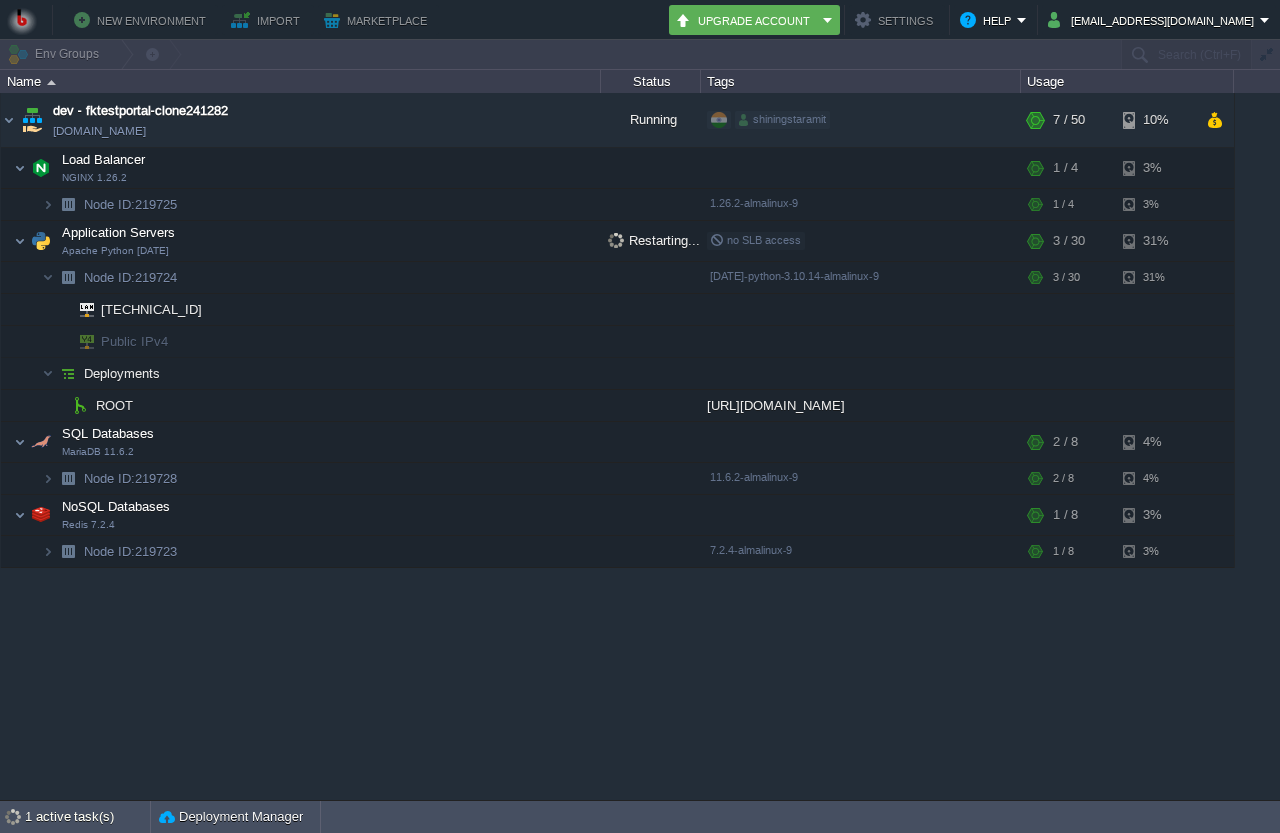 click on "New Environment" at bounding box center [143, 20] 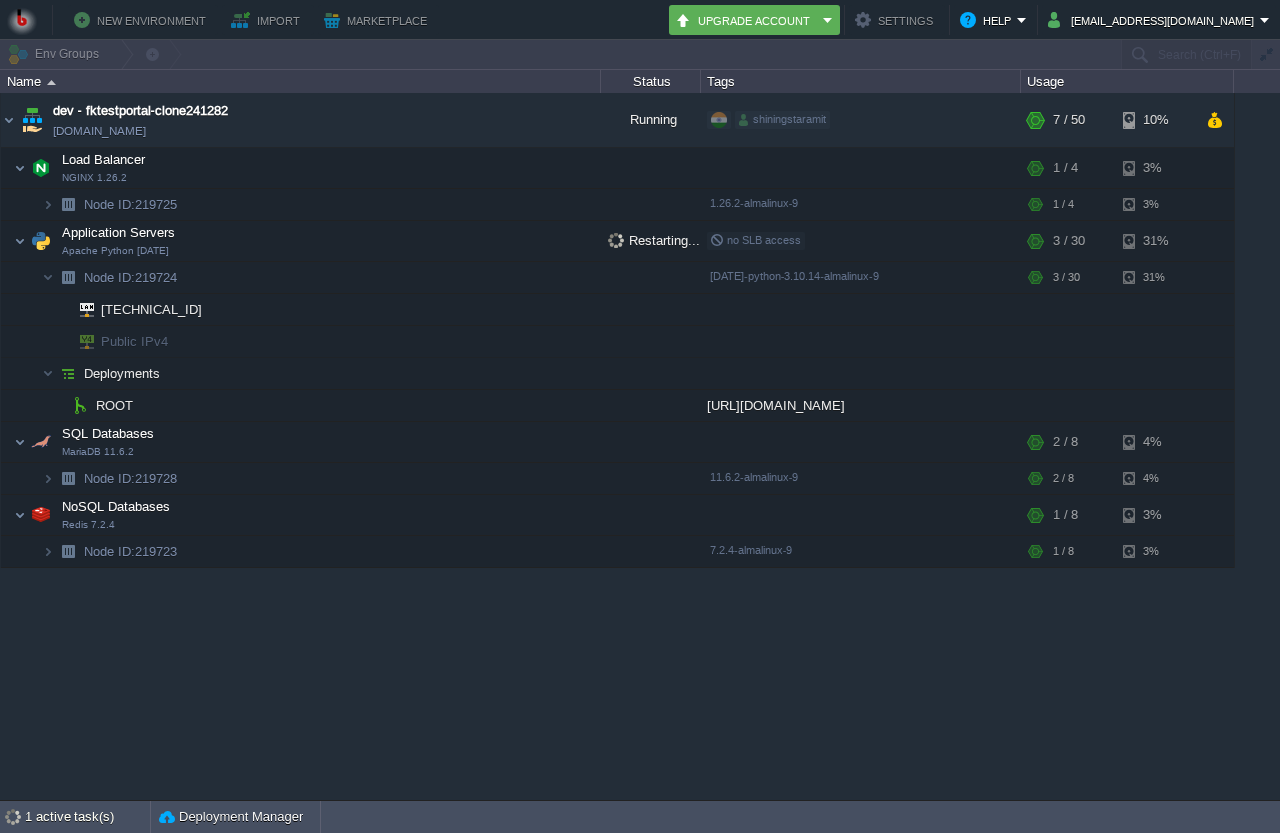 click at bounding box center [640, 54] 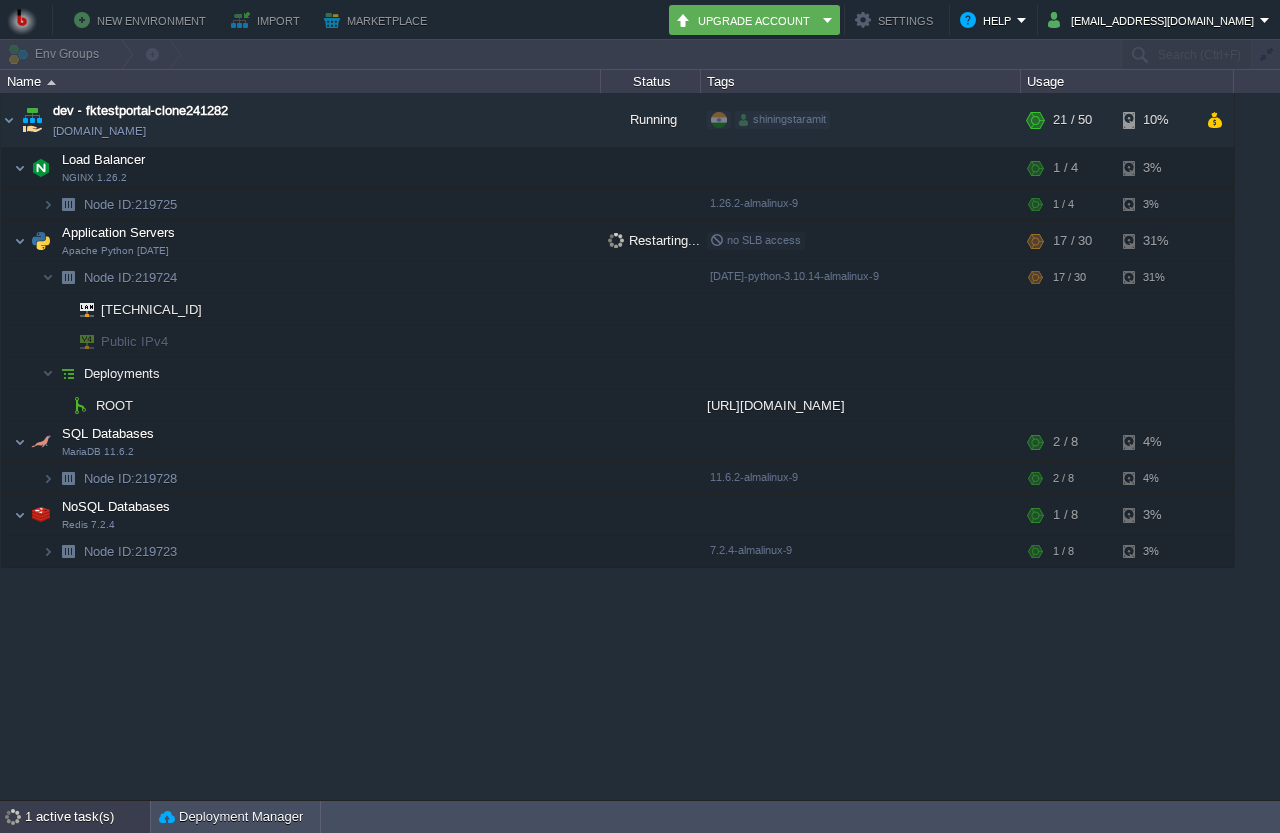 click on "1 active task(s)" at bounding box center [87, 817] 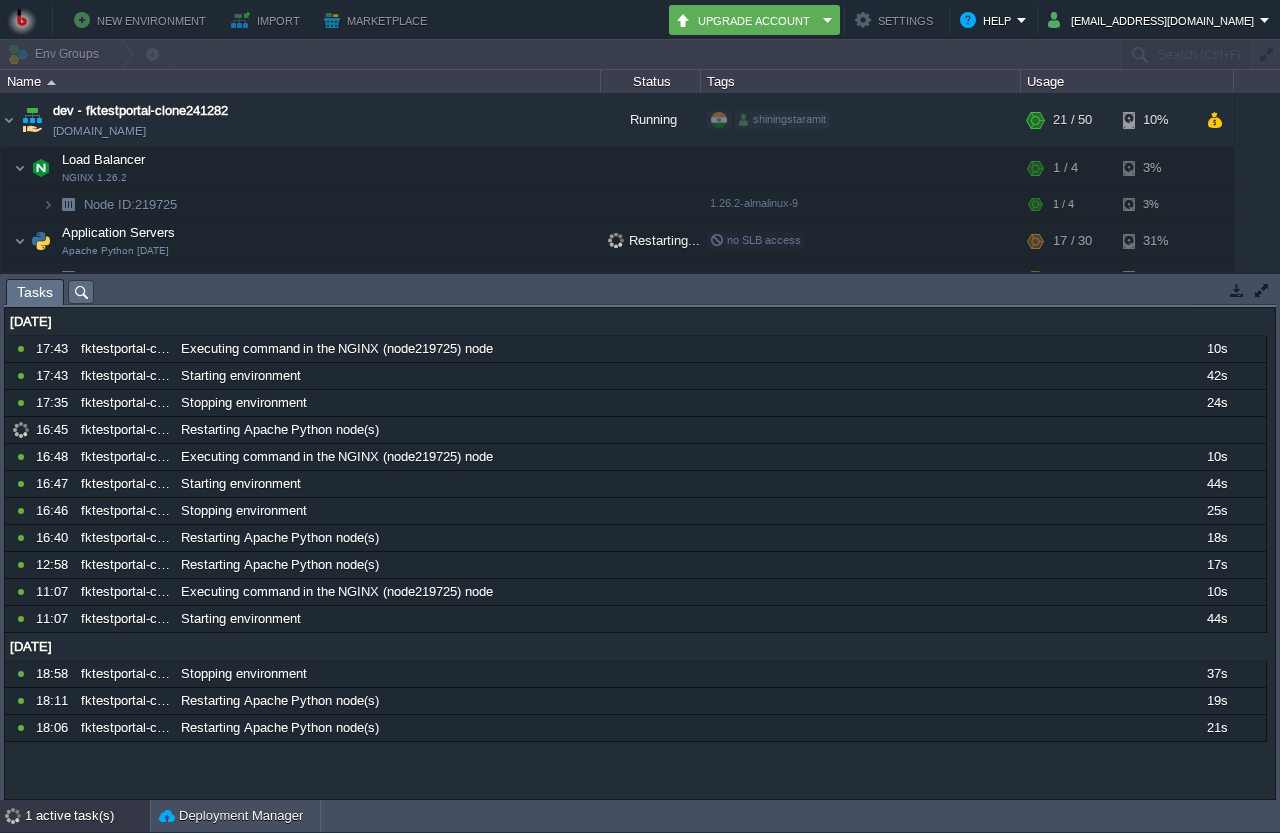 drag, startPoint x: 89, startPoint y: 807, endPoint x: 23, endPoint y: 750, distance: 87.20665 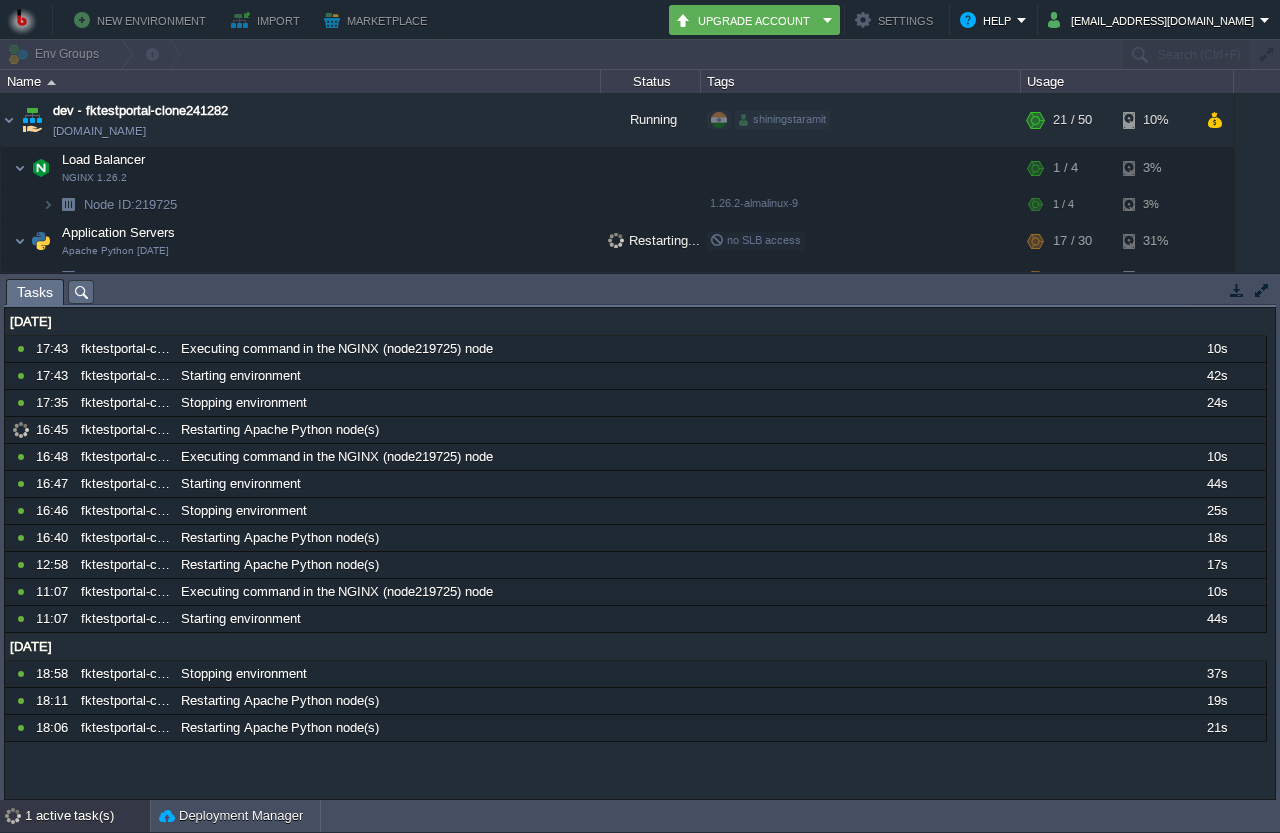 click on "11 Jul 2025   10184092 17:43 fktestportal-clone241282  Executing command in the NGINX (node219725) node         10s 1752172200000   10184087 17:43 fktestportal-clone241282  Starting environment         42s 1752172200000   10184039 17:35 fktestportal-clone241282  Stopping environment         24s 1752172200000   10183353 16:45 fktestportal-clone241282  Restarting Apache Python node(s)           1752172200000   10183422 16:48 fktestportal-clone241282  Executing command in the NGINX (node219725) node         10s 1752172200000   10183408 16:47 fktestportal-clone241282  Starting environment         44s 1752172200000   10183384 16:46 fktestportal-clone241282  Stopping environment         25s 1752172200000   10183273 16:40 fktestportal-clone241282  Restarting Apache Python node(s)         18s 1752172200000   10180937 12:58 fktestportal-clone241282  Restarting Apache Python node(s)         17s 1752172200000   10180081 11:07 fktestportal-clone241282  Executing command in the NGINX (node219725) node" at bounding box center [640, 553] 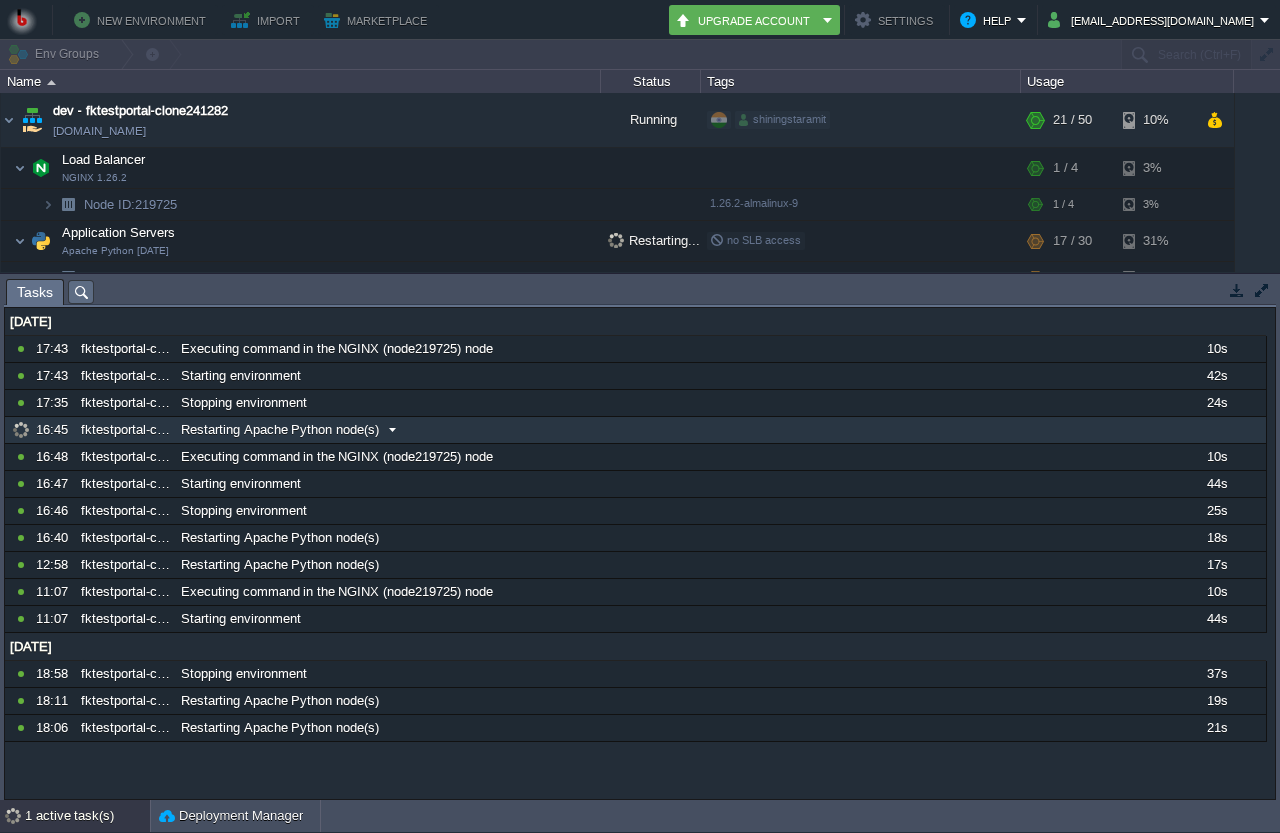 click on "fktestportal-clone241282" at bounding box center [125, 430] 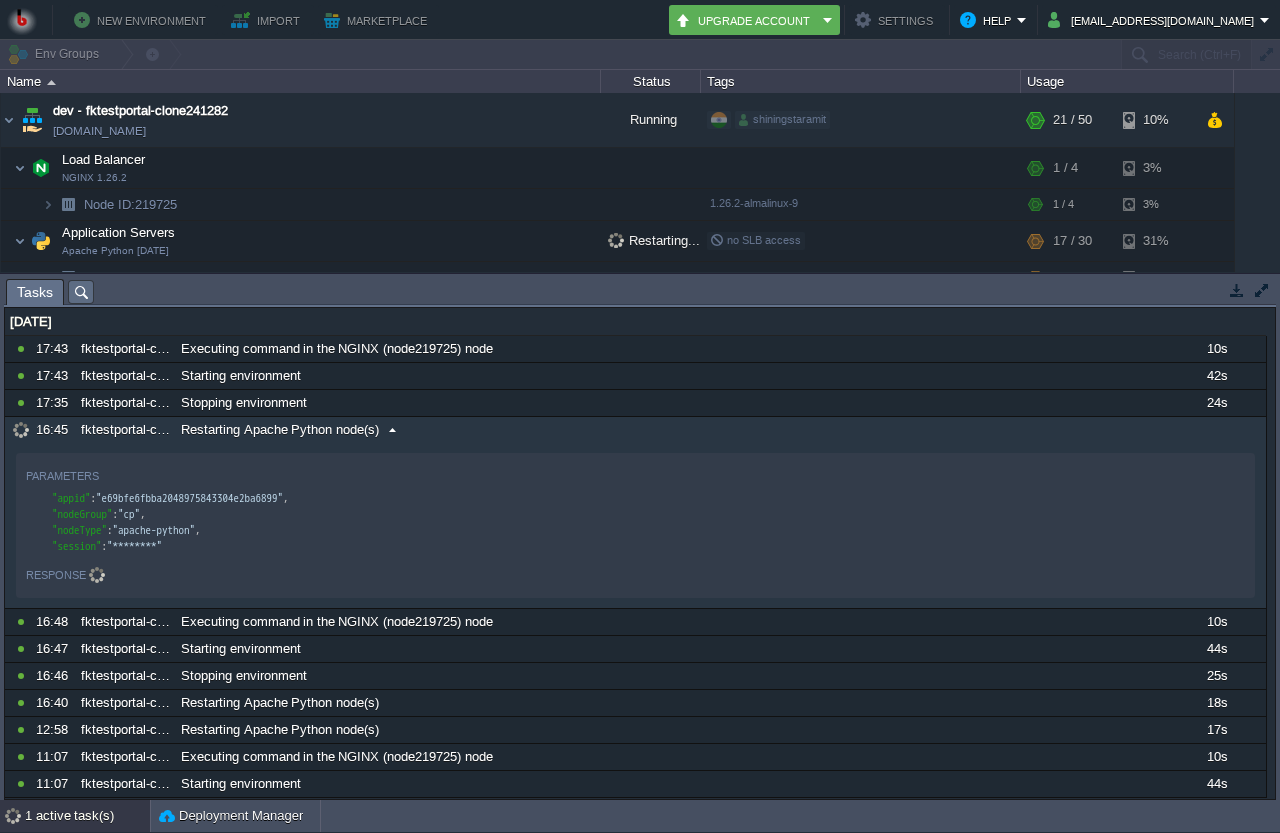 click at bounding box center [392, 430] 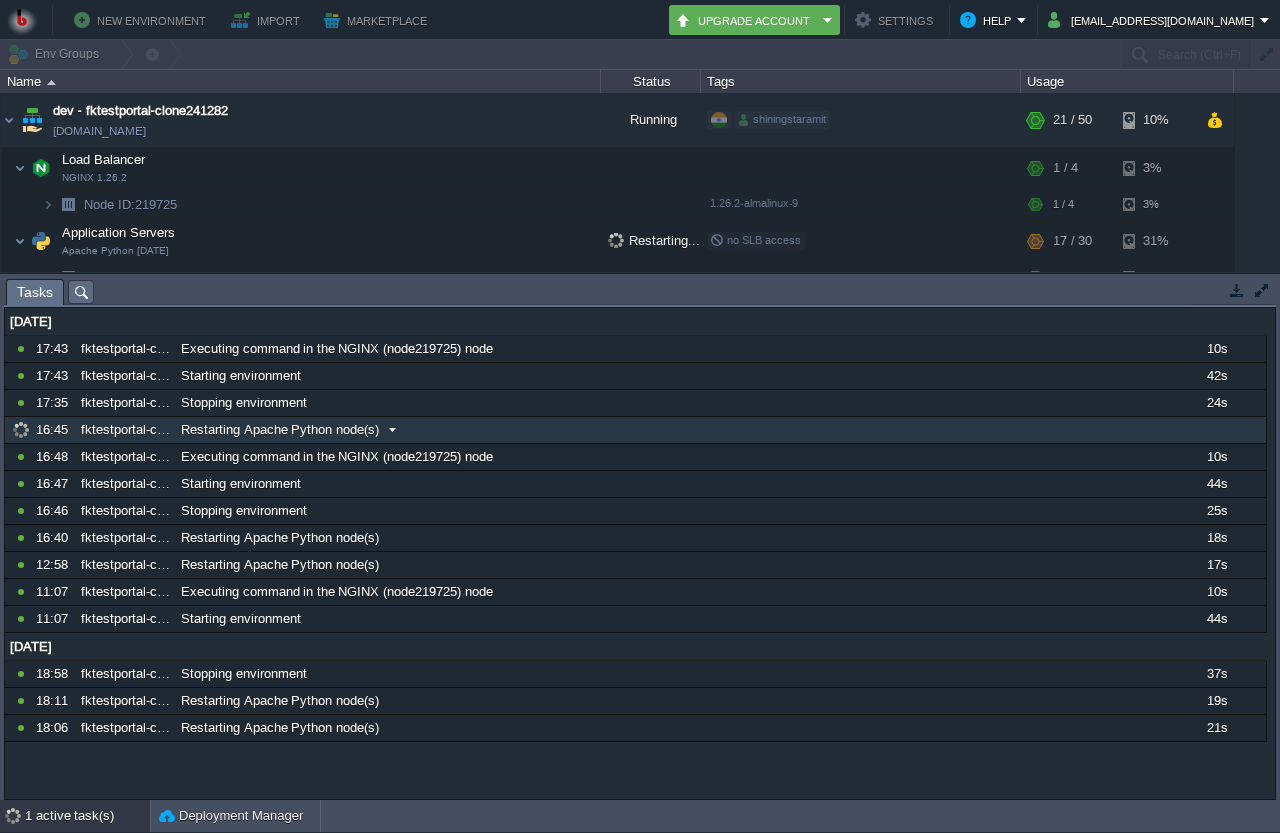 click at bounding box center (392, 430) 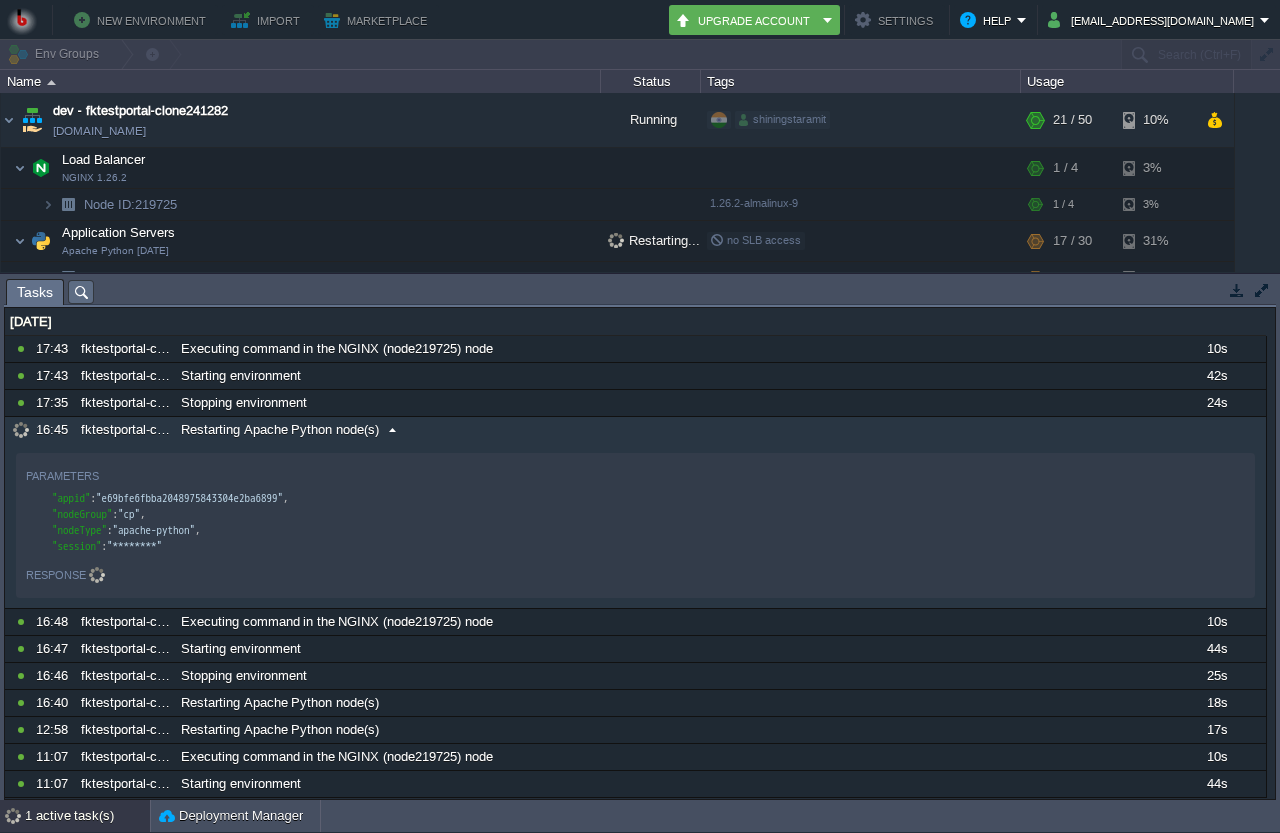 click on "Response" at bounding box center [56, 575] 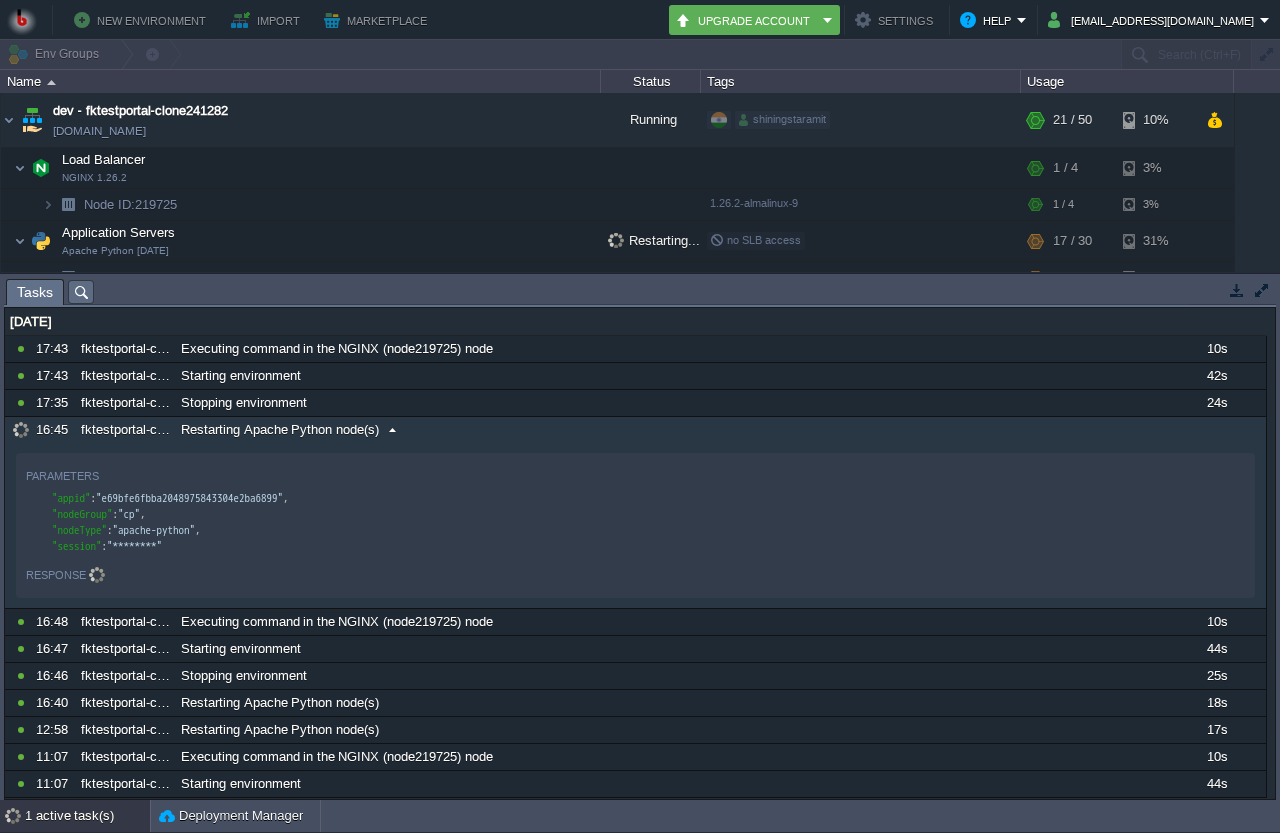 scroll, scrollTop: 7, scrollLeft: 0, axis: vertical 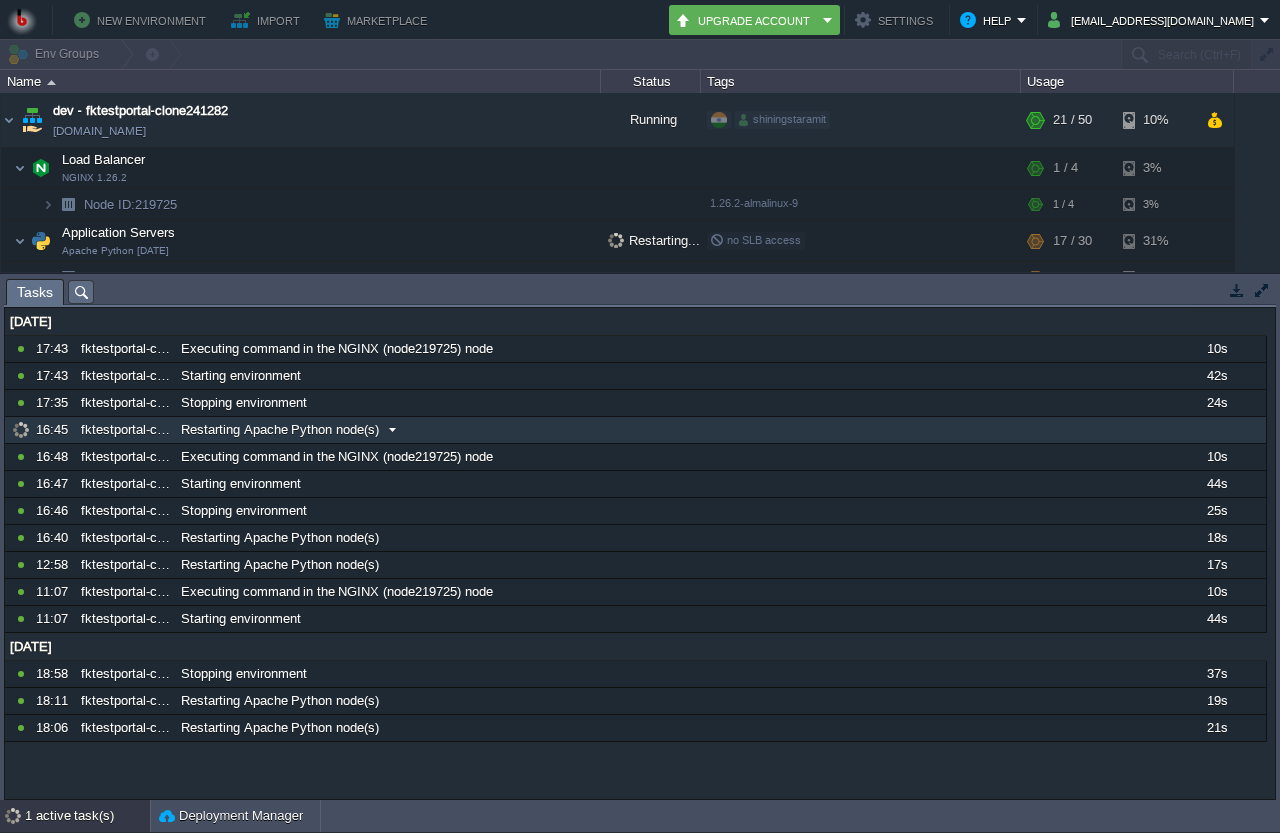click at bounding box center [392, 430] 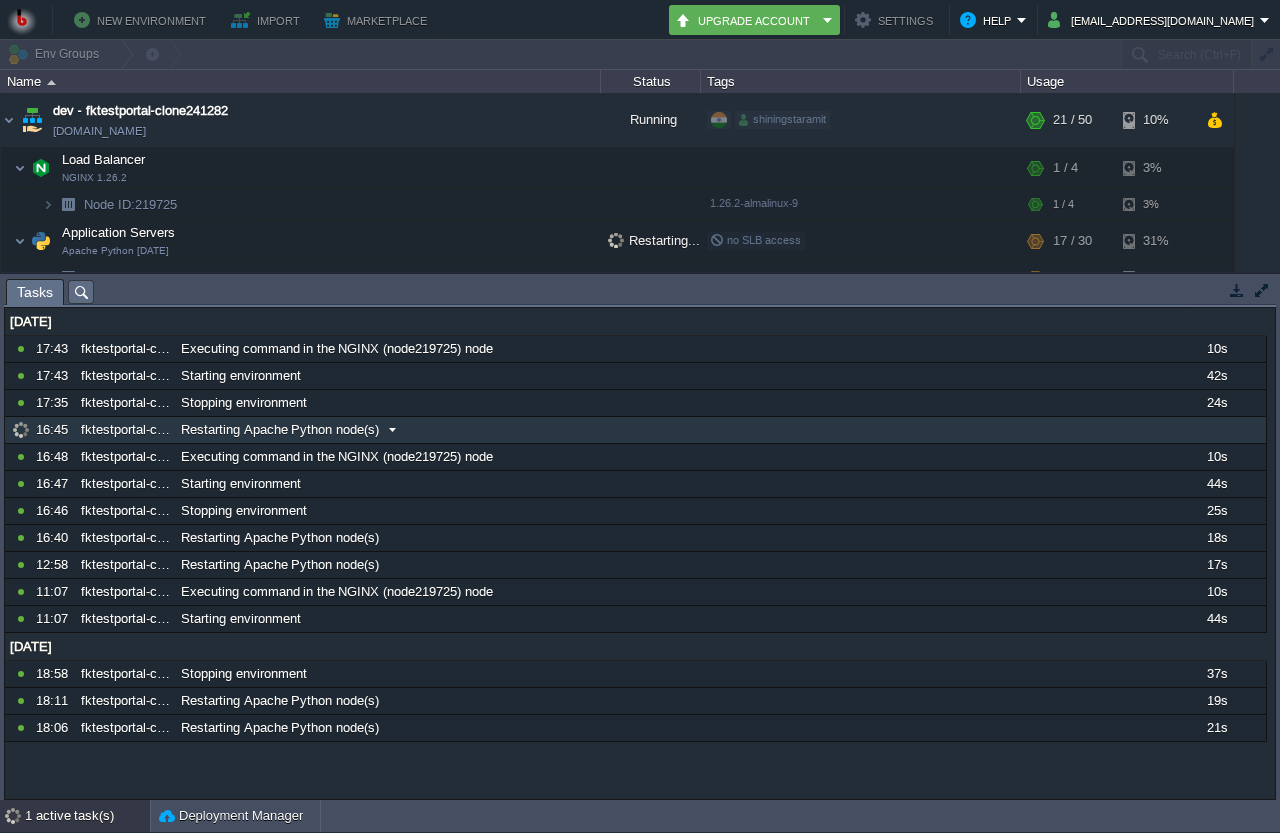 click on "Restarting Apache Python node(s)" at bounding box center (280, 430) 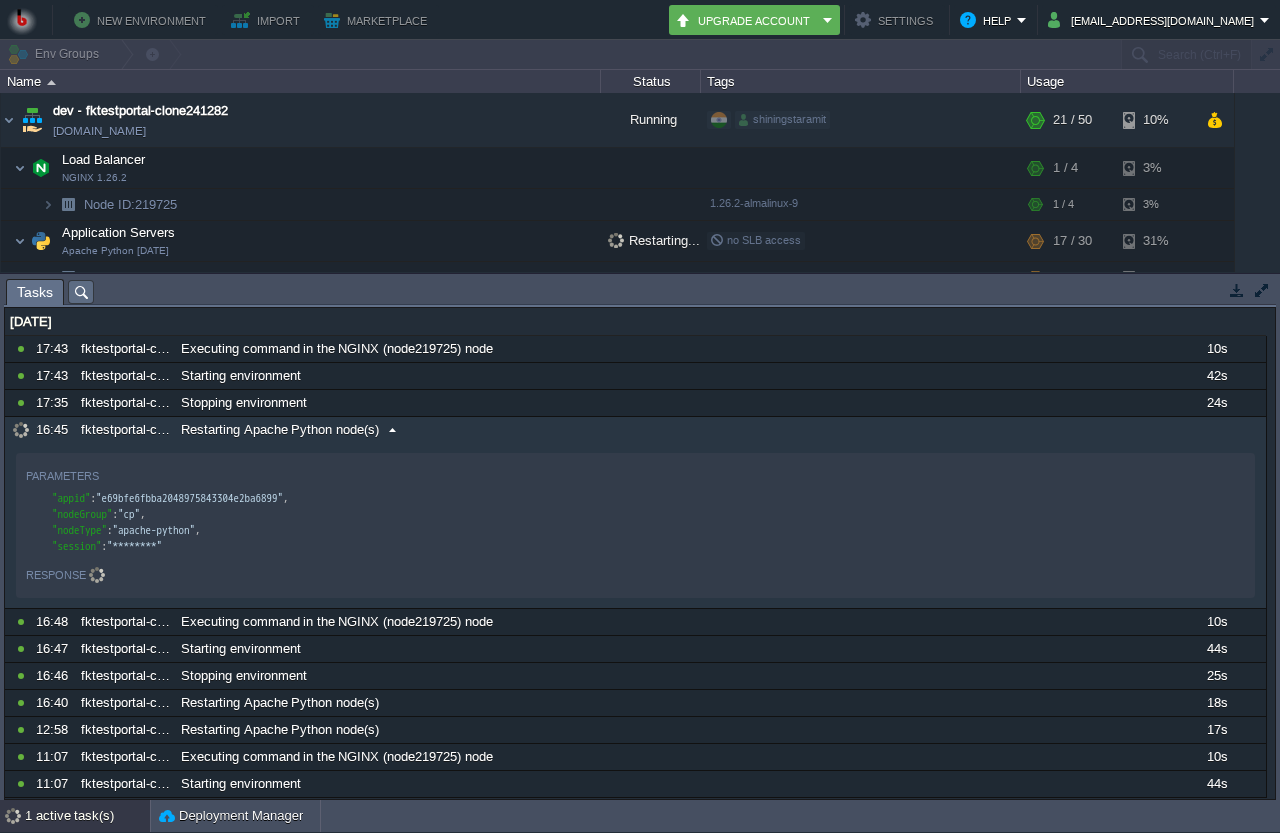 click on "Restarting Apache Python node(s)" at bounding box center (280, 430) 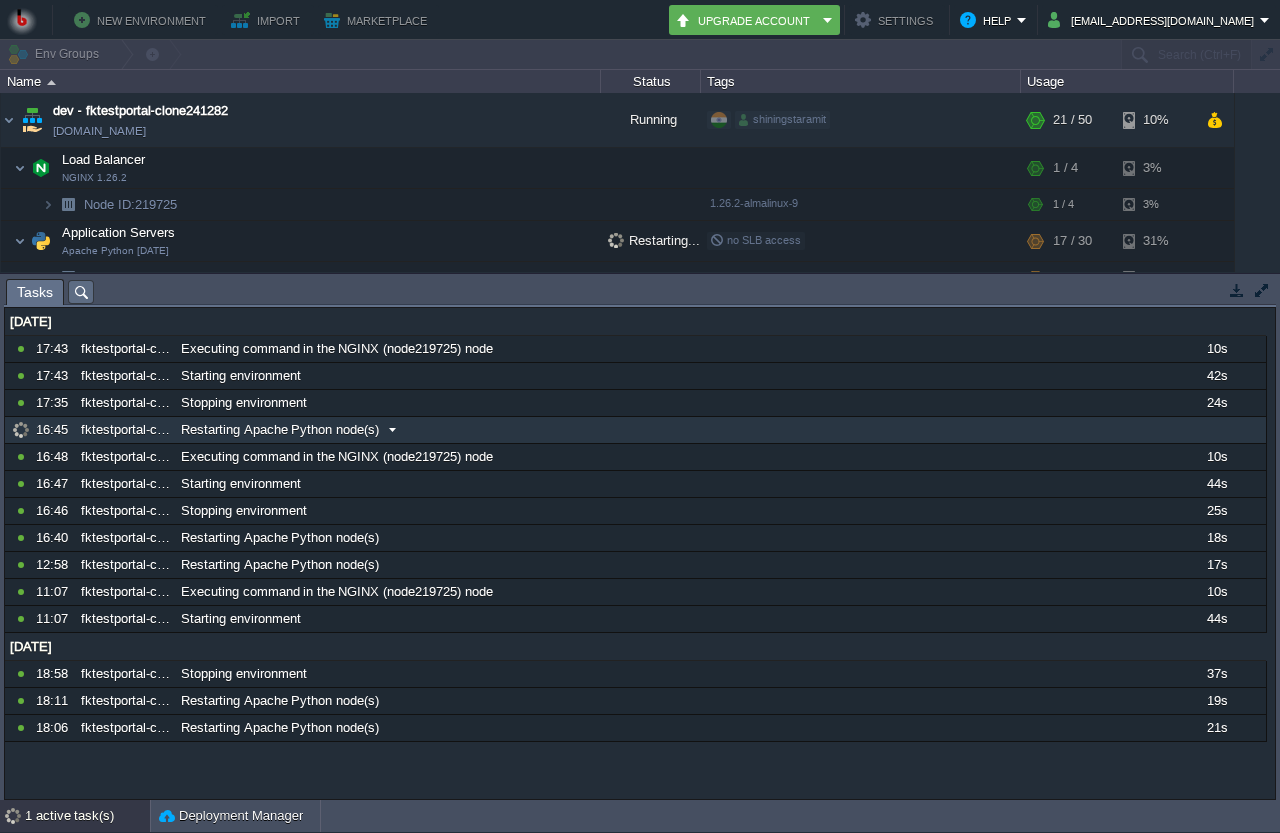 drag, startPoint x: 354, startPoint y: 437, endPoint x: 368, endPoint y: 438, distance: 14.035668 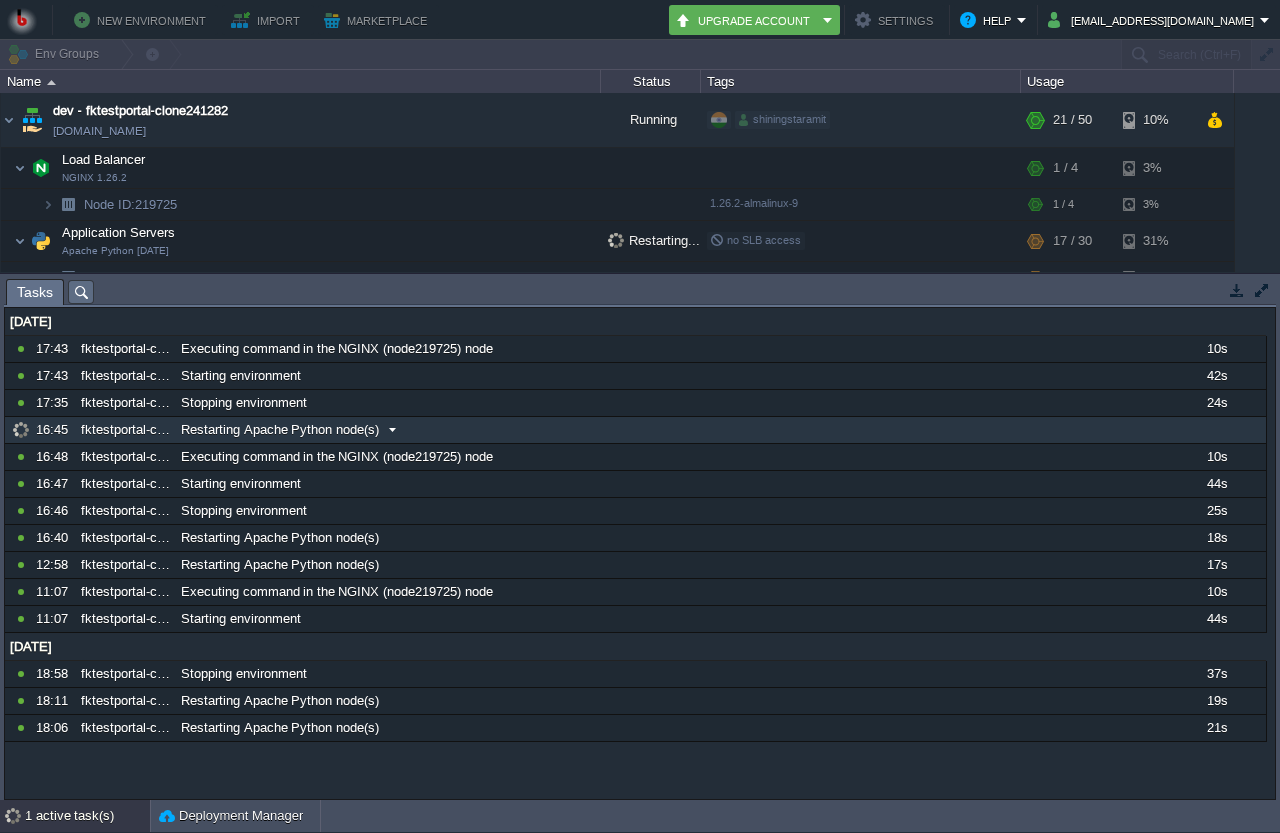 click on "Restarting Apache Python node(s)" at bounding box center (280, 430) 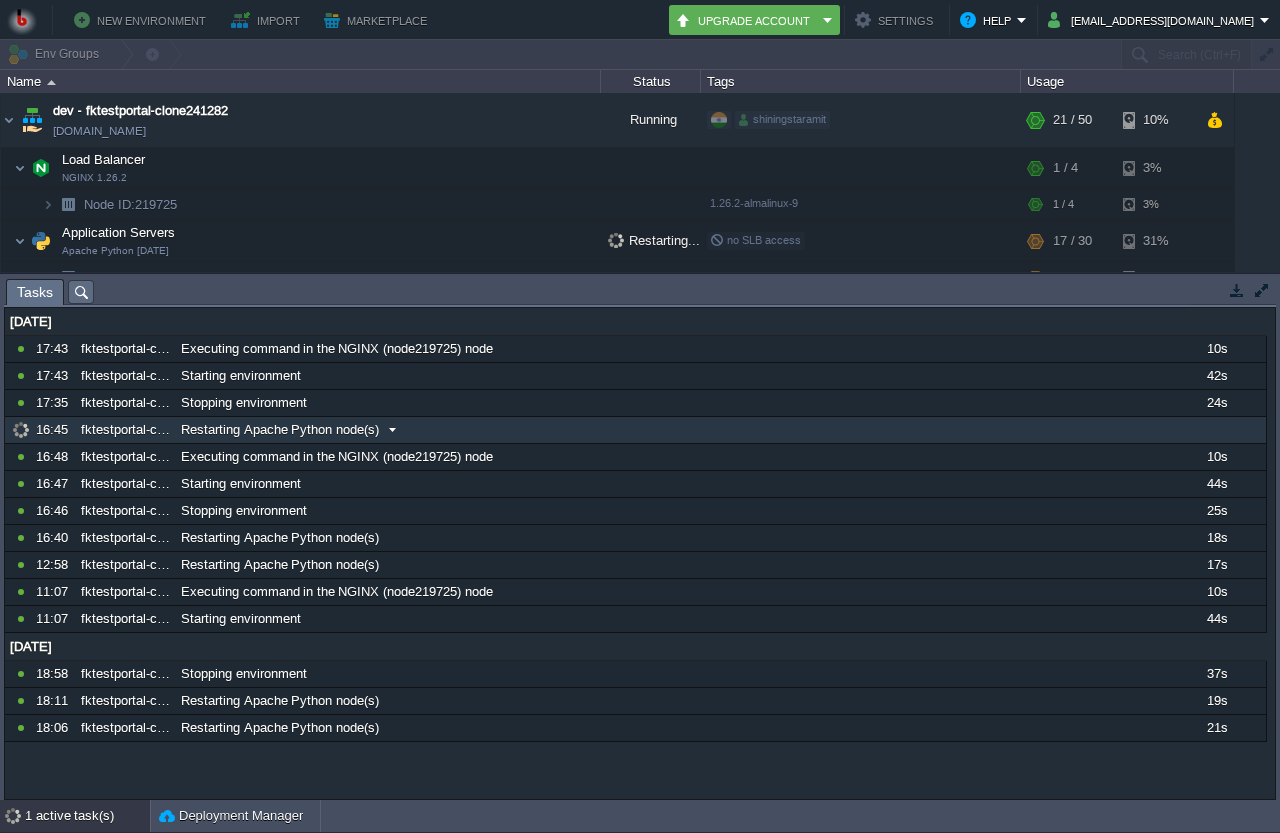 click at bounding box center (392, 430) 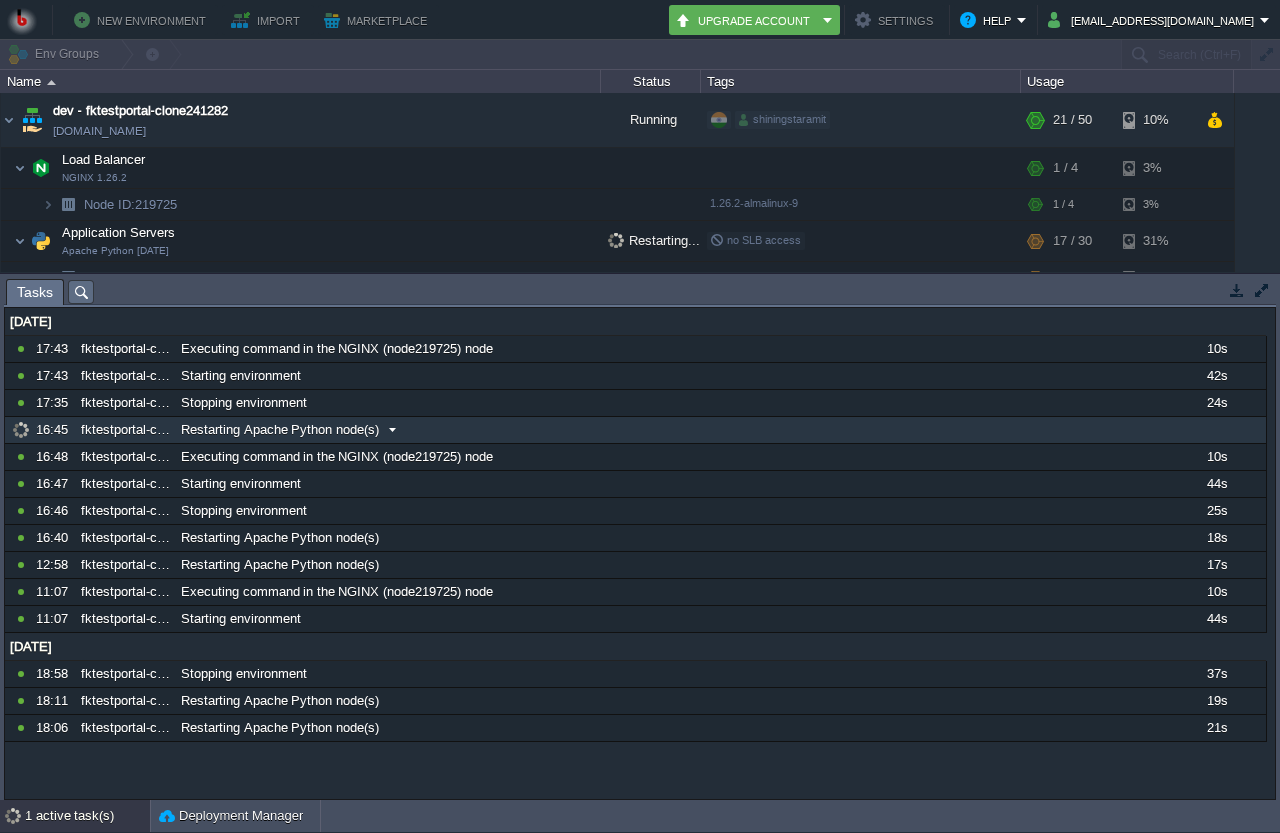 click at bounding box center [392, 430] 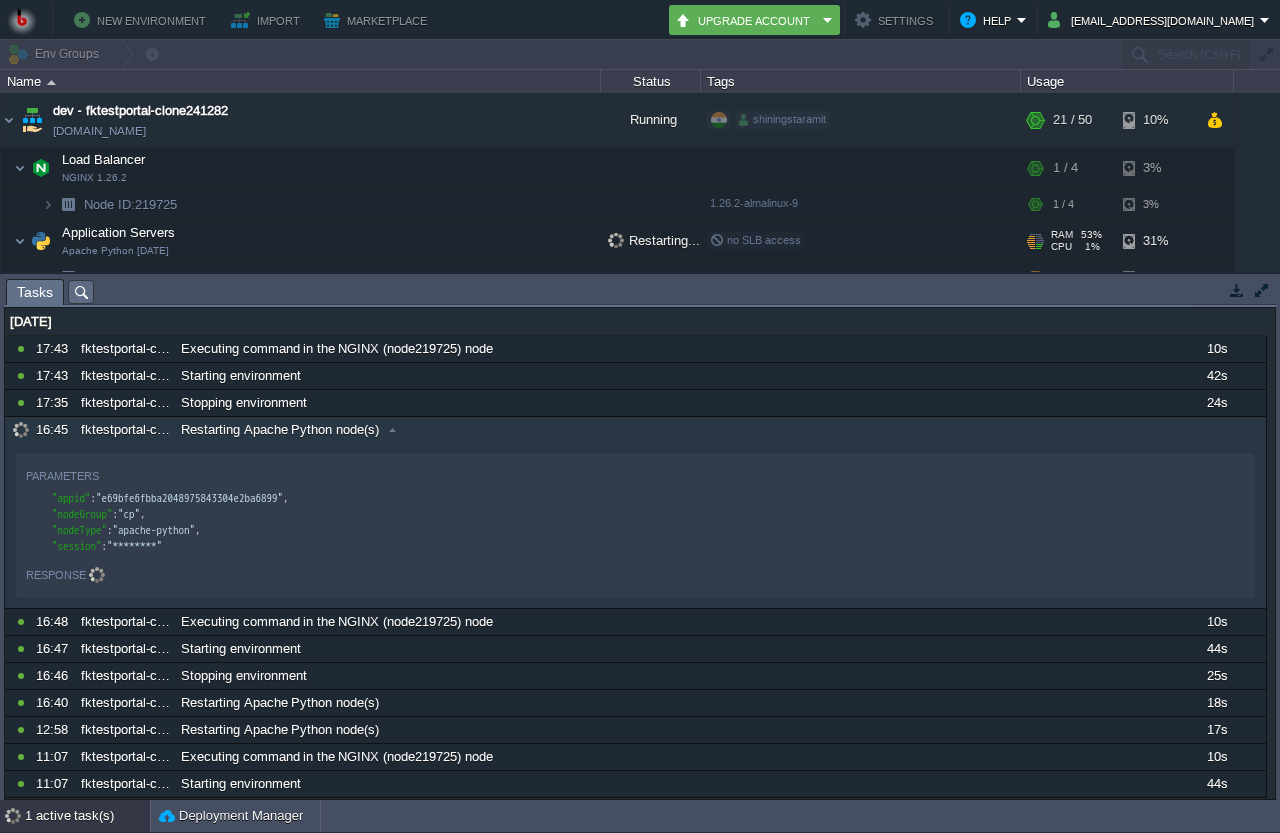click on "Restarting..." at bounding box center (654, 240) 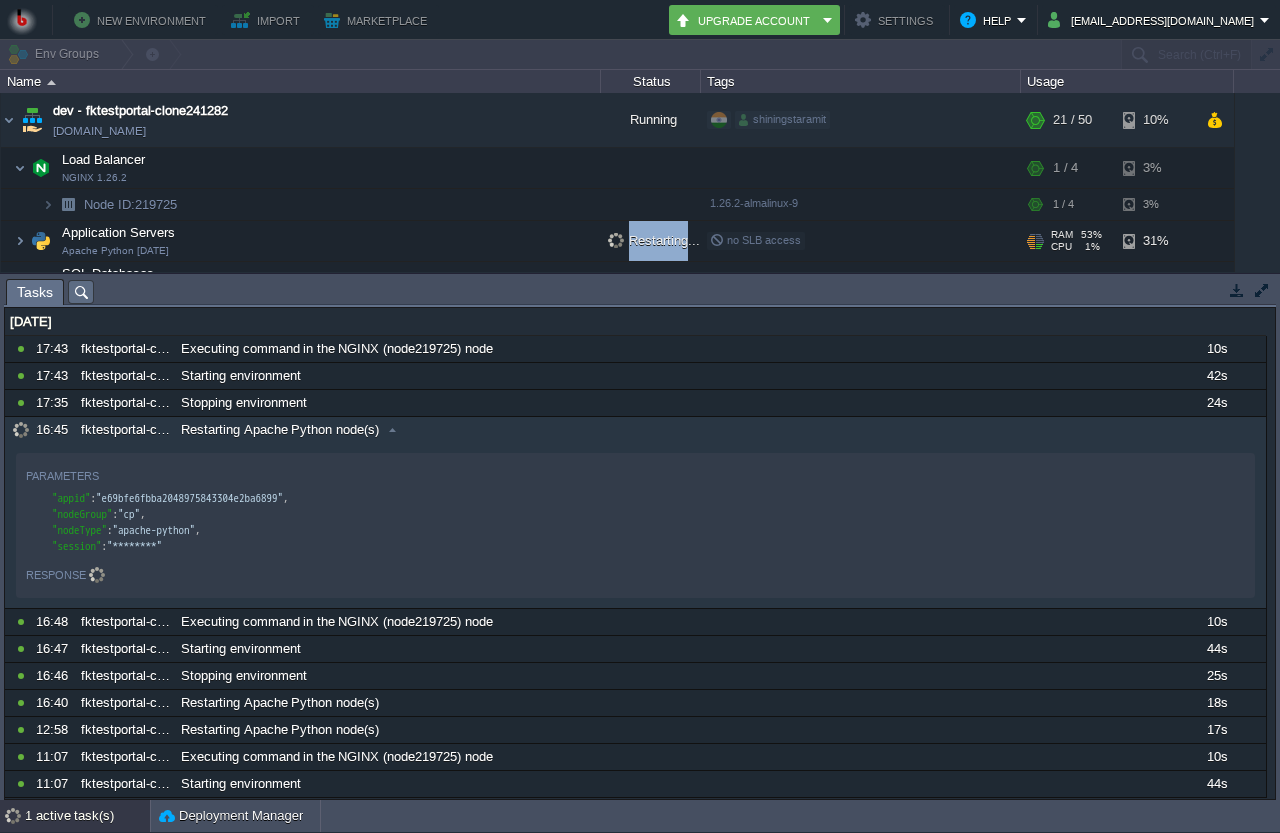 click on "Restarting..." at bounding box center (654, 240) 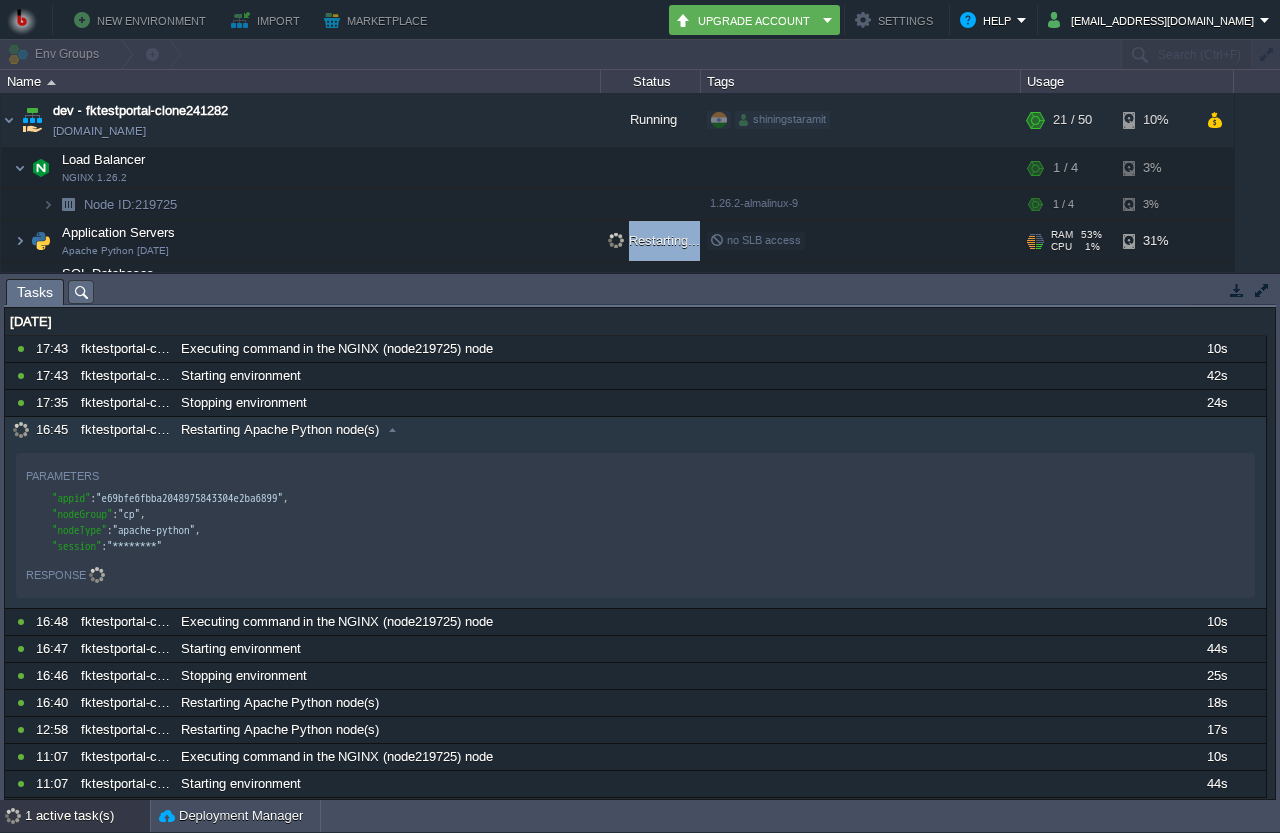 click on "Restarting..." at bounding box center (654, 240) 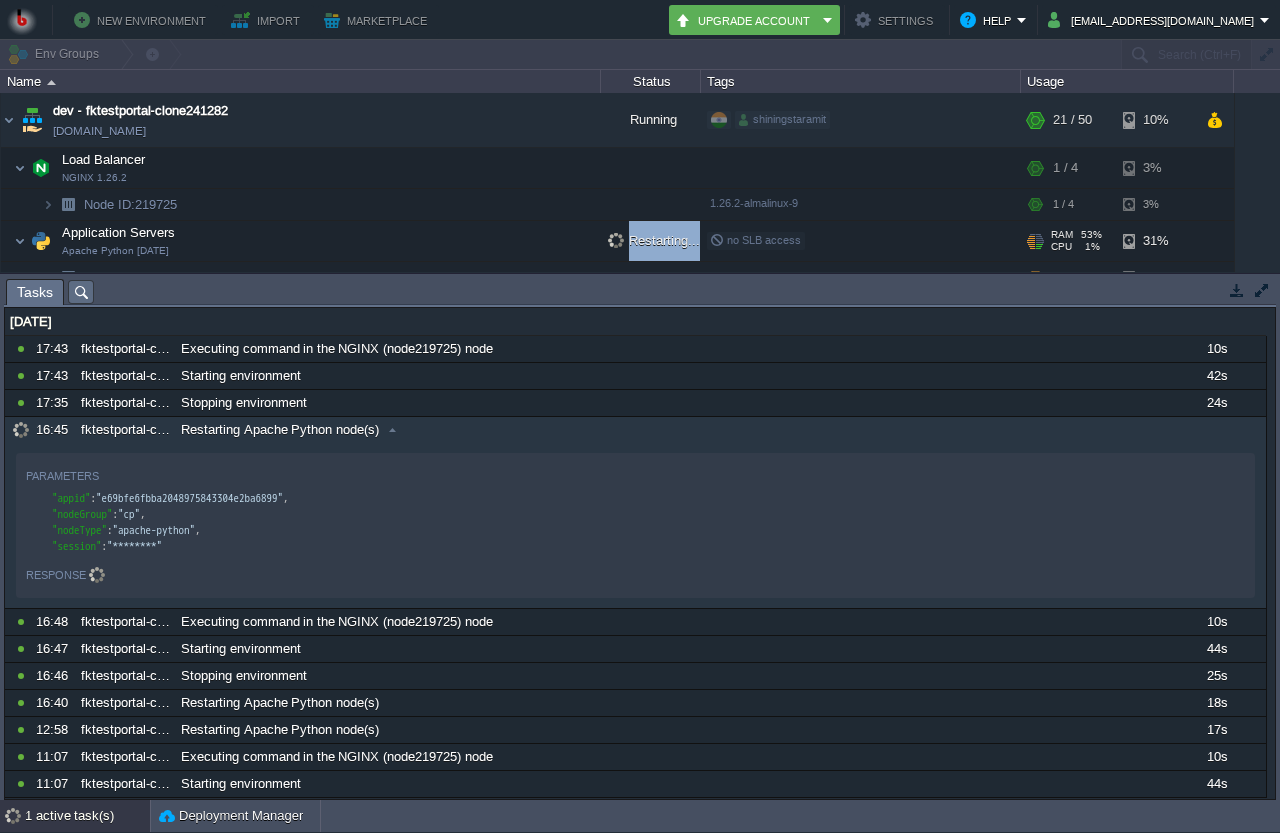 click on "Restarting..." at bounding box center (654, 240) 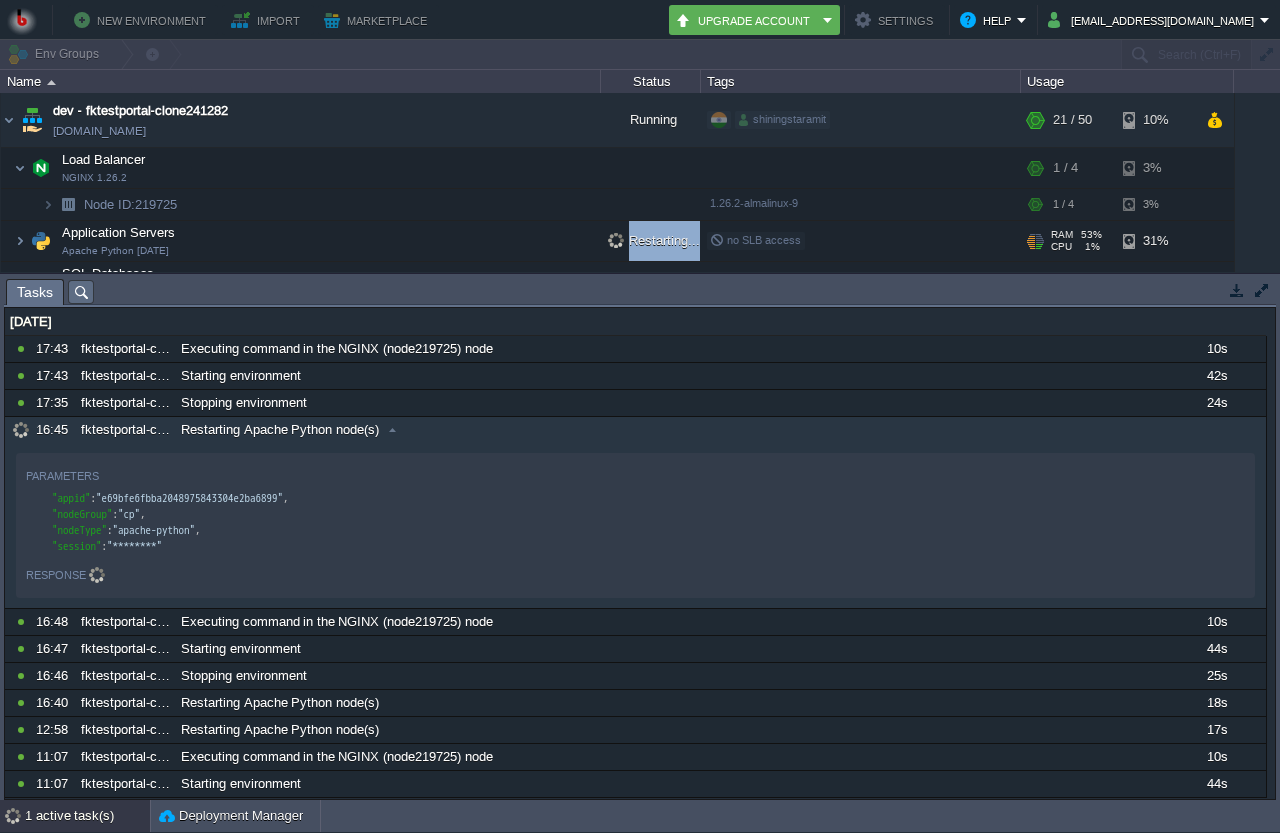 click on "Restarting..." at bounding box center [654, 240] 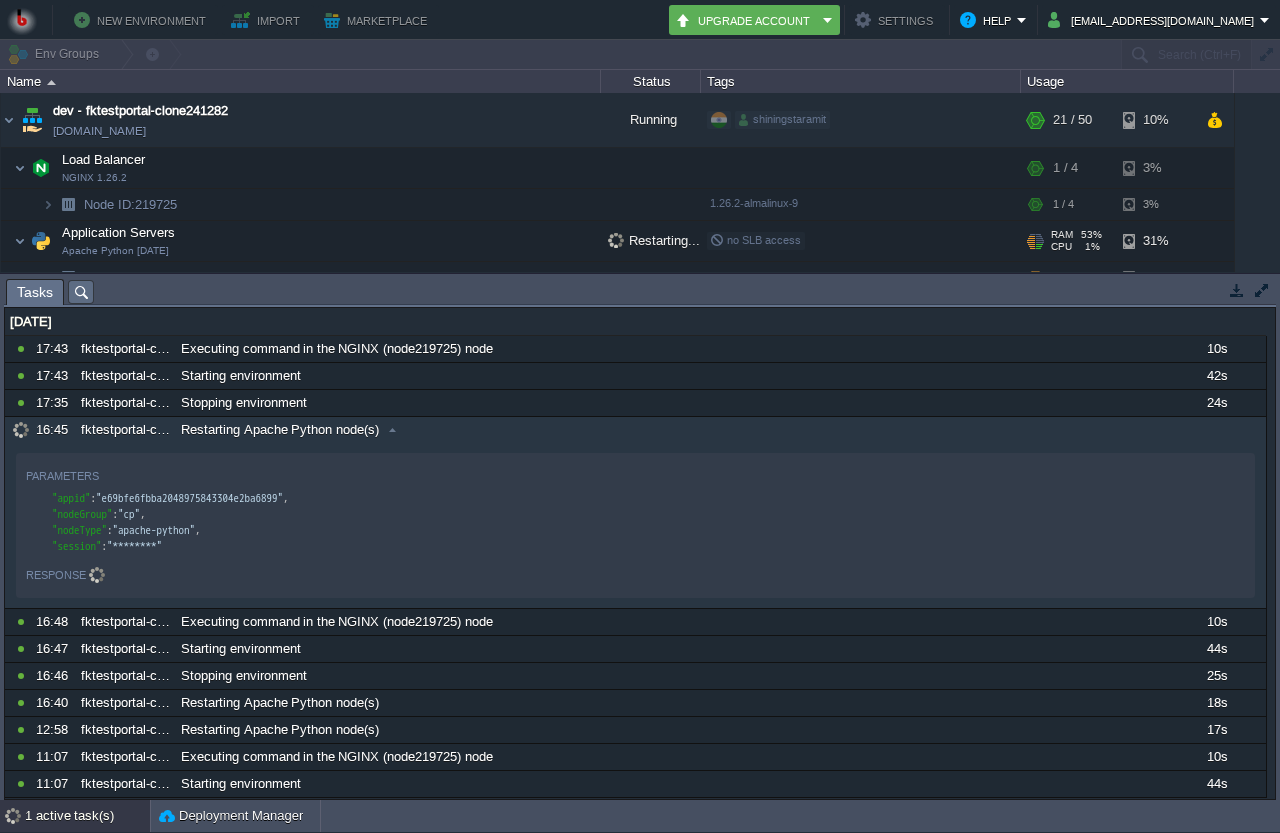click on "Restarting..." at bounding box center (654, 240) 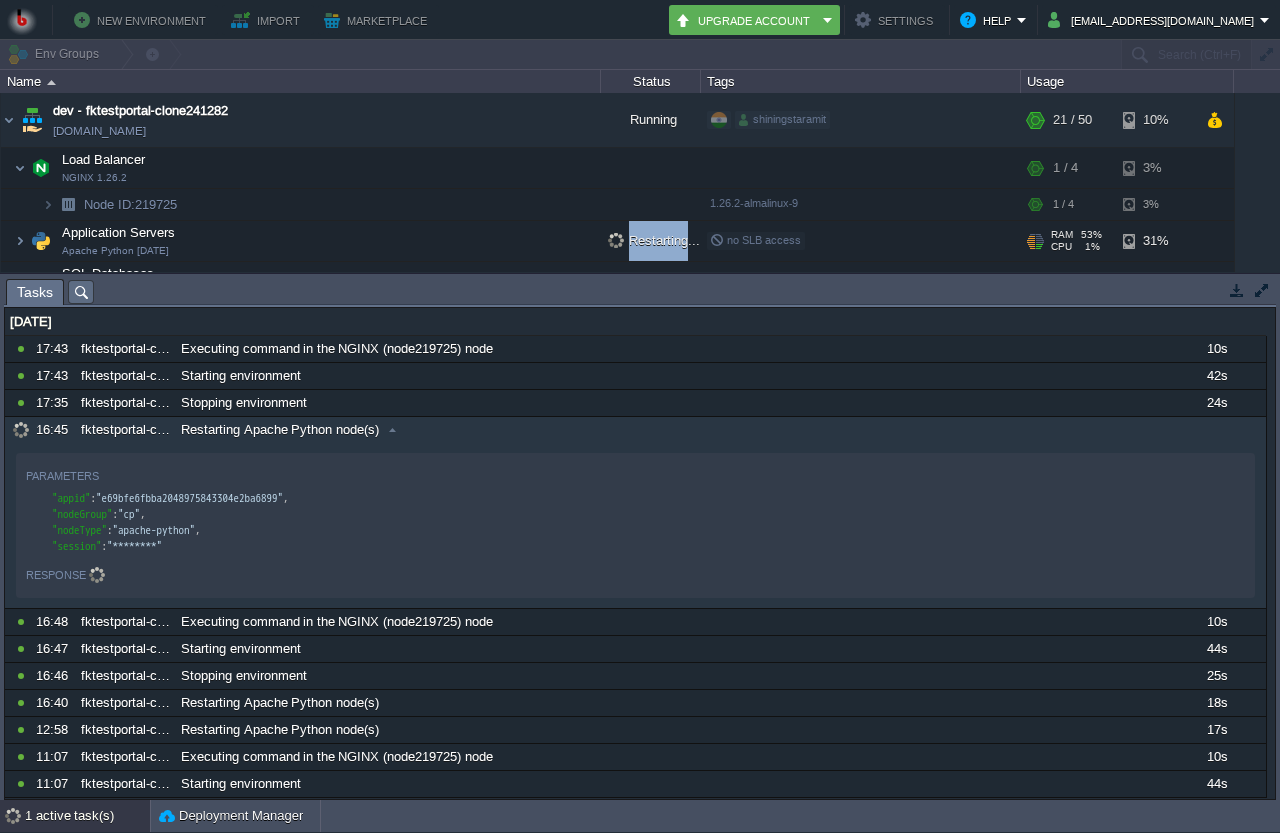 click on "Restarting..." at bounding box center [654, 240] 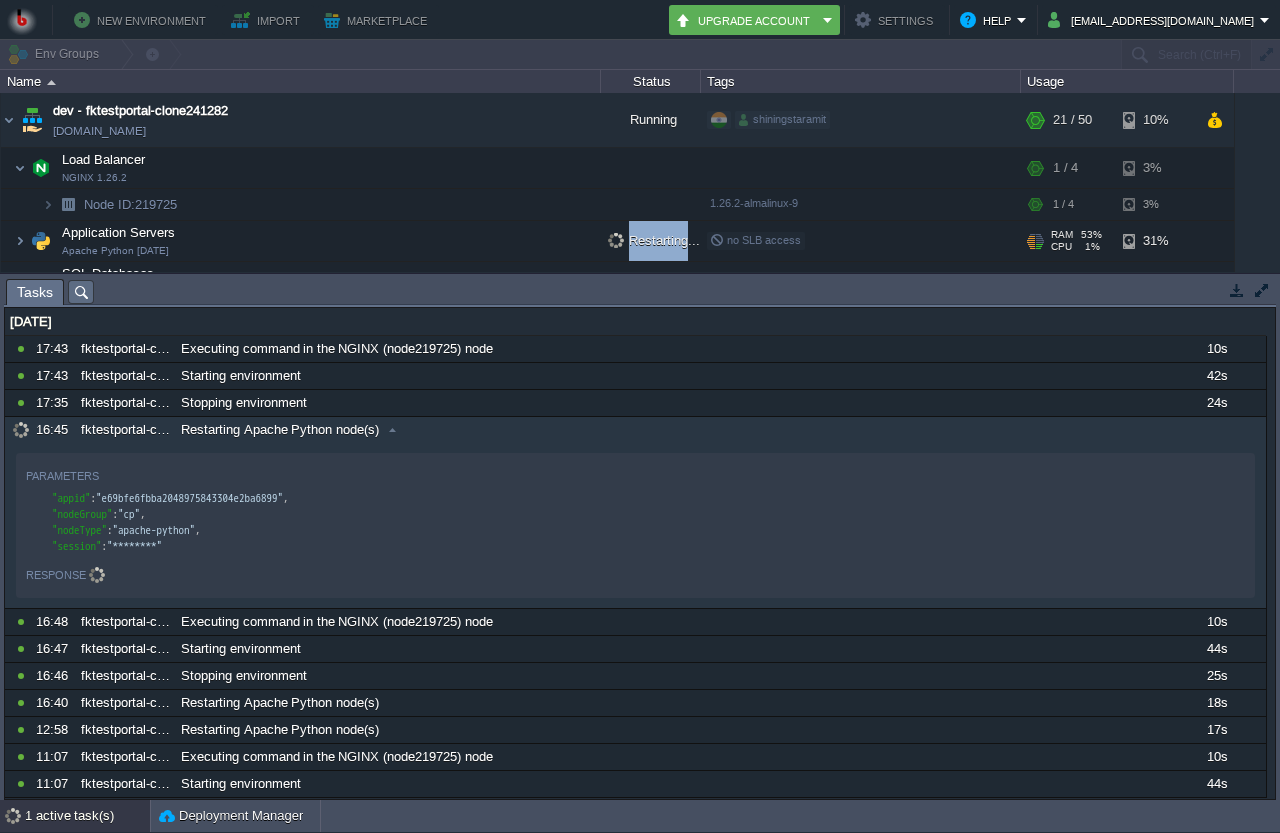 click on "Restarting..." at bounding box center [654, 240] 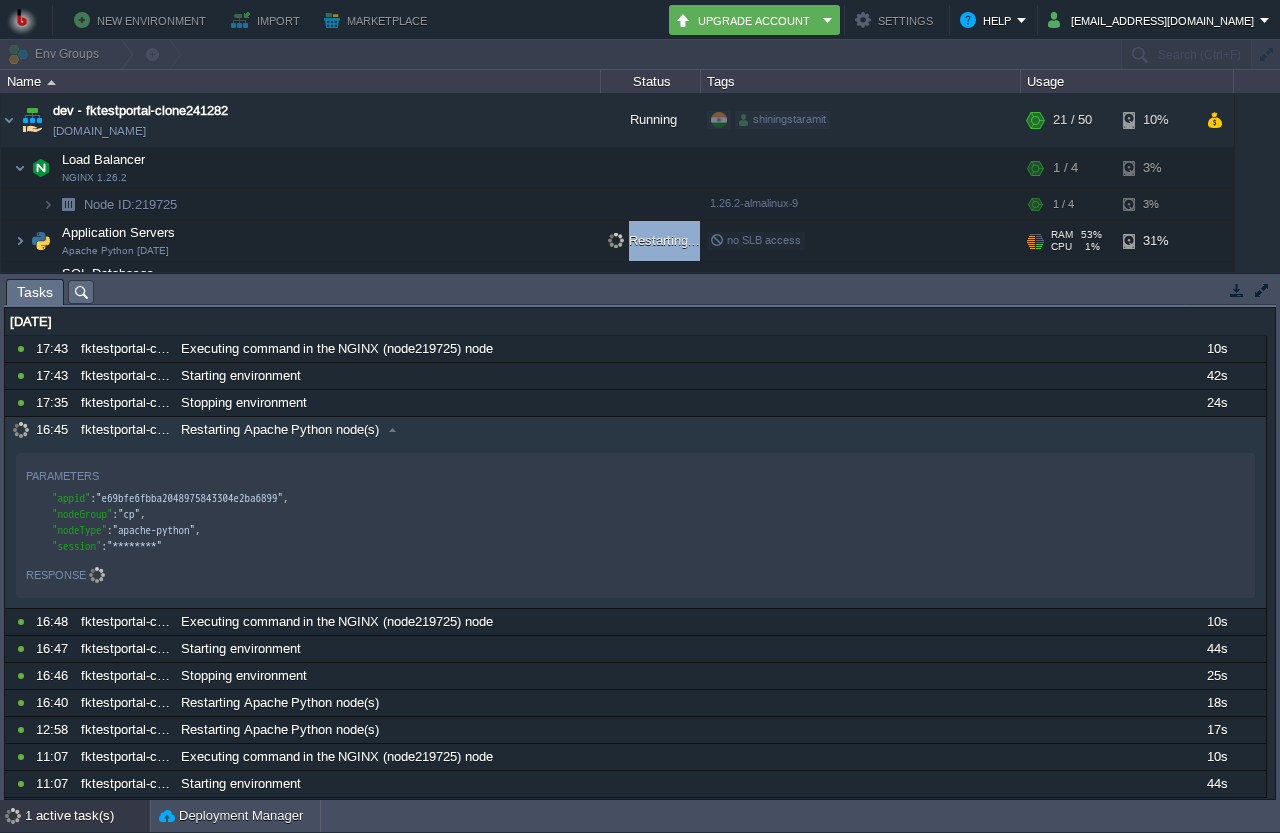 click on "Restarting..." at bounding box center [654, 240] 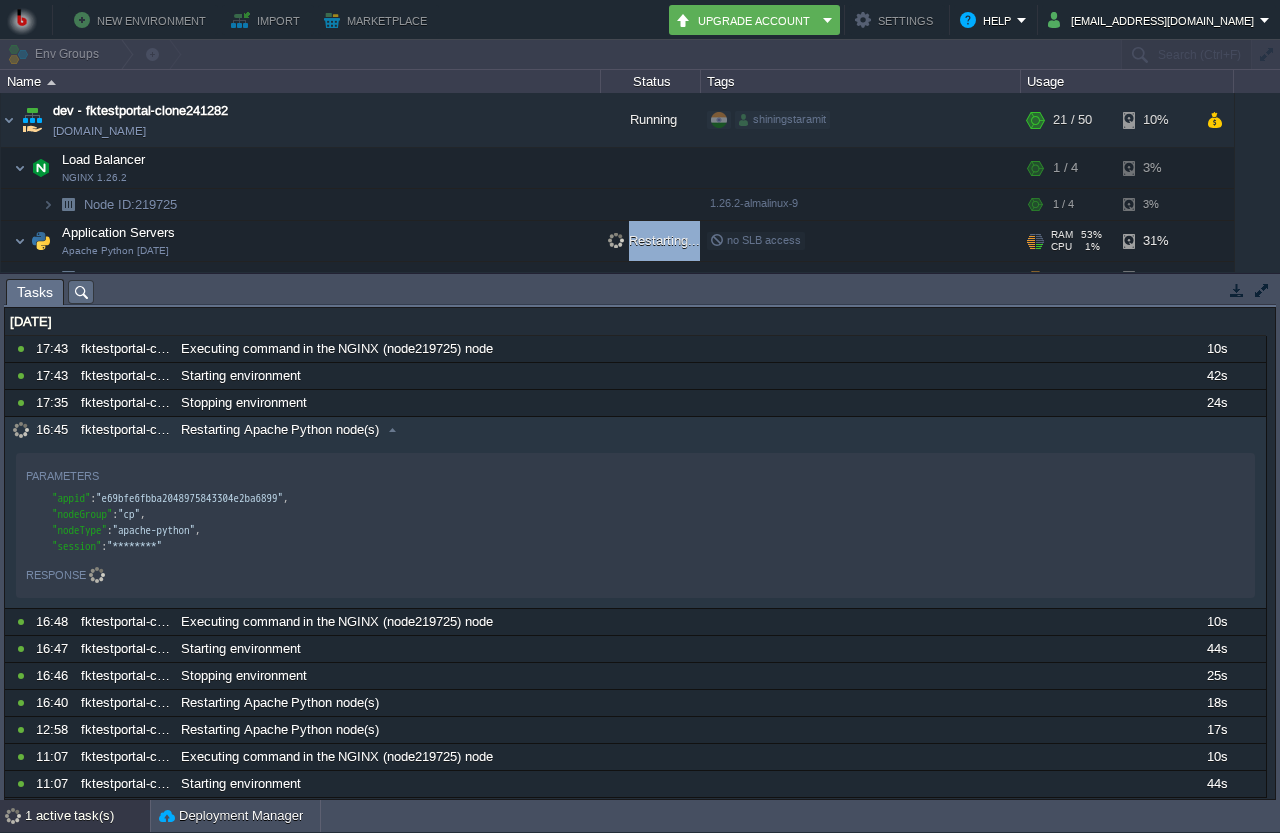click on "Restarting..." at bounding box center (654, 240) 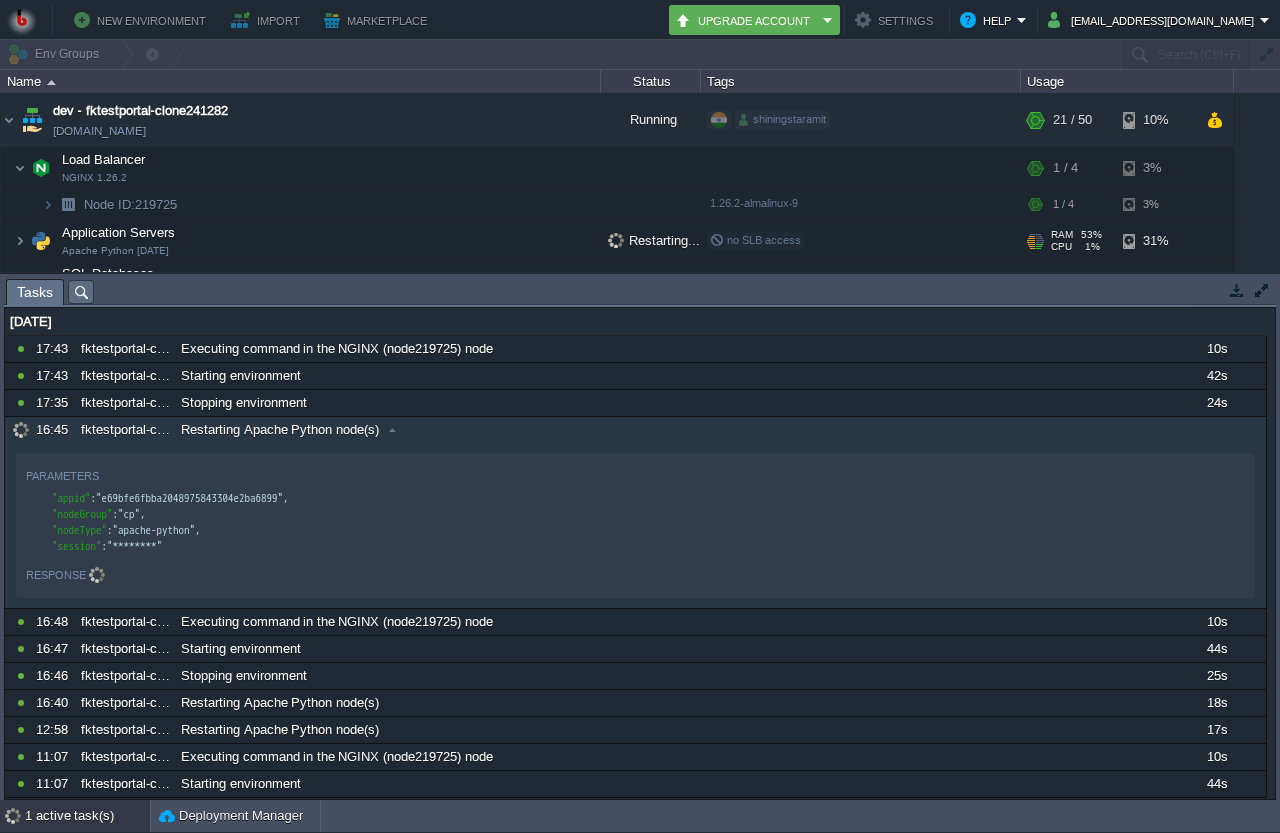 click on "Application Servers Apache Python 2.4.59" at bounding box center [301, 241] 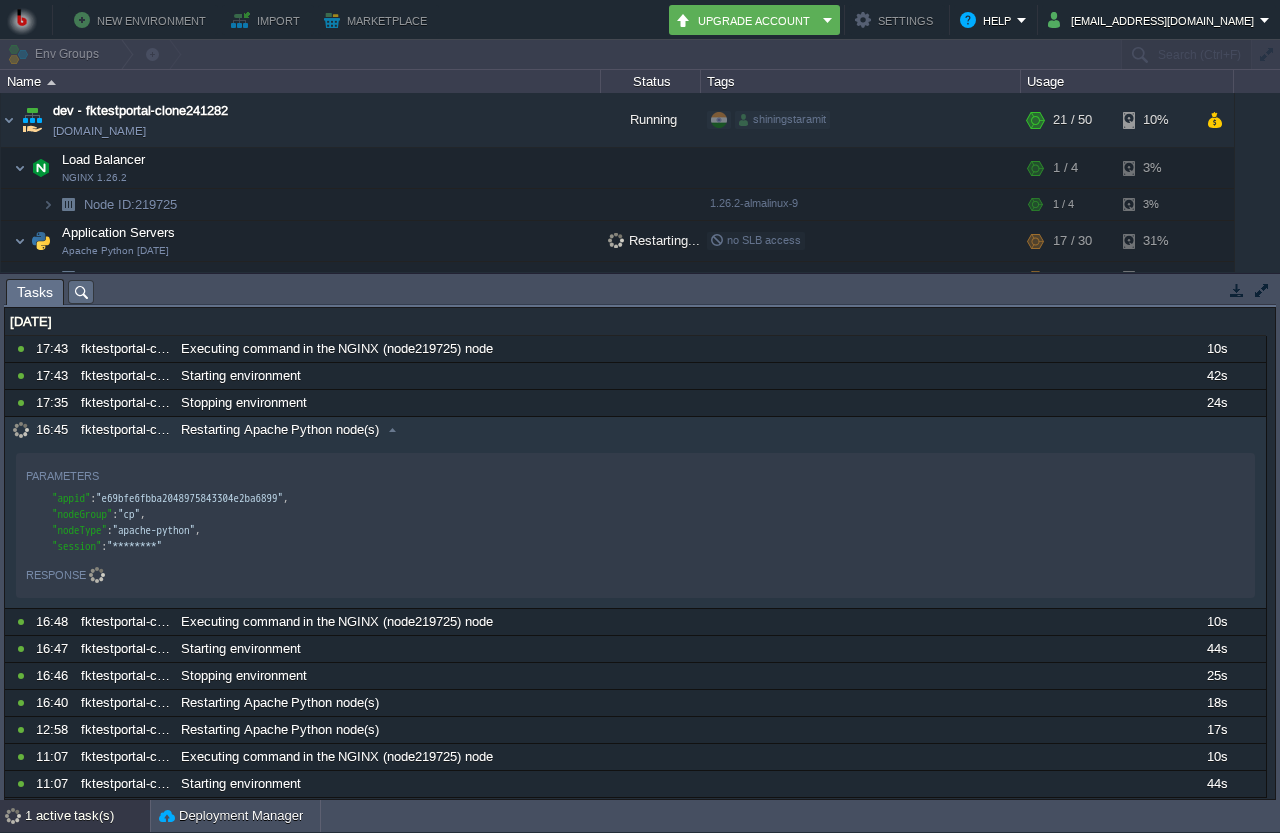 scroll, scrollTop: 100, scrollLeft: 0, axis: vertical 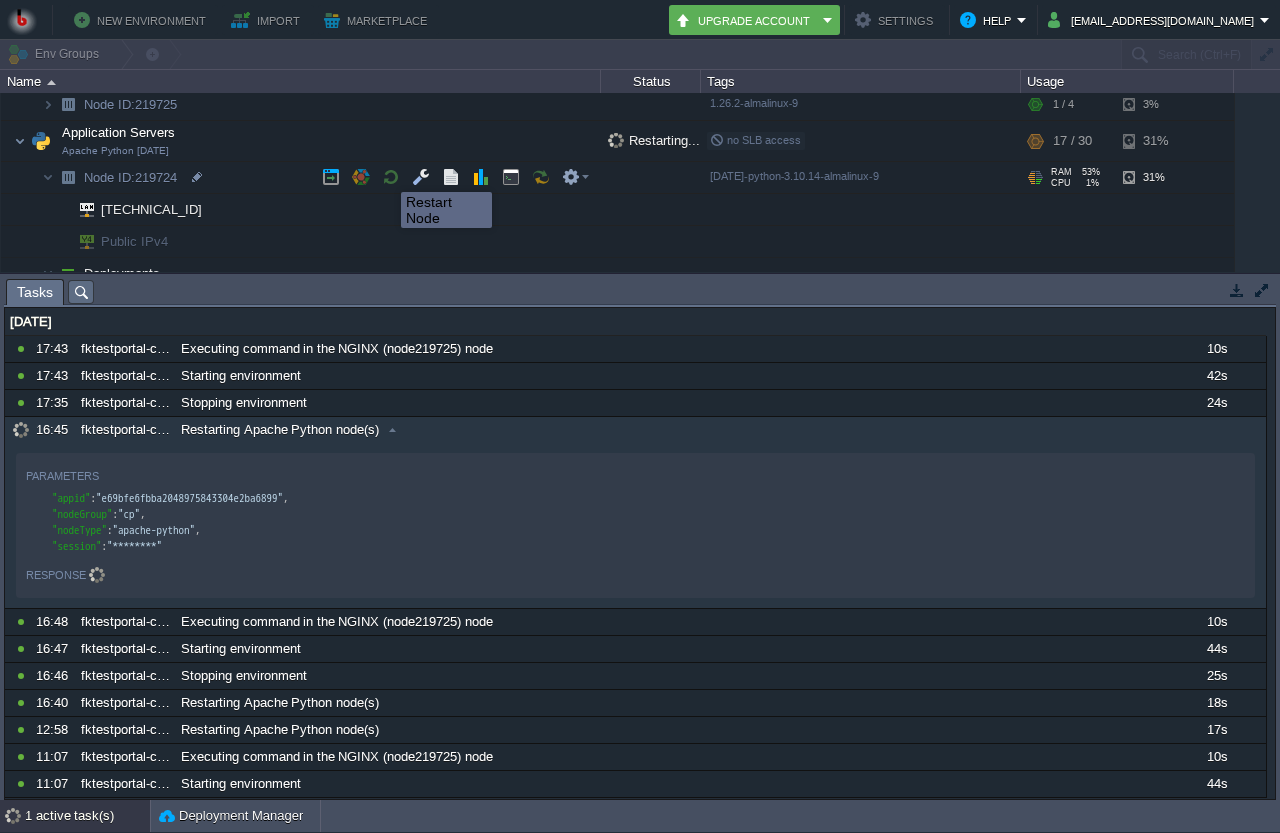 click at bounding box center [391, 177] 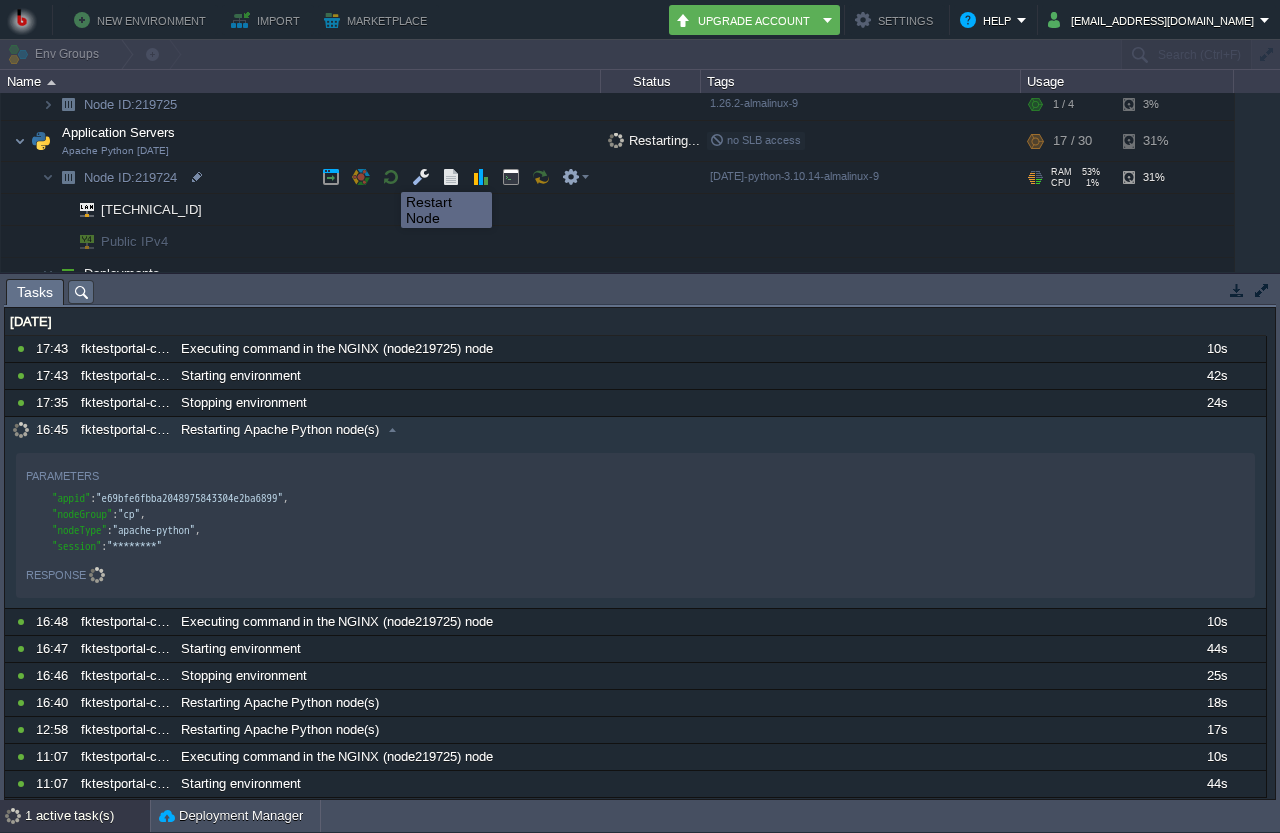 click at bounding box center [391, 177] 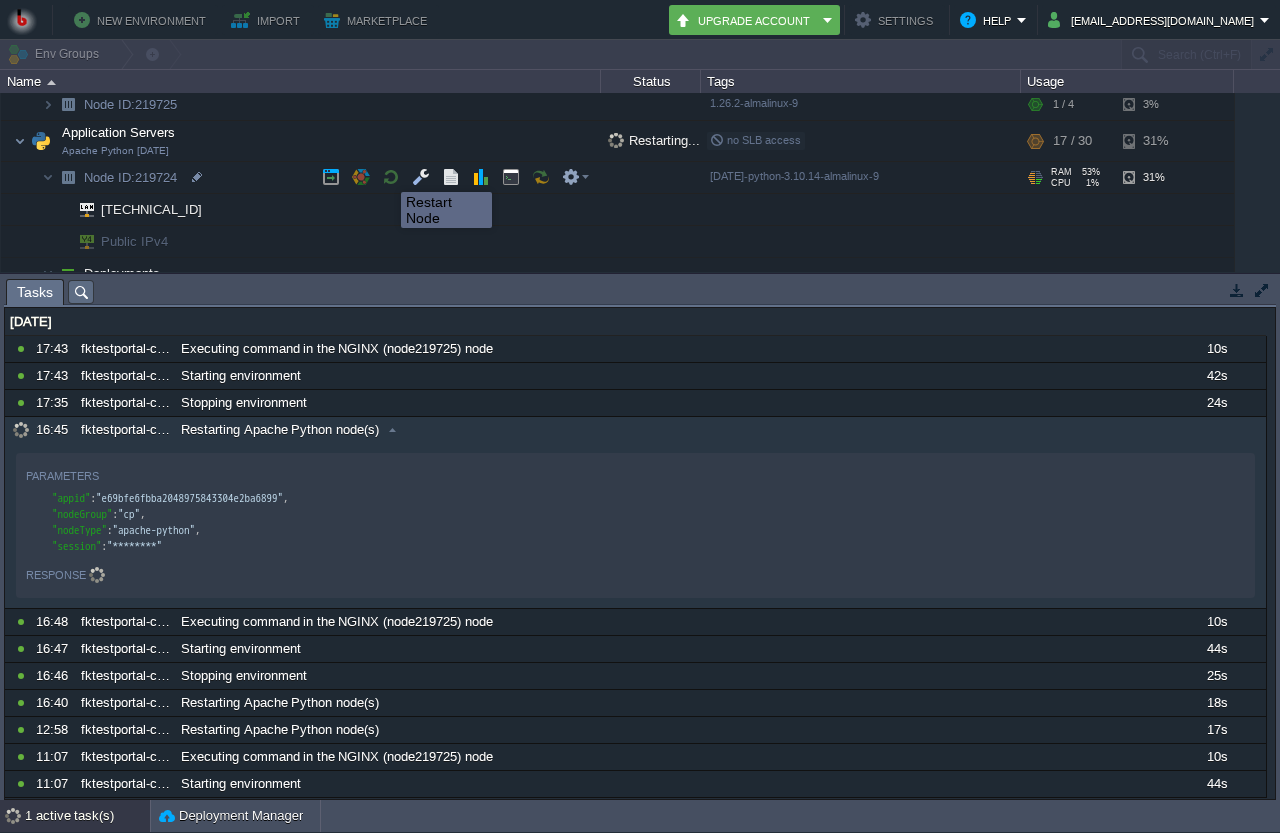 click at bounding box center (391, 177) 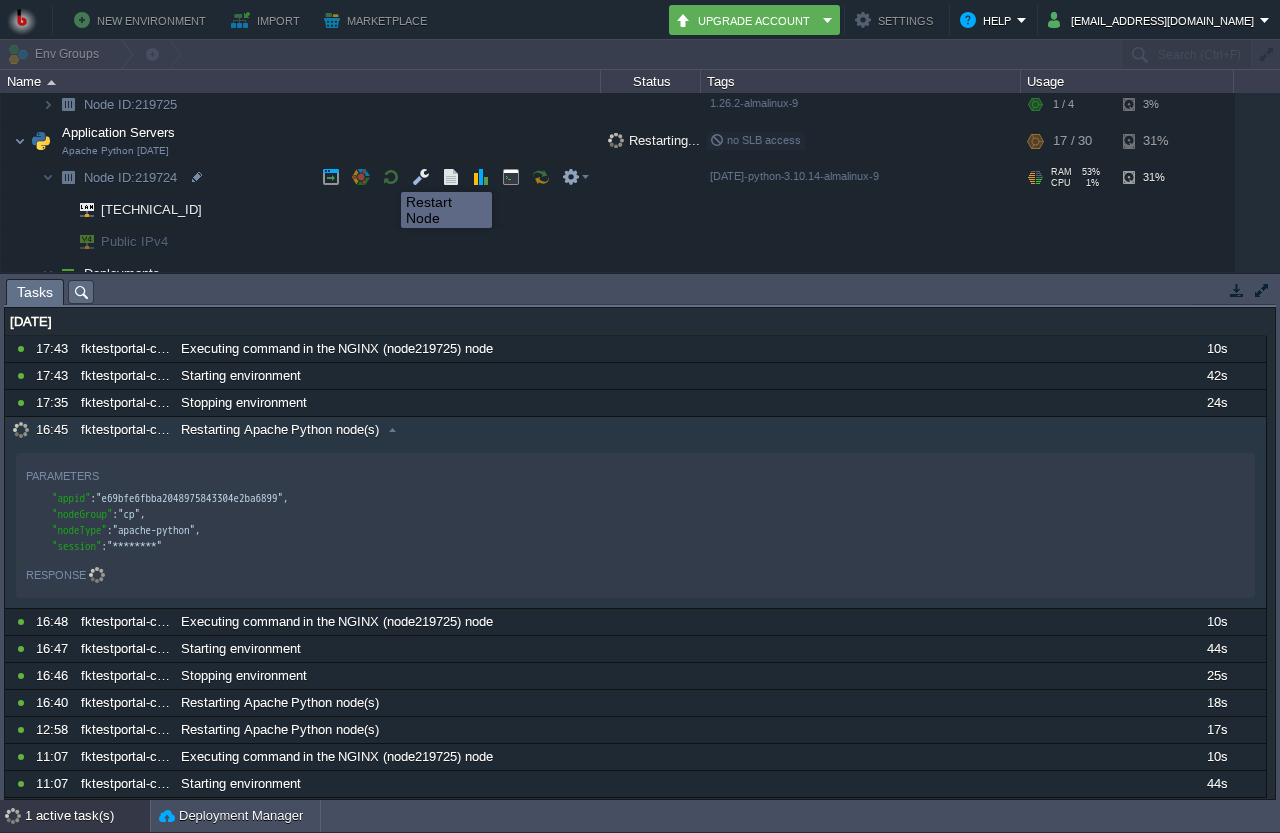 click at bounding box center [391, 177] 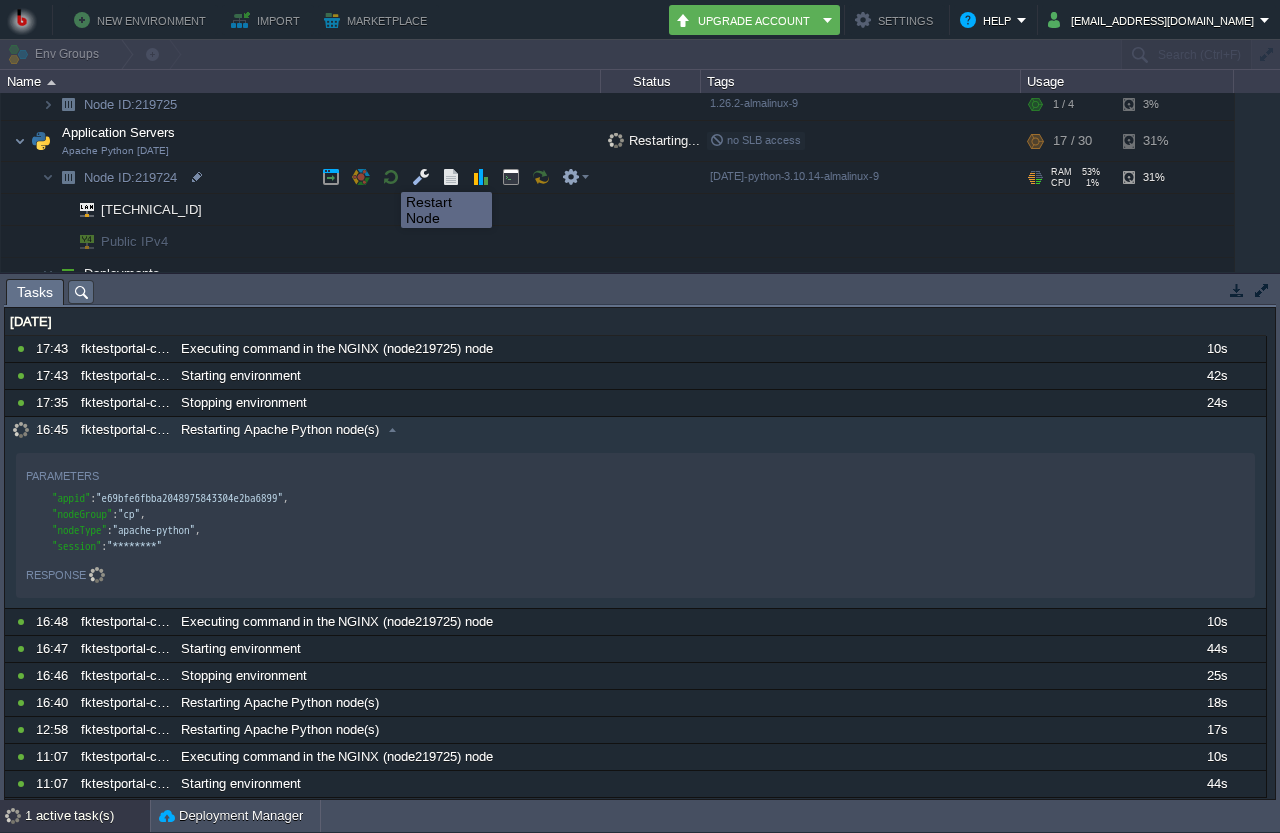 click at bounding box center (391, 177) 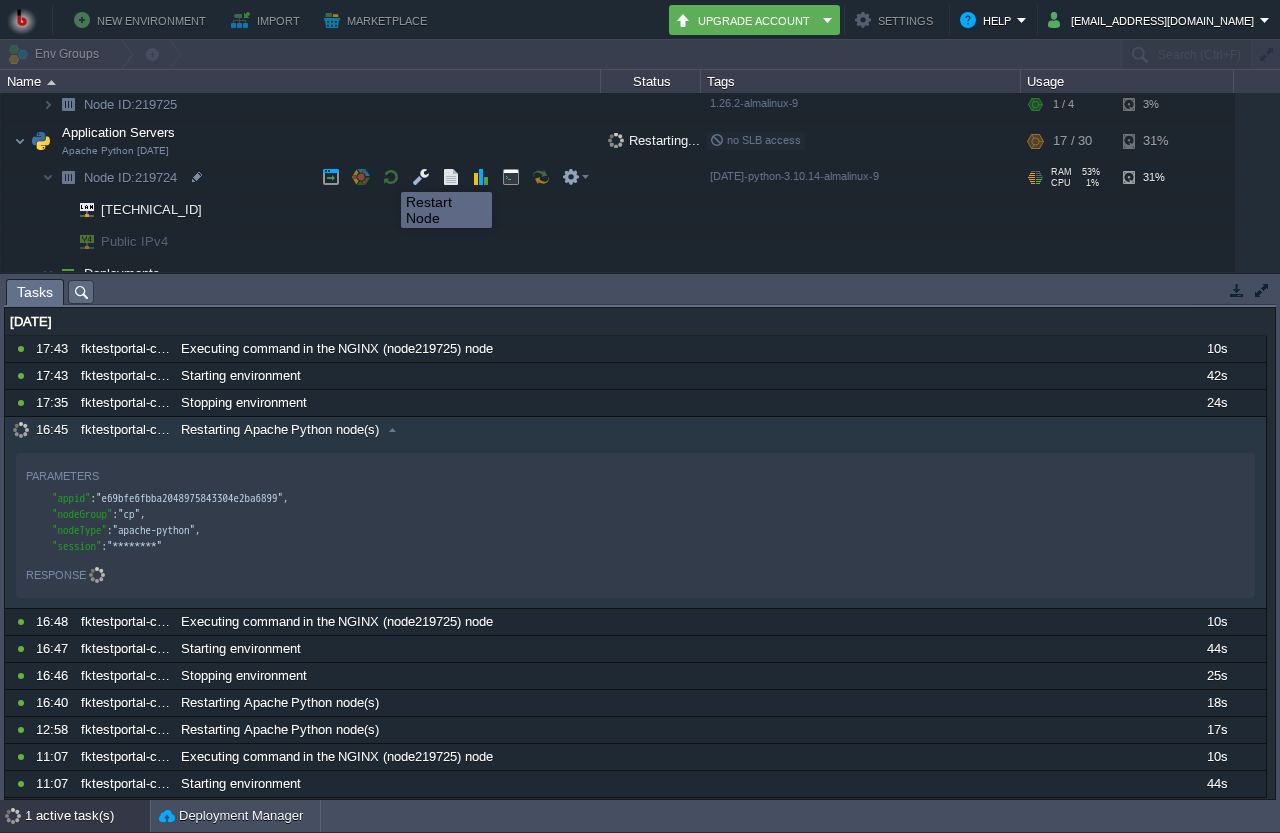 click at bounding box center (391, 177) 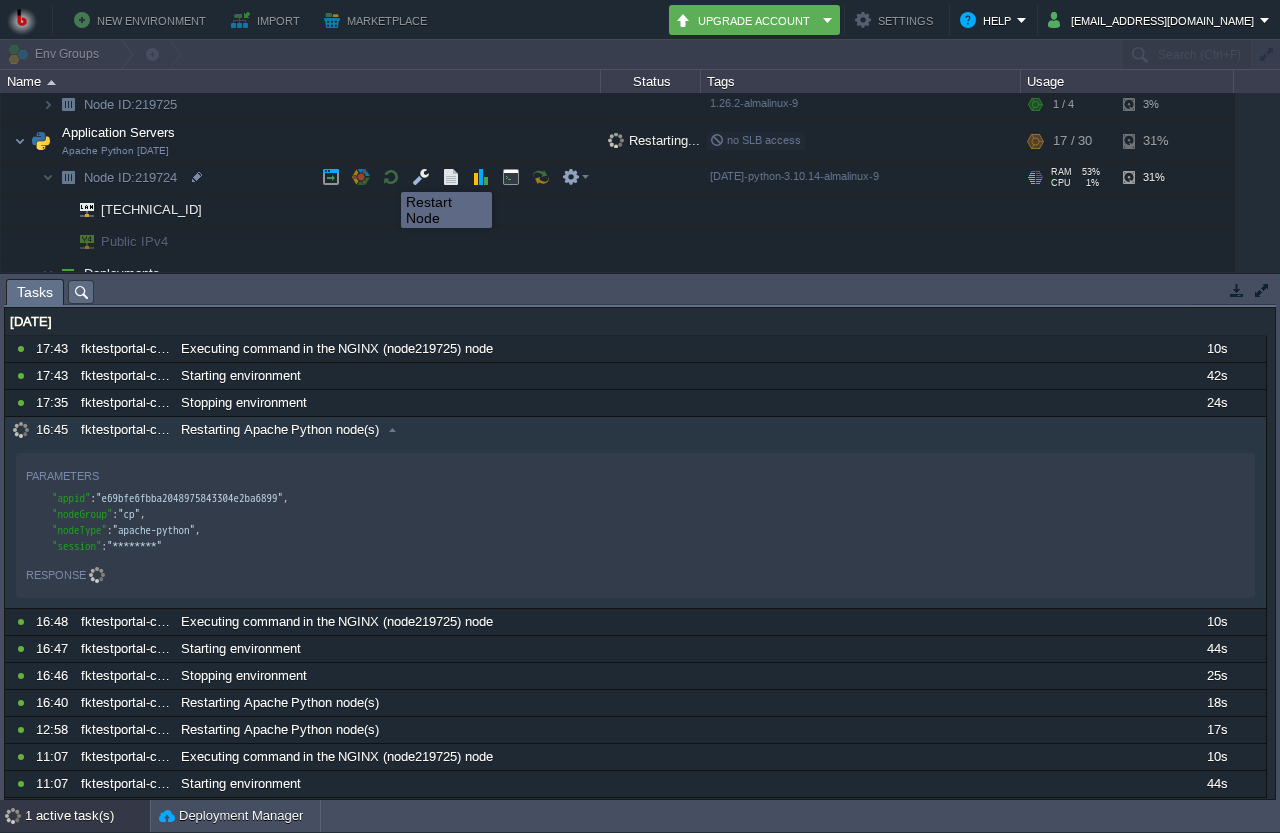 click at bounding box center (391, 177) 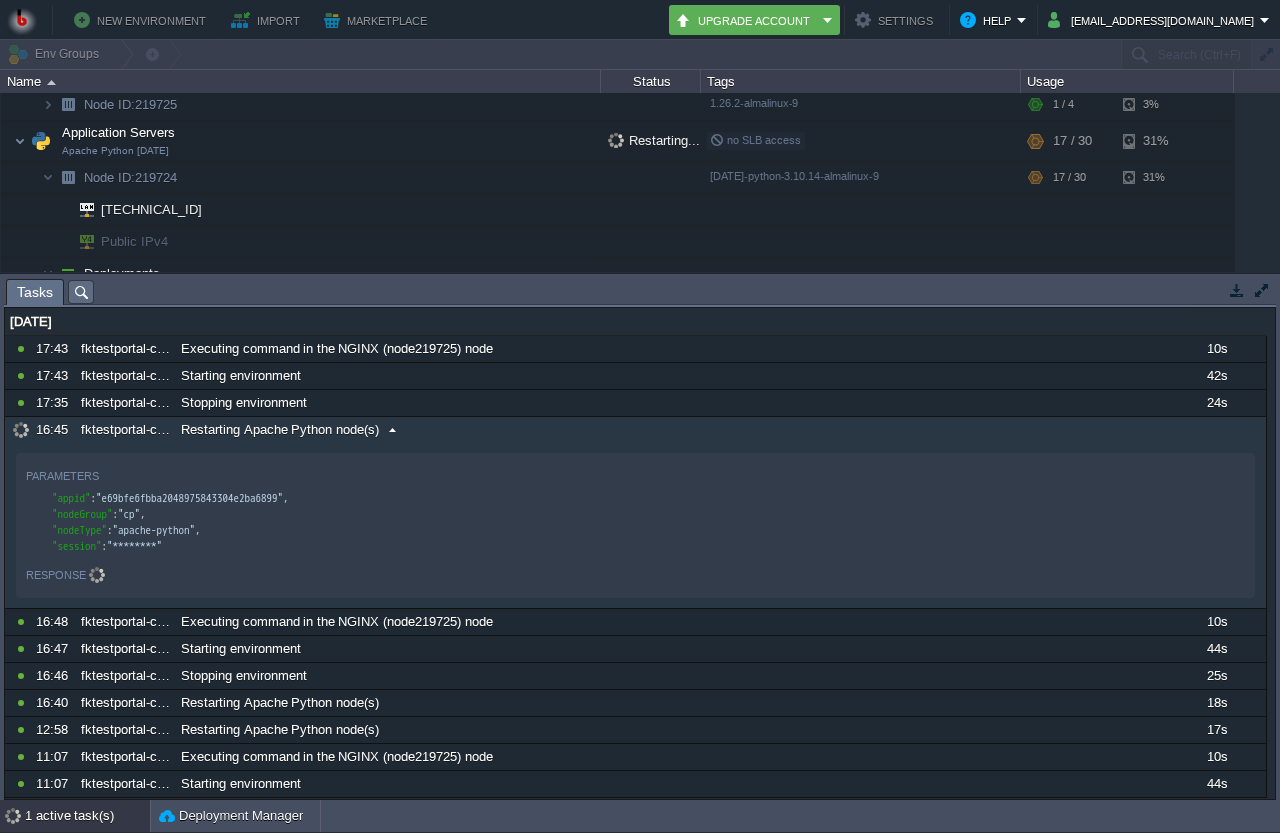 drag, startPoint x: 1112, startPoint y: 429, endPoint x: 291, endPoint y: 416, distance: 821.1029 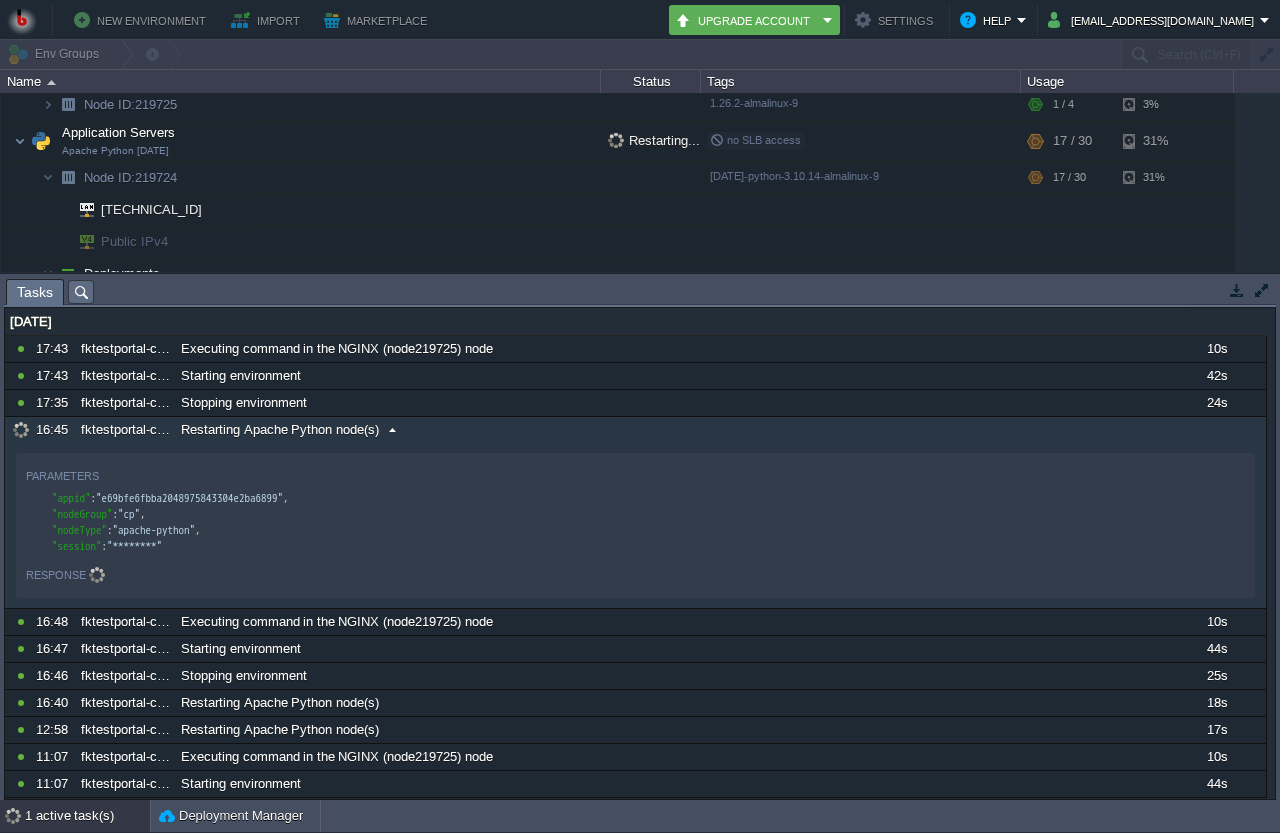 click on "Stopping environment" at bounding box center (670, 403) 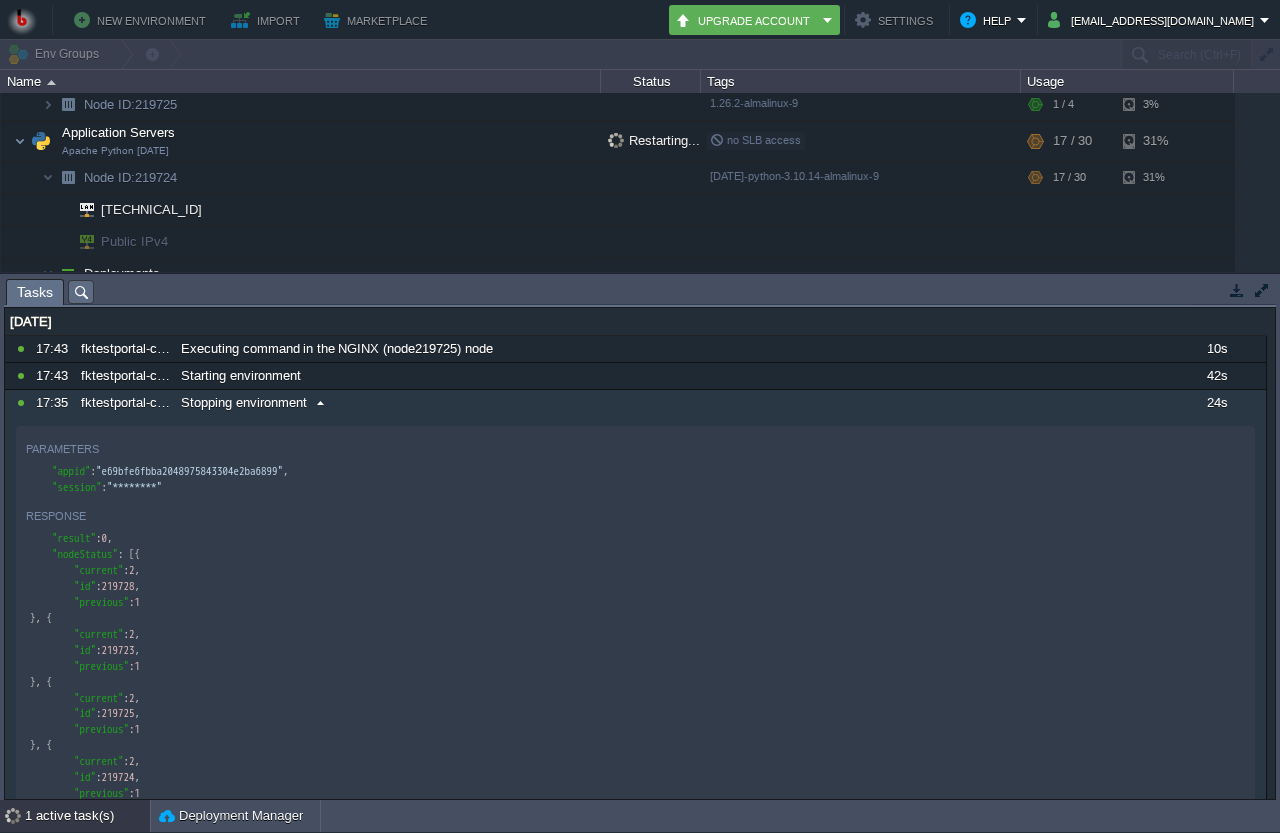 click on "Stopping environment" at bounding box center [244, 403] 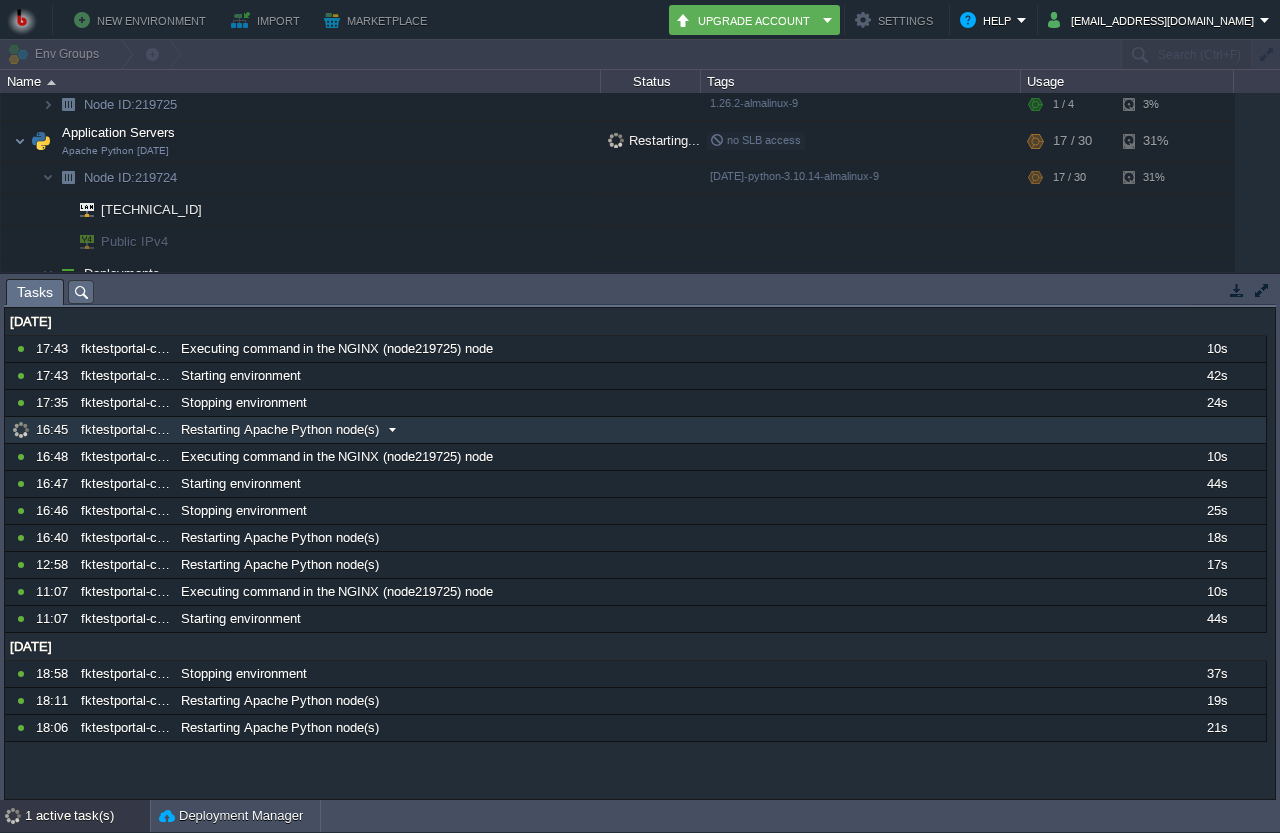 drag, startPoint x: 247, startPoint y: 430, endPoint x: 361, endPoint y: 429, distance: 114.00439 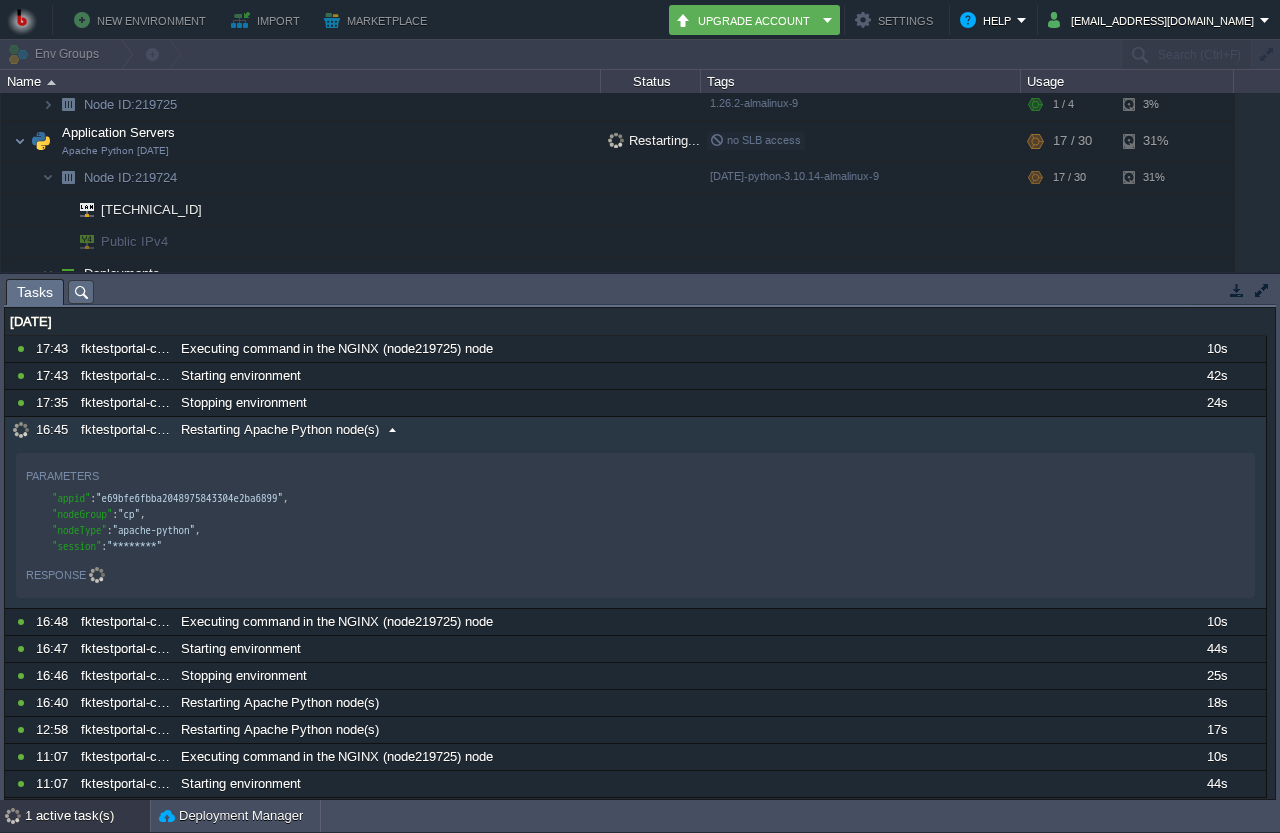 click on "Restarting Apache Python node(s)" at bounding box center [280, 430] 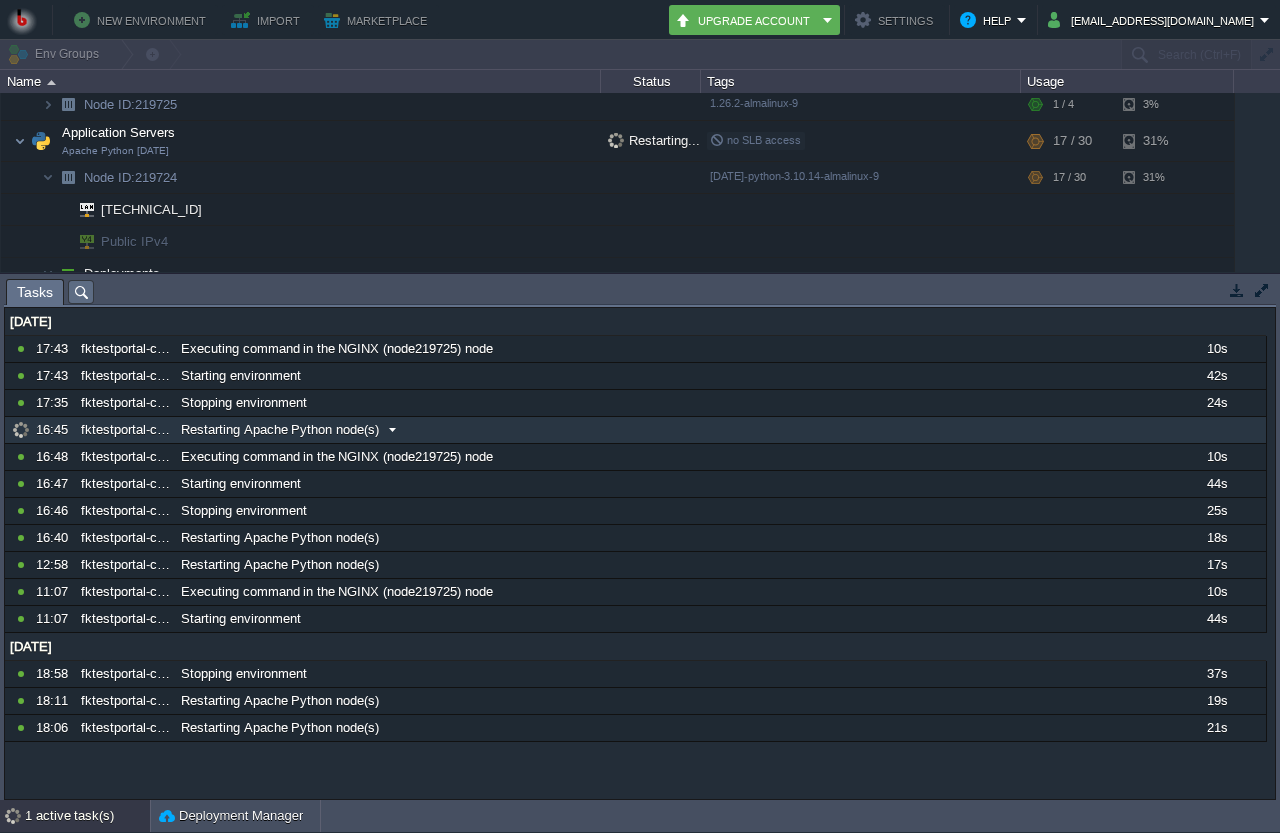 click on "Restarting Apache Python node(s)" at bounding box center (280, 430) 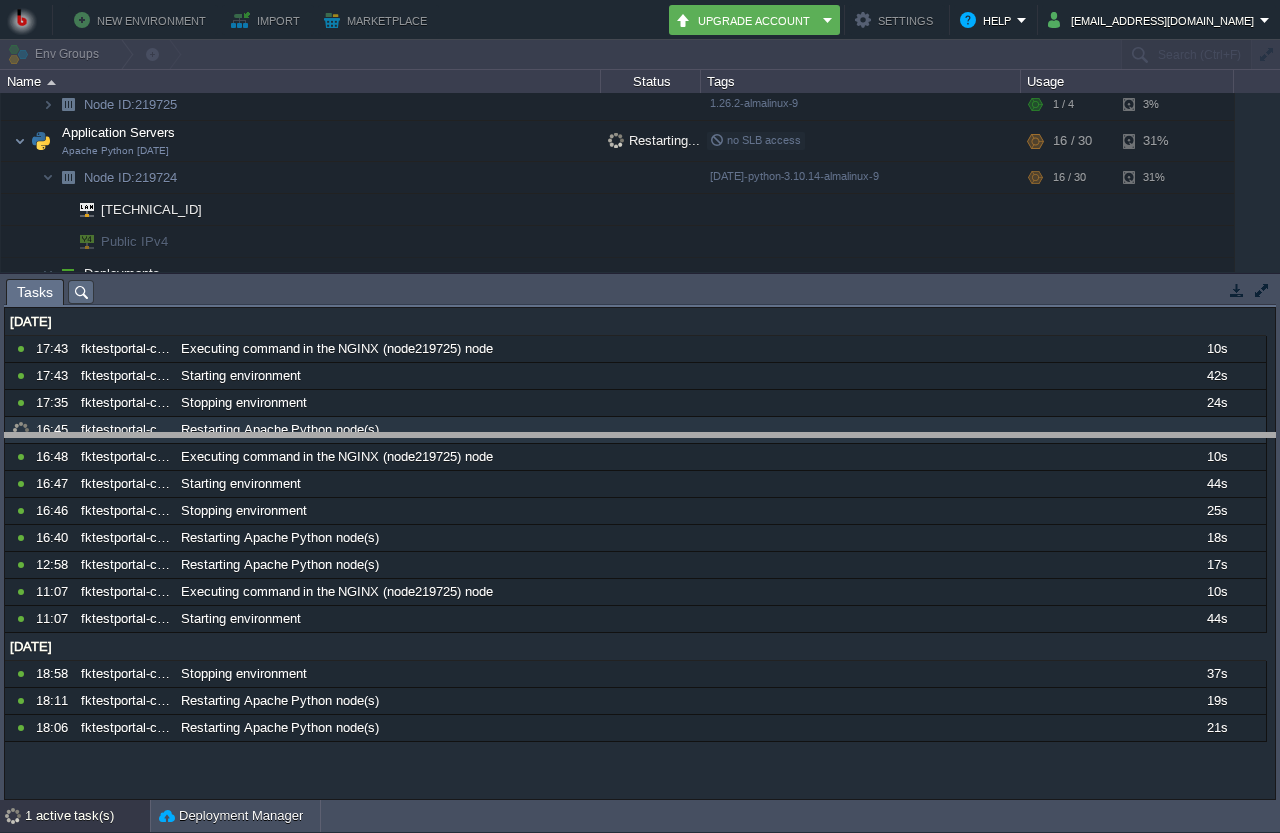 drag, startPoint x: 691, startPoint y: 300, endPoint x: 718, endPoint y: 456, distance: 158.31929 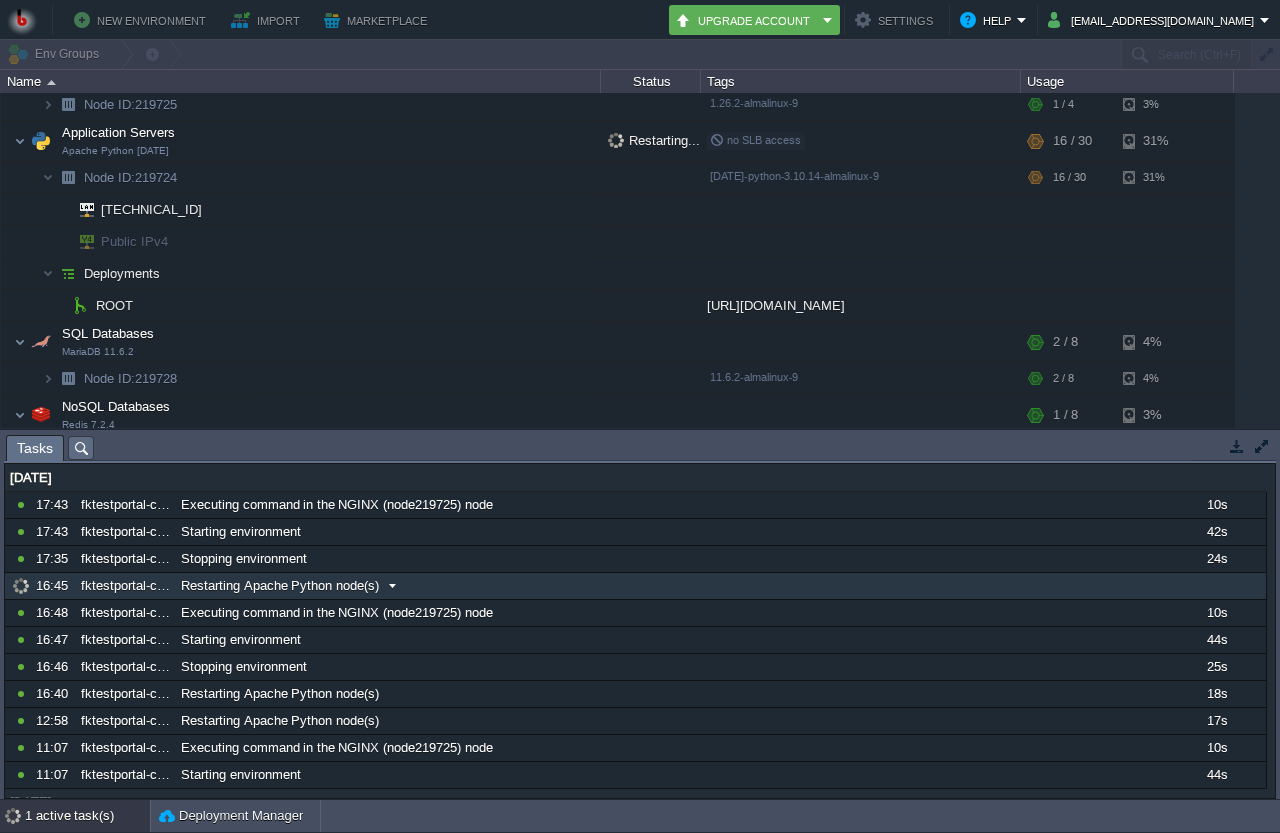 click at bounding box center (392, 586) 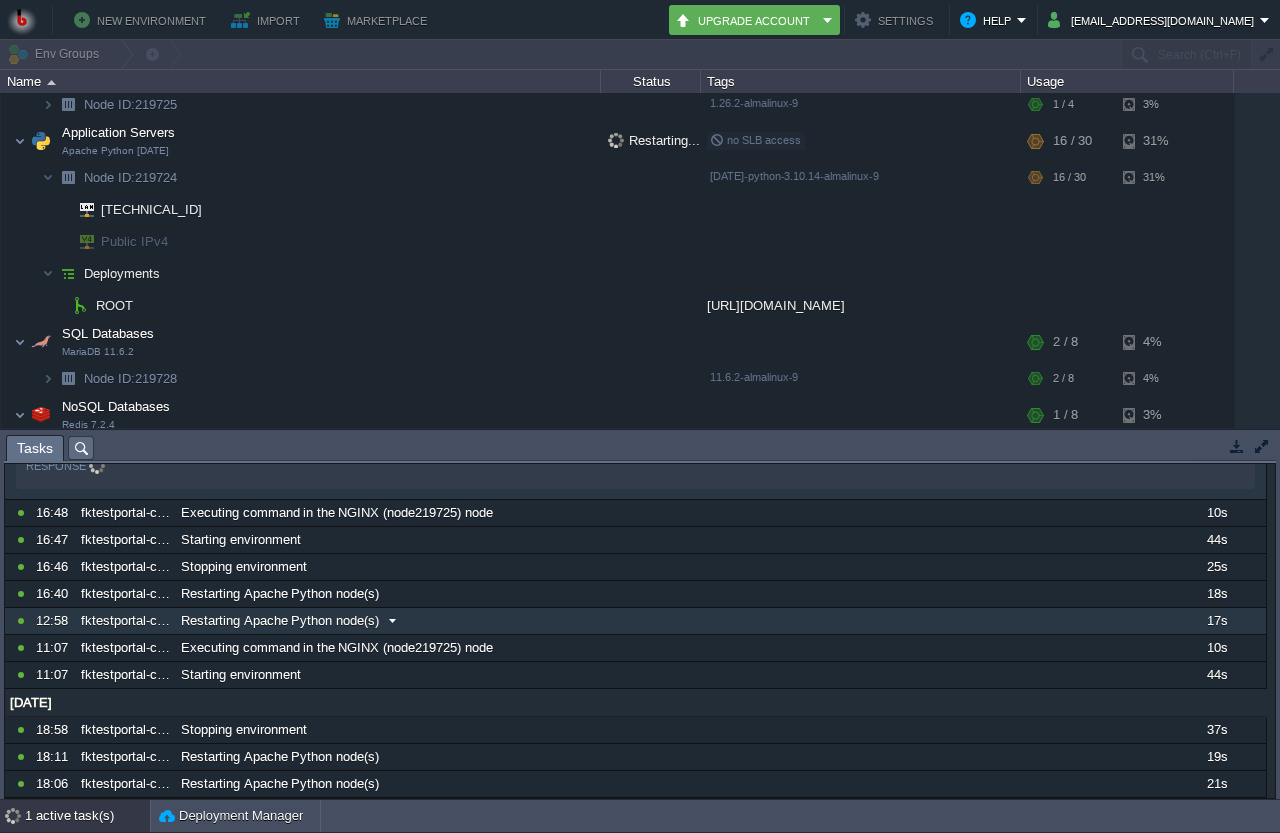 scroll, scrollTop: 0, scrollLeft: 0, axis: both 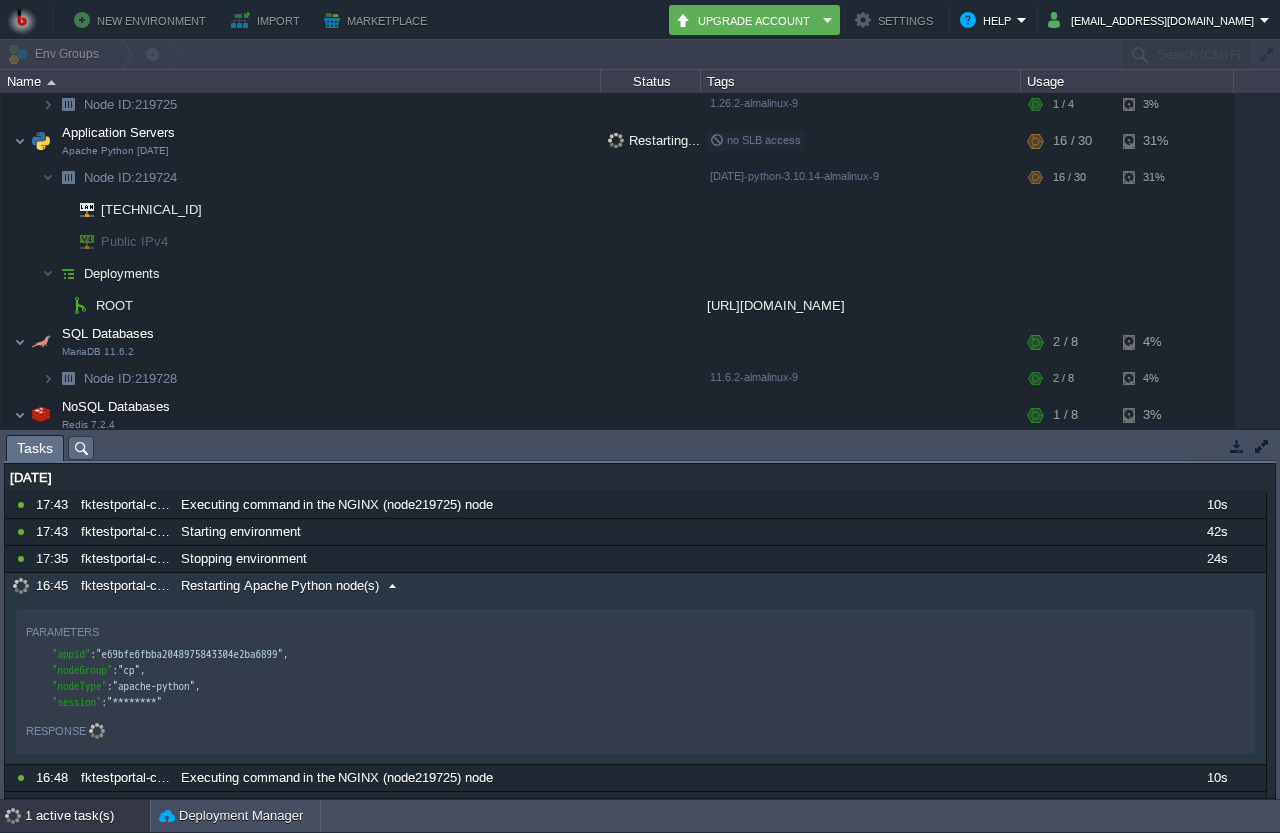 drag, startPoint x: 136, startPoint y: 726, endPoint x: 106, endPoint y: 691, distance: 46.09772 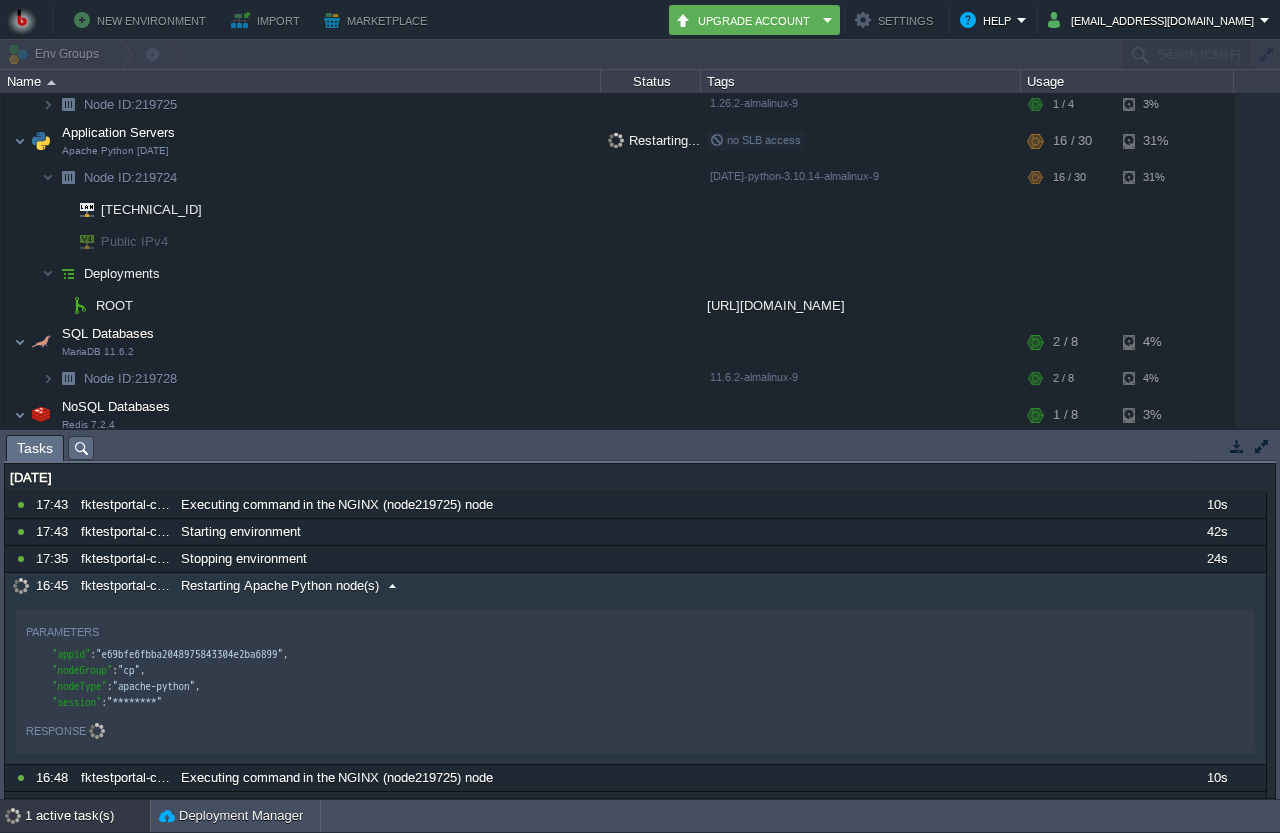 click on "Parameters   {
"appid": "e69bfe6fbba2048975843304e2ba6899",
"nodeGroup": "cp",
"nodeType": "apache-python",
"session": "********"
} xxxxxxxxxx        "appid" :  "e69bfe6fbba2048975843304e2ba6899" ,      "nodeGroup" :  "cp" ,      "nodeType" :  "apache-python" ,      "session" :  "********" Response   {} ​ x ​" at bounding box center (635, 681) 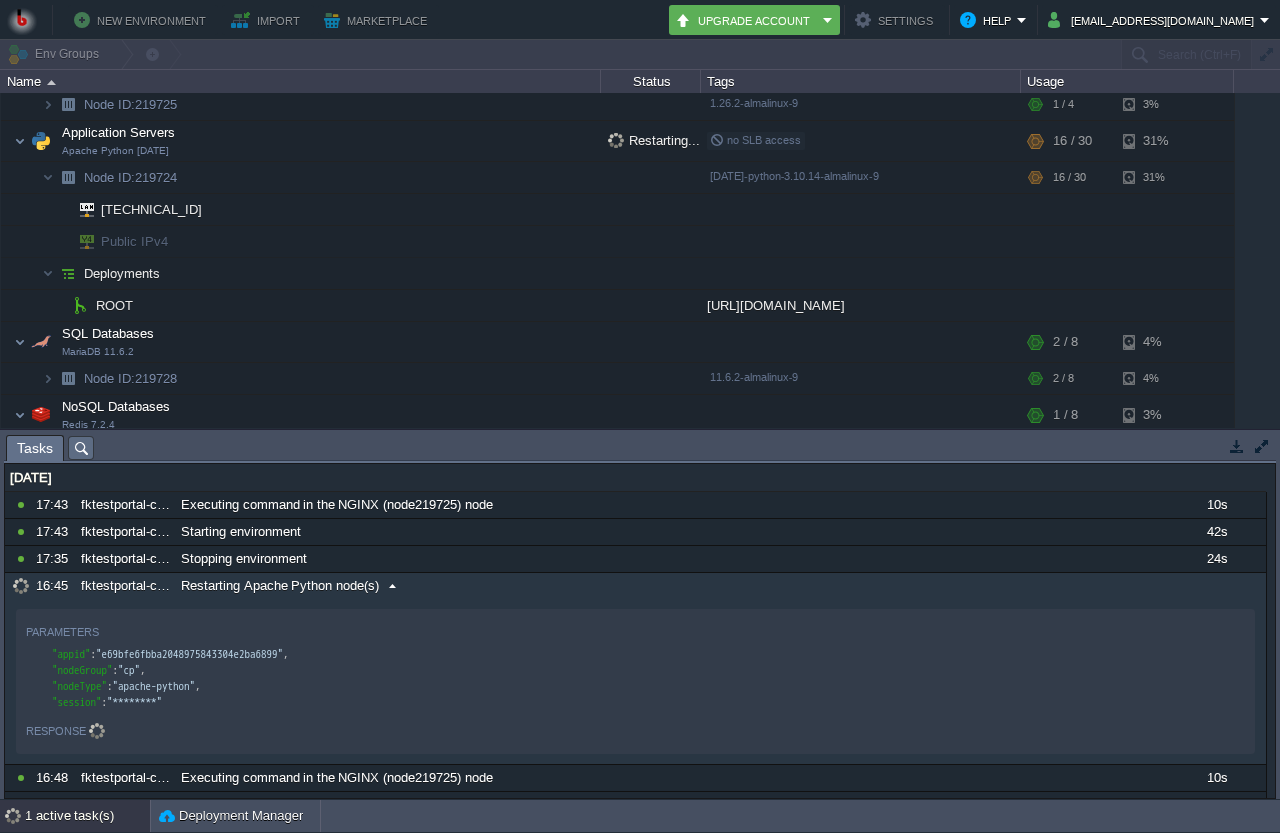click on "Response" at bounding box center [56, 731] 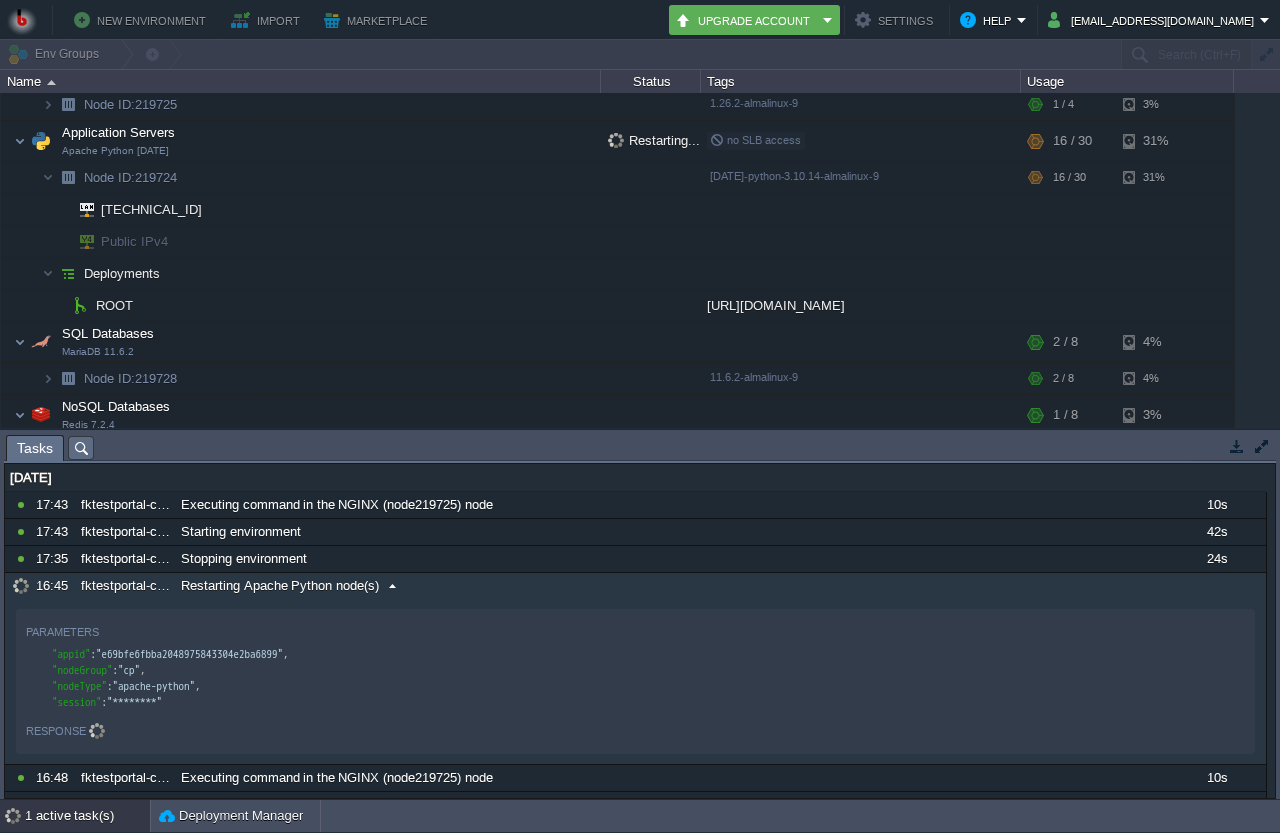 click on "Response" at bounding box center [56, 731] 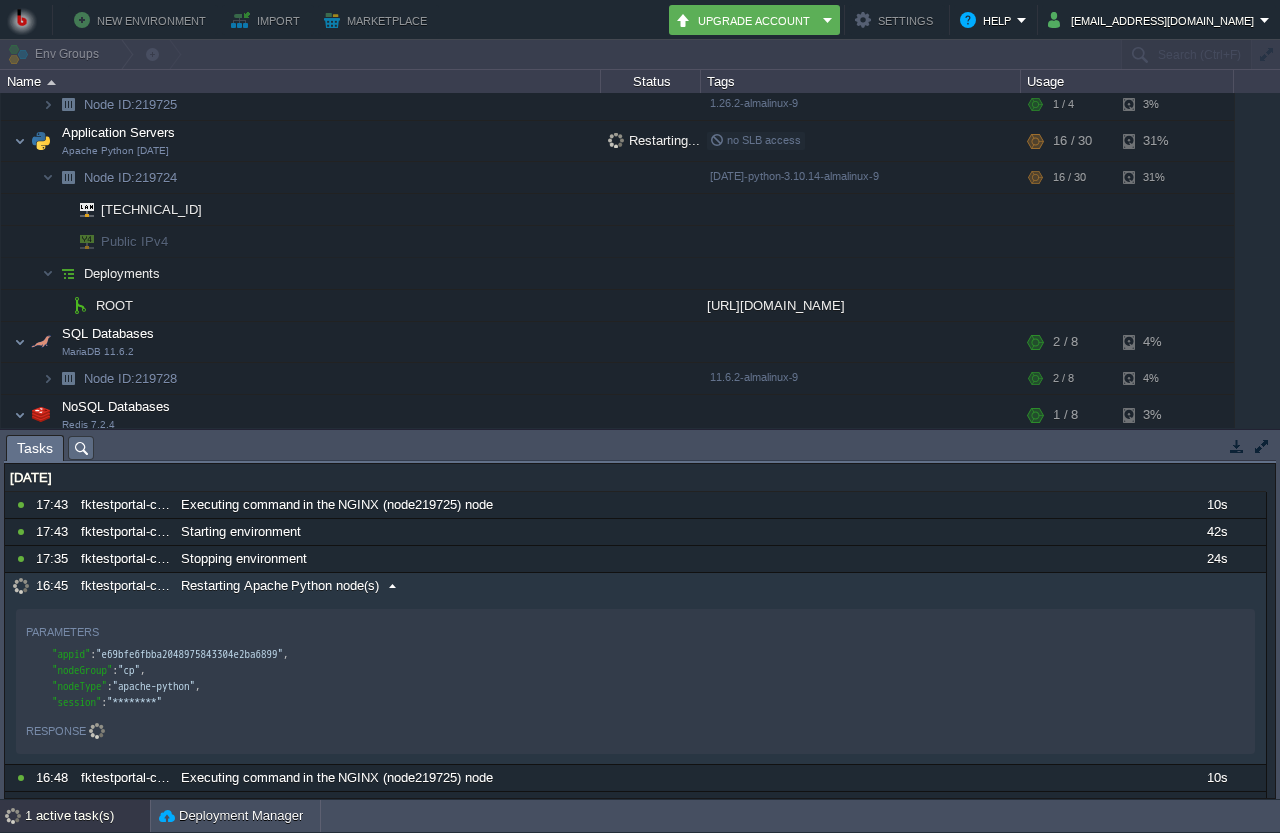 click on "Response" at bounding box center (56, 731) 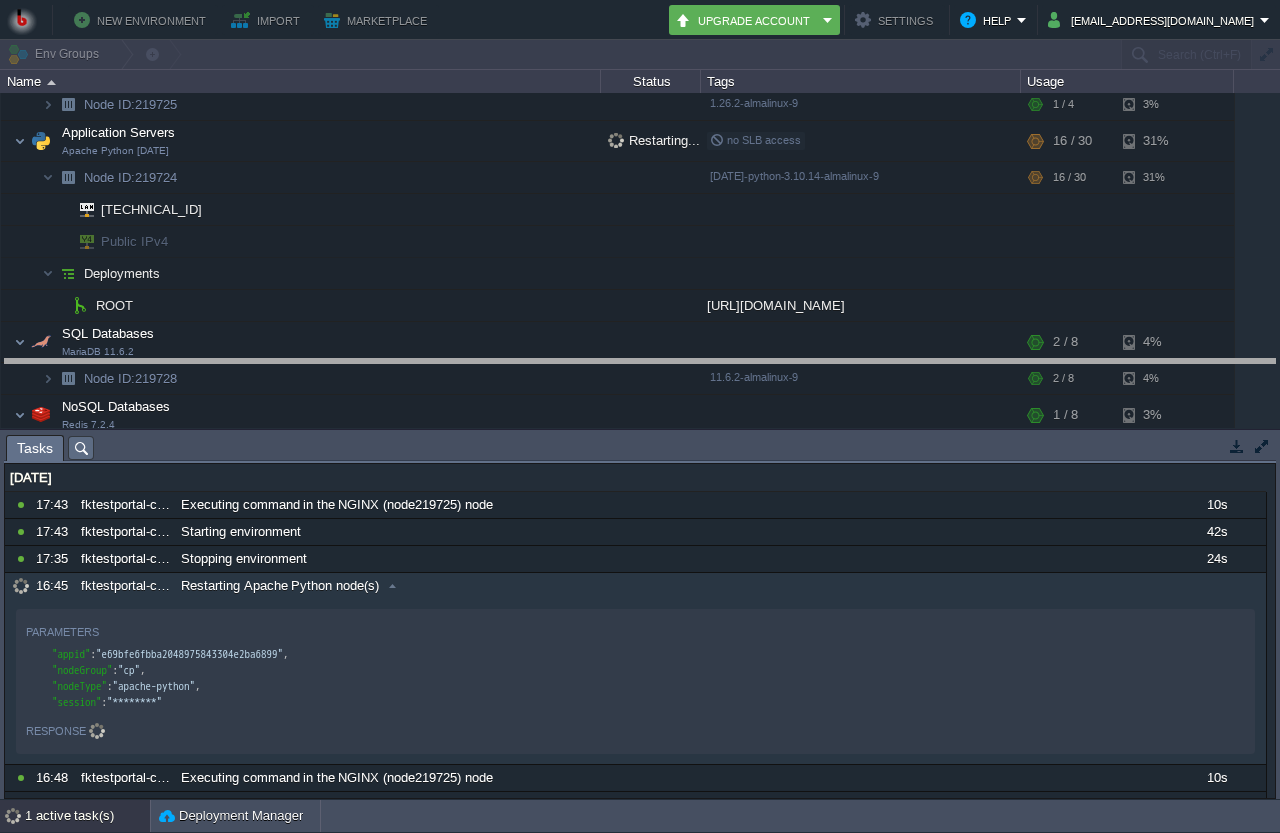 drag, startPoint x: 540, startPoint y: 463, endPoint x: 542, endPoint y: 446, distance: 17.117243 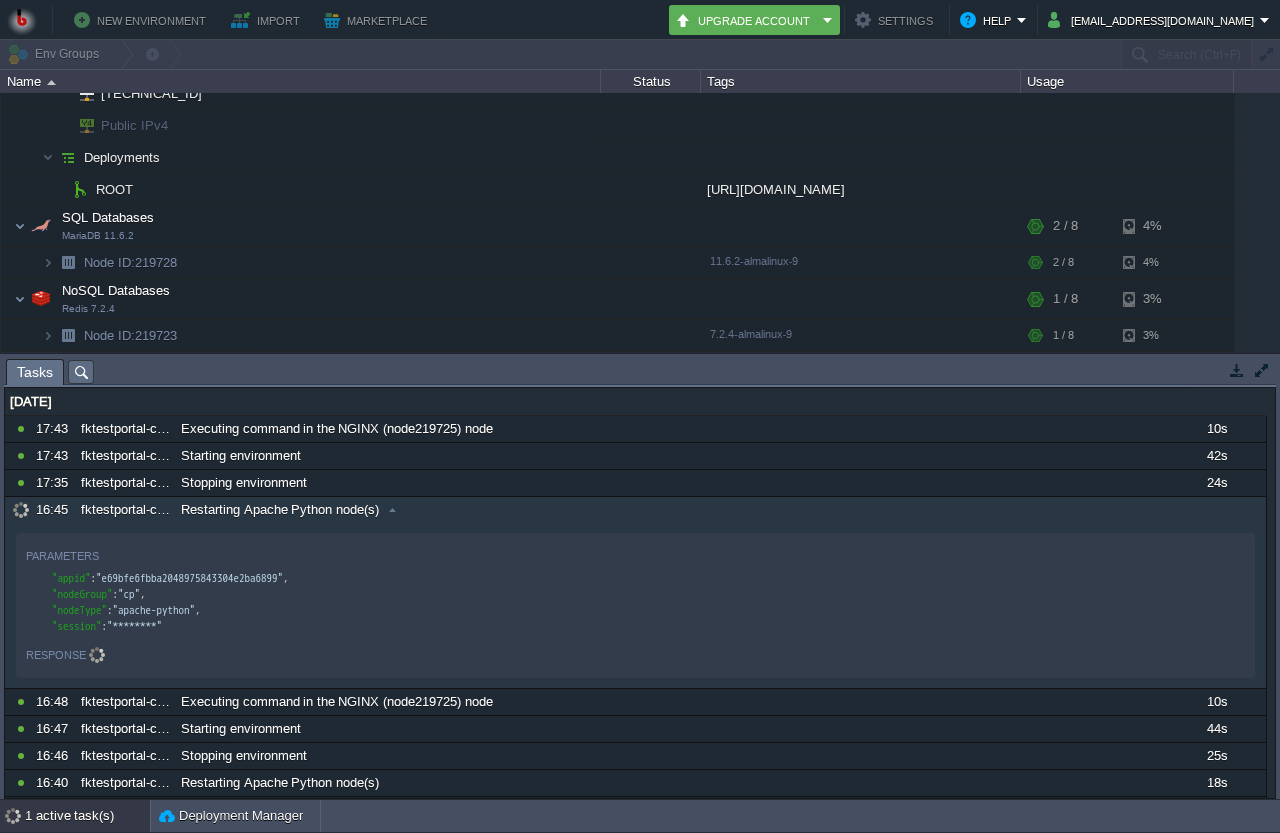 scroll, scrollTop: 0, scrollLeft: 0, axis: both 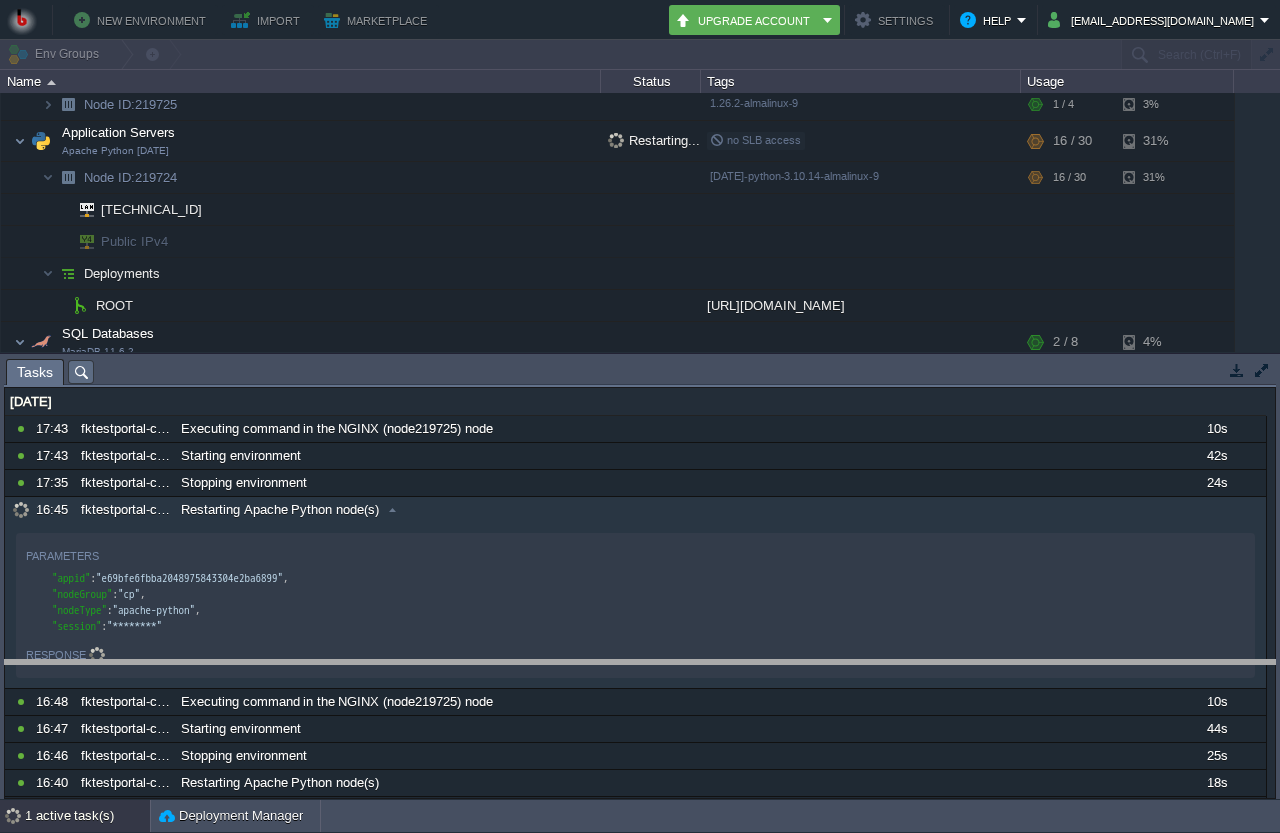 drag, startPoint x: 841, startPoint y: 383, endPoint x: 864, endPoint y: 694, distance: 311.84933 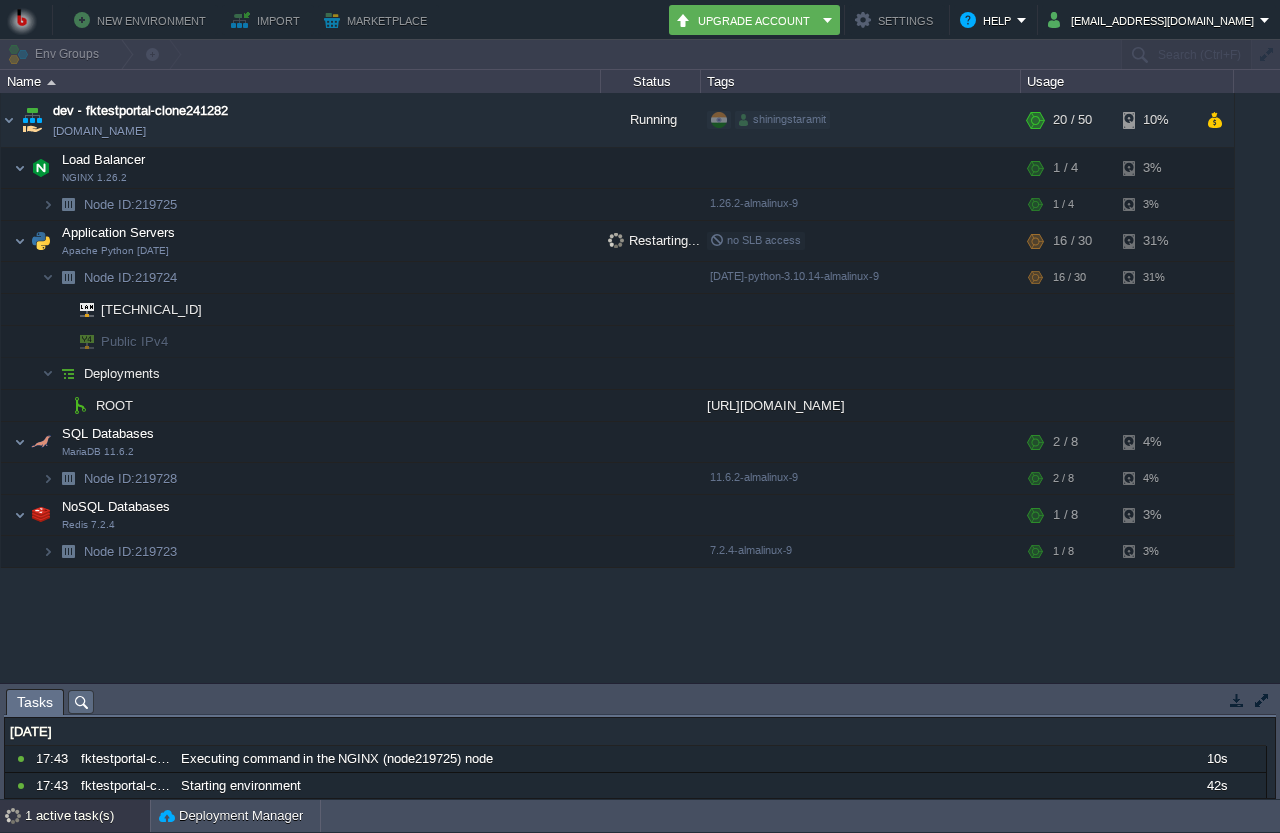 scroll, scrollTop: 0, scrollLeft: 0, axis: both 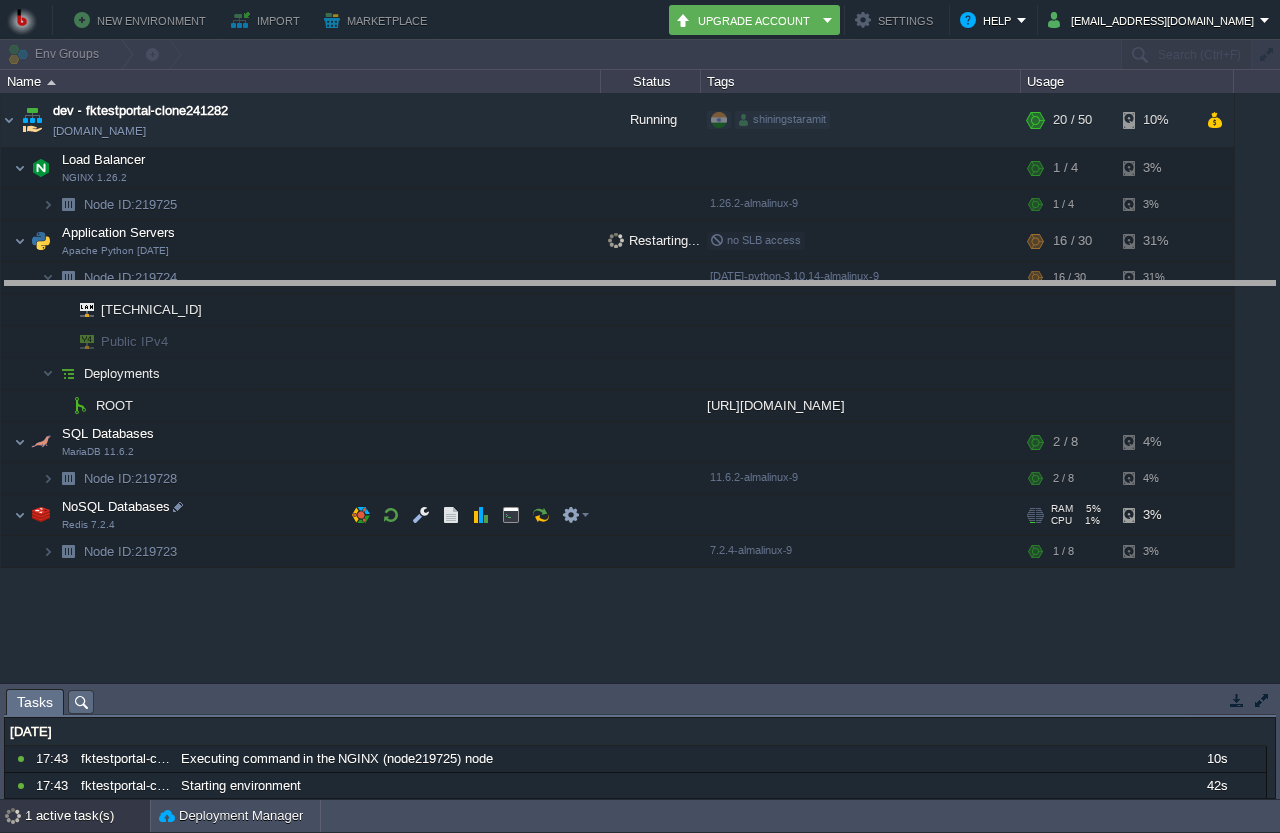 drag, startPoint x: 531, startPoint y: 705, endPoint x: 482, endPoint y: 265, distance: 442.72 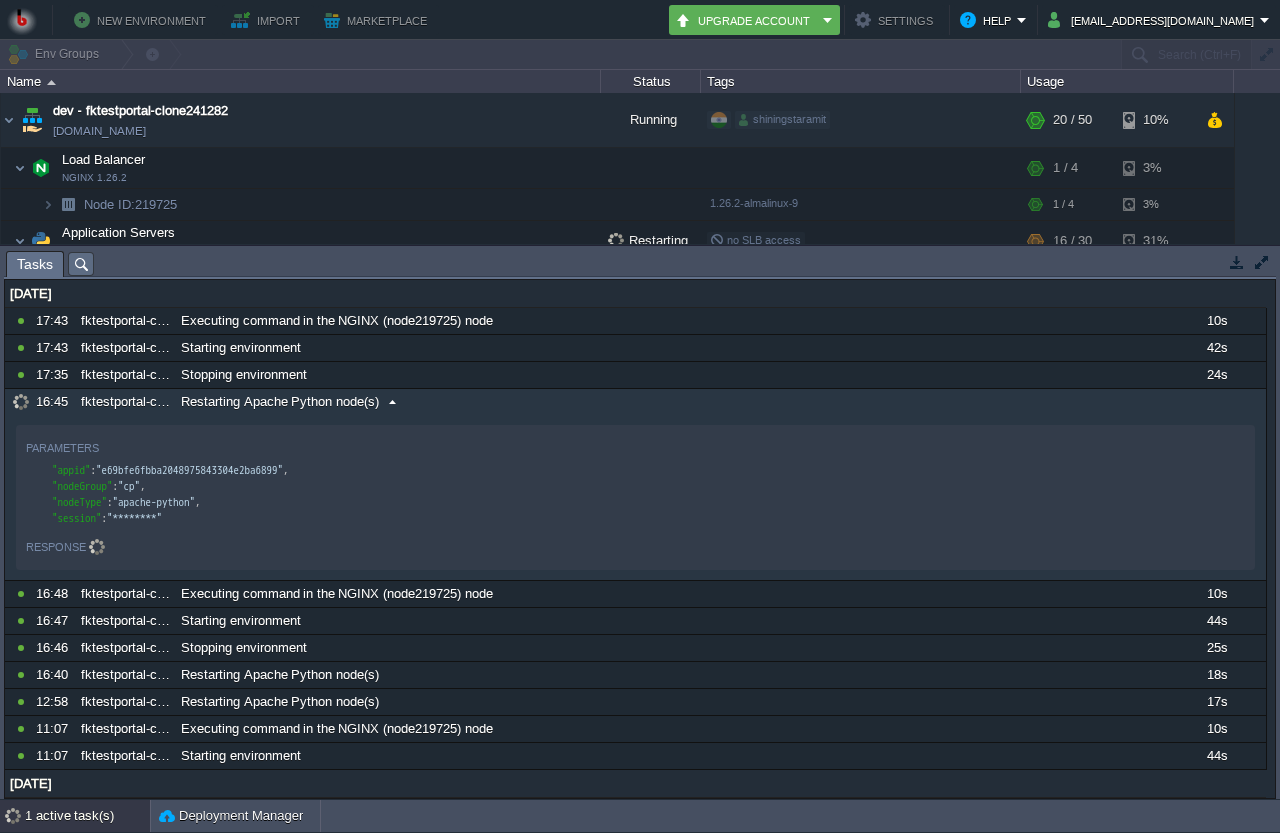click on "Restarting Apache Python node(s)" at bounding box center (280, 402) 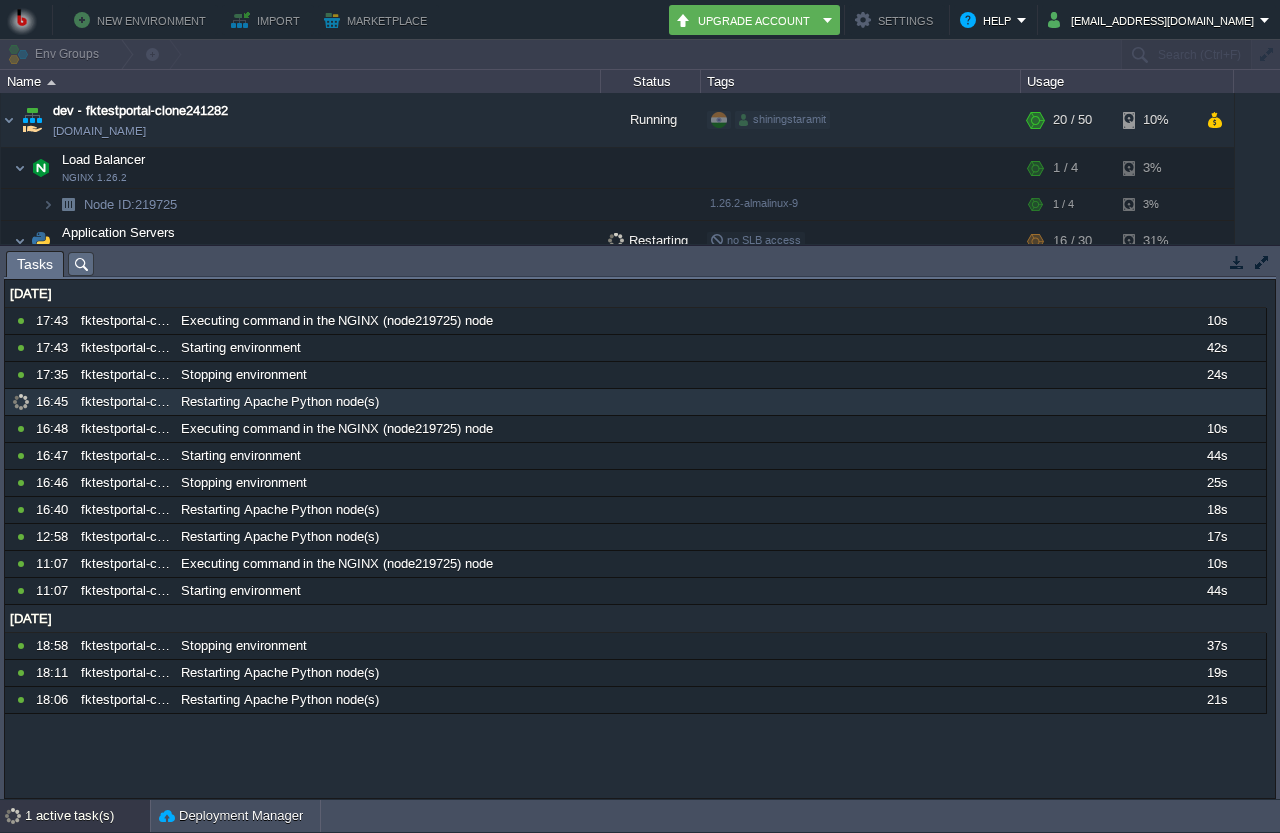 click at bounding box center (1237, 262) 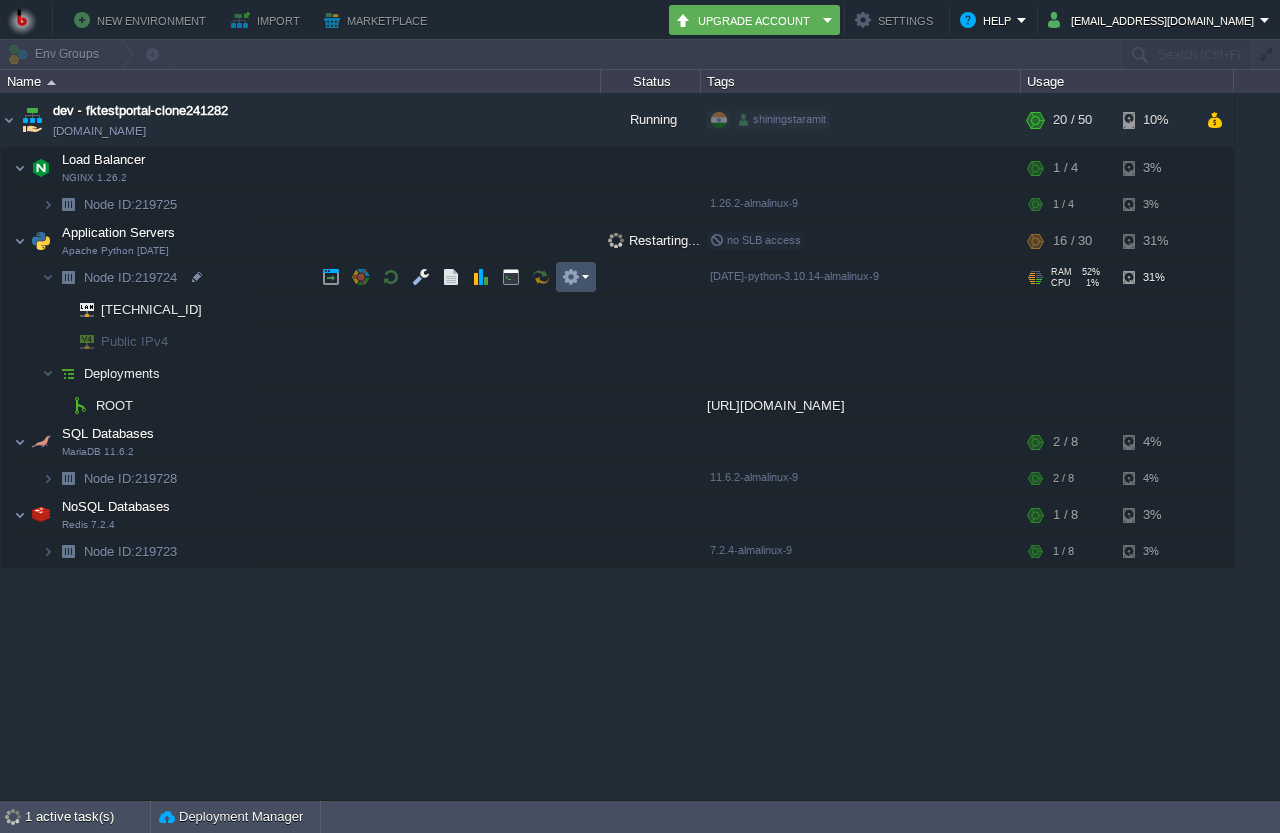 click at bounding box center [571, 277] 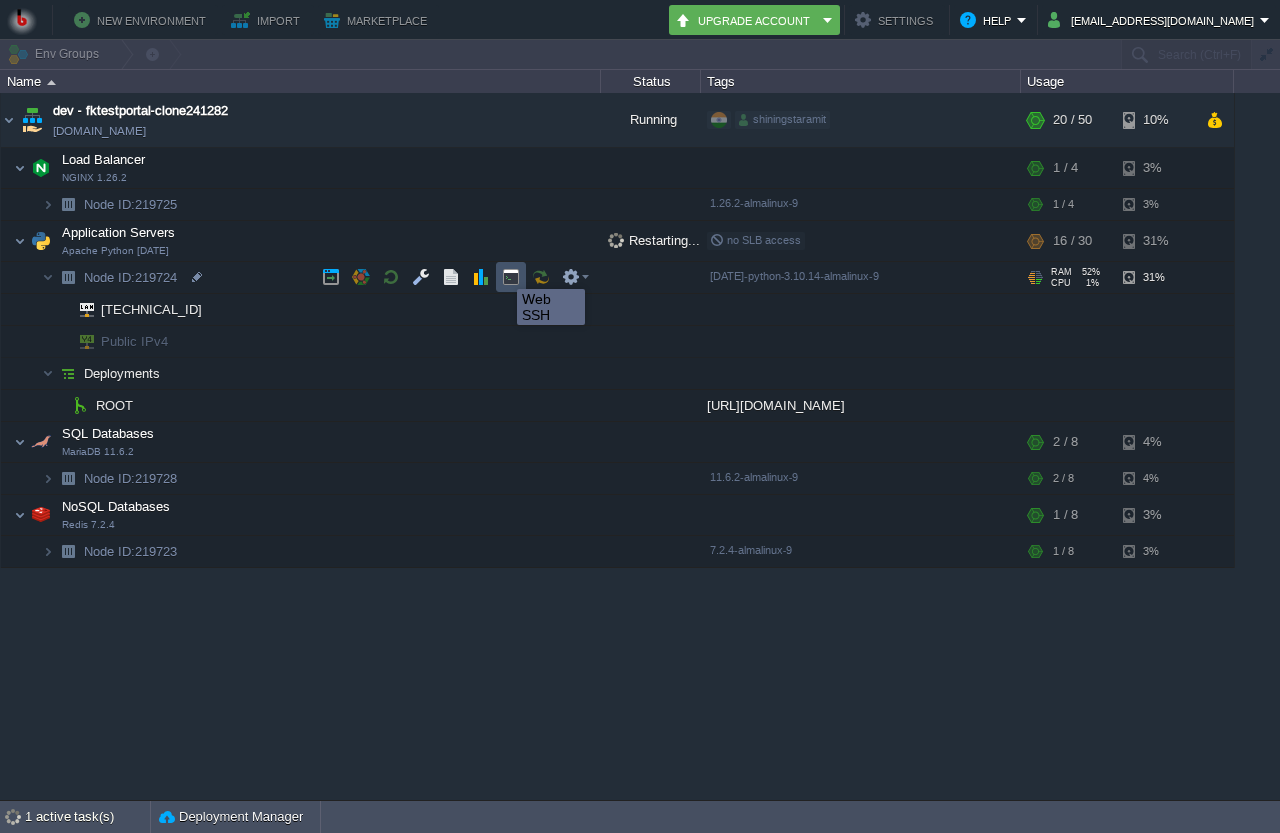 click at bounding box center (511, 277) 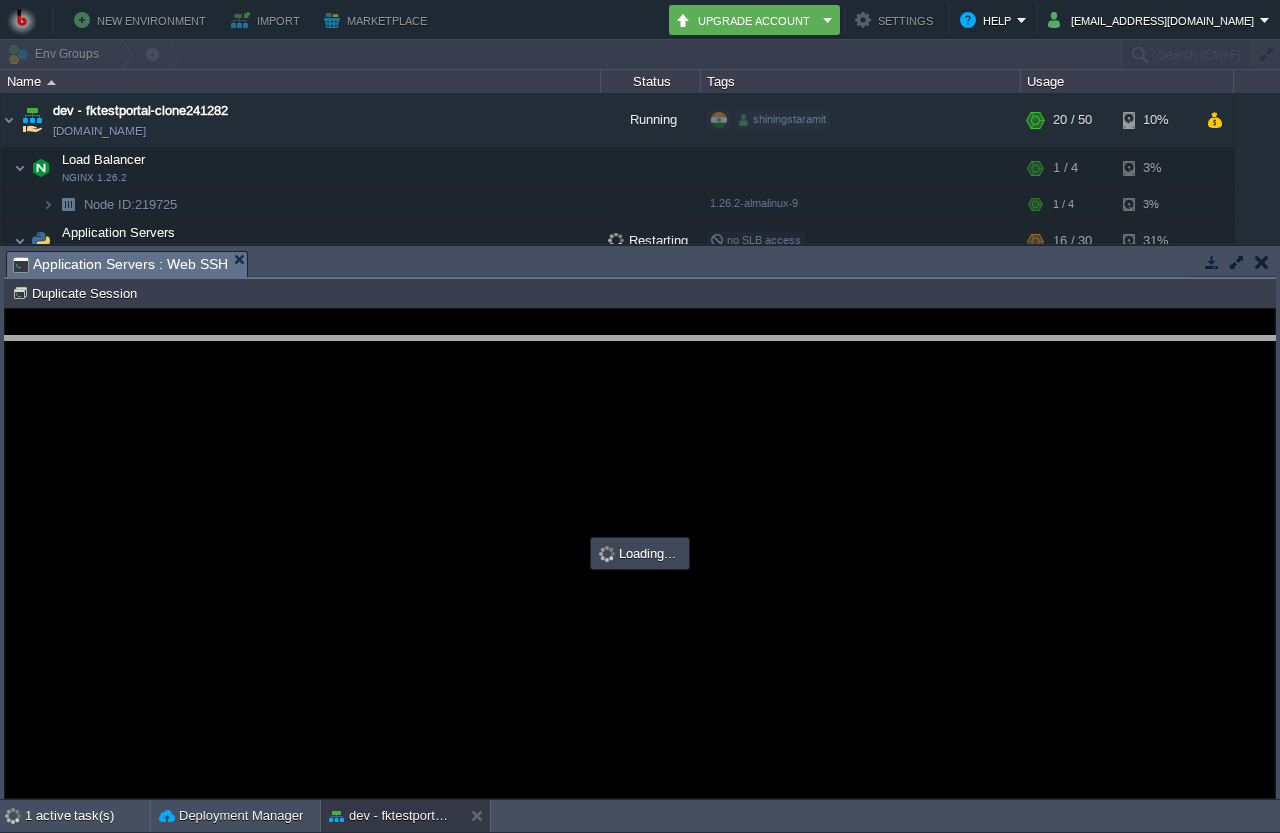 drag, startPoint x: 510, startPoint y: 276, endPoint x: 486, endPoint y: 361, distance: 88.32327 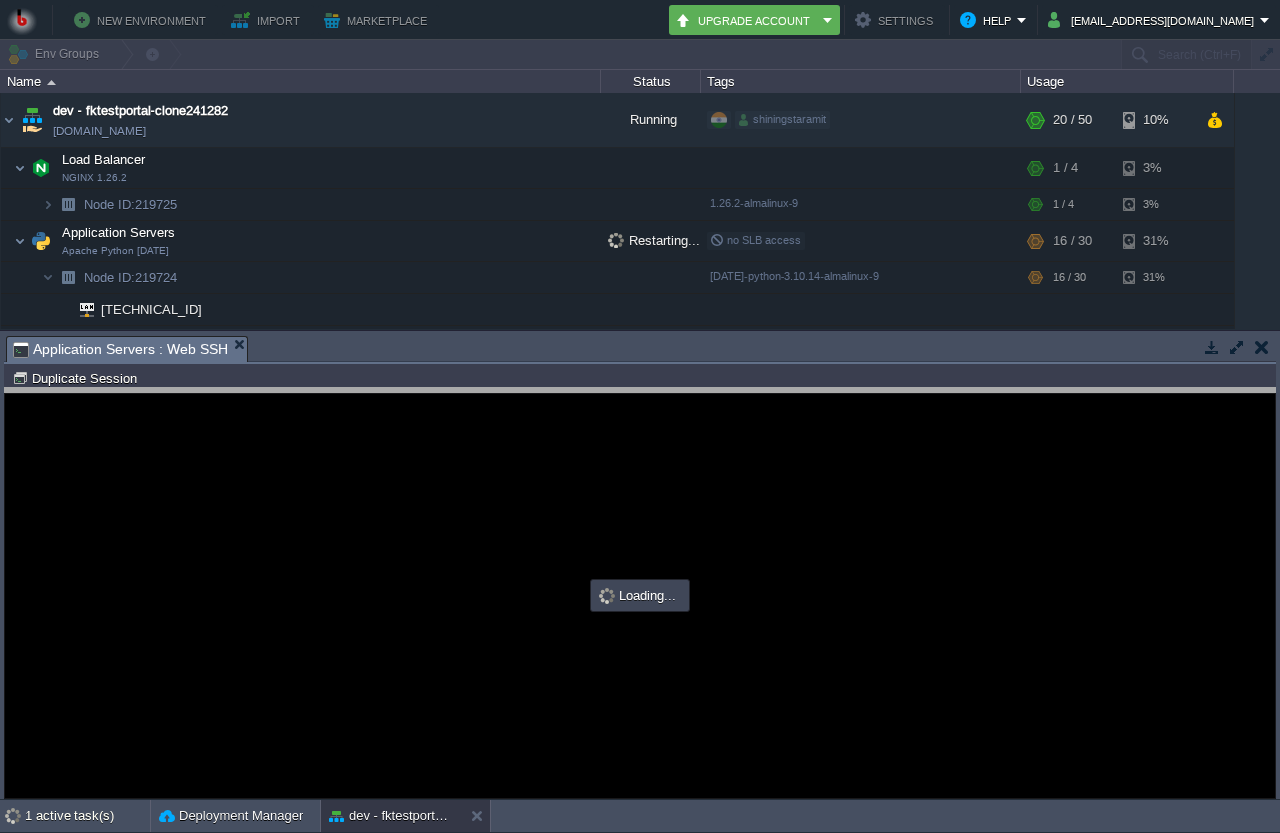 drag, startPoint x: 484, startPoint y: 355, endPoint x: 472, endPoint y: 407, distance: 53.366657 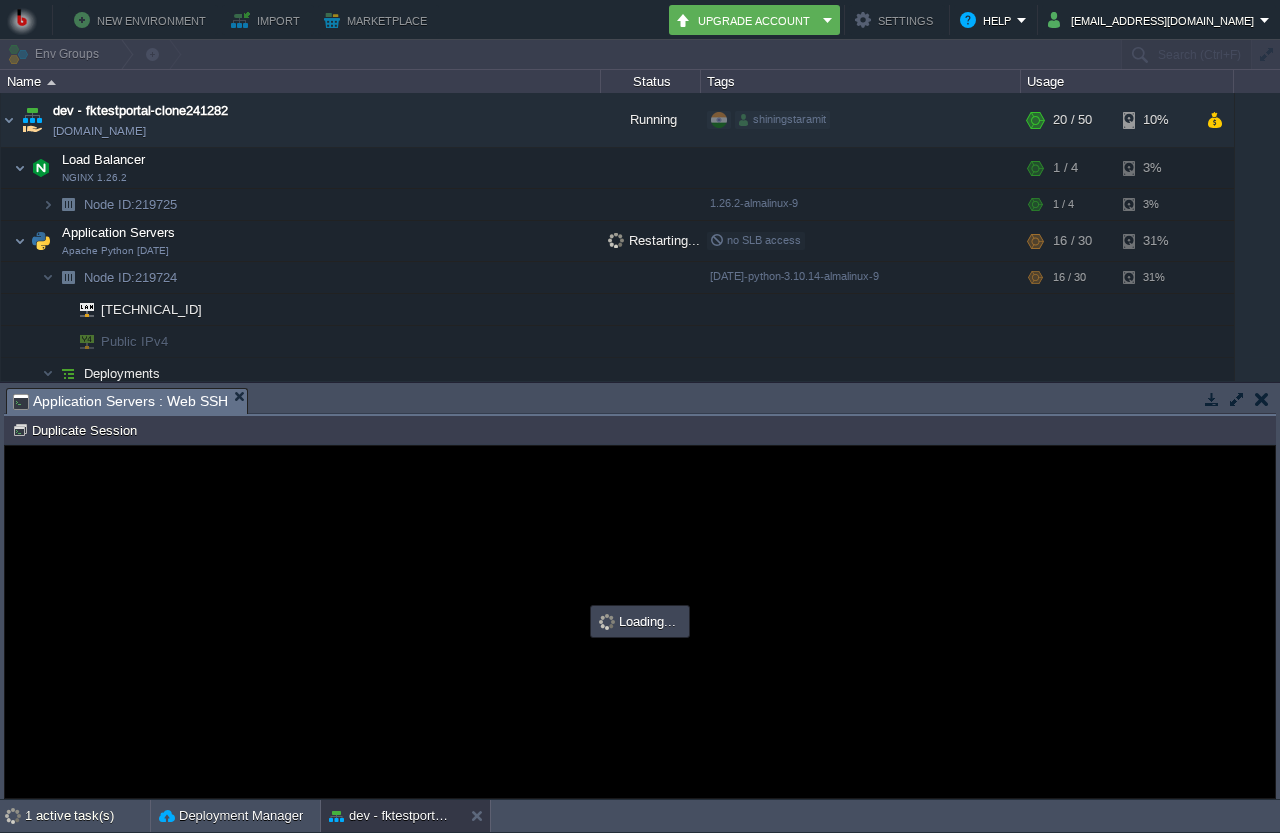scroll, scrollTop: 0, scrollLeft: 0, axis: both 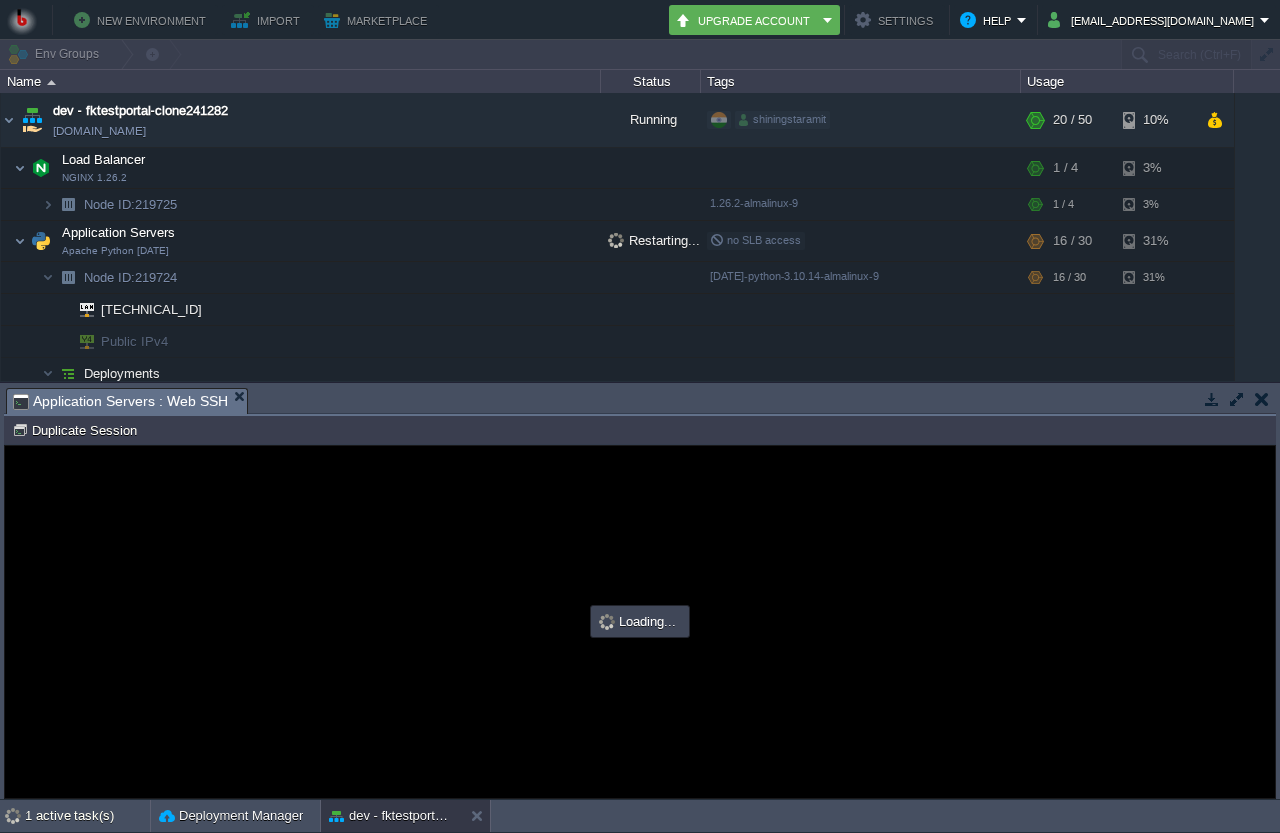 type on "#000000" 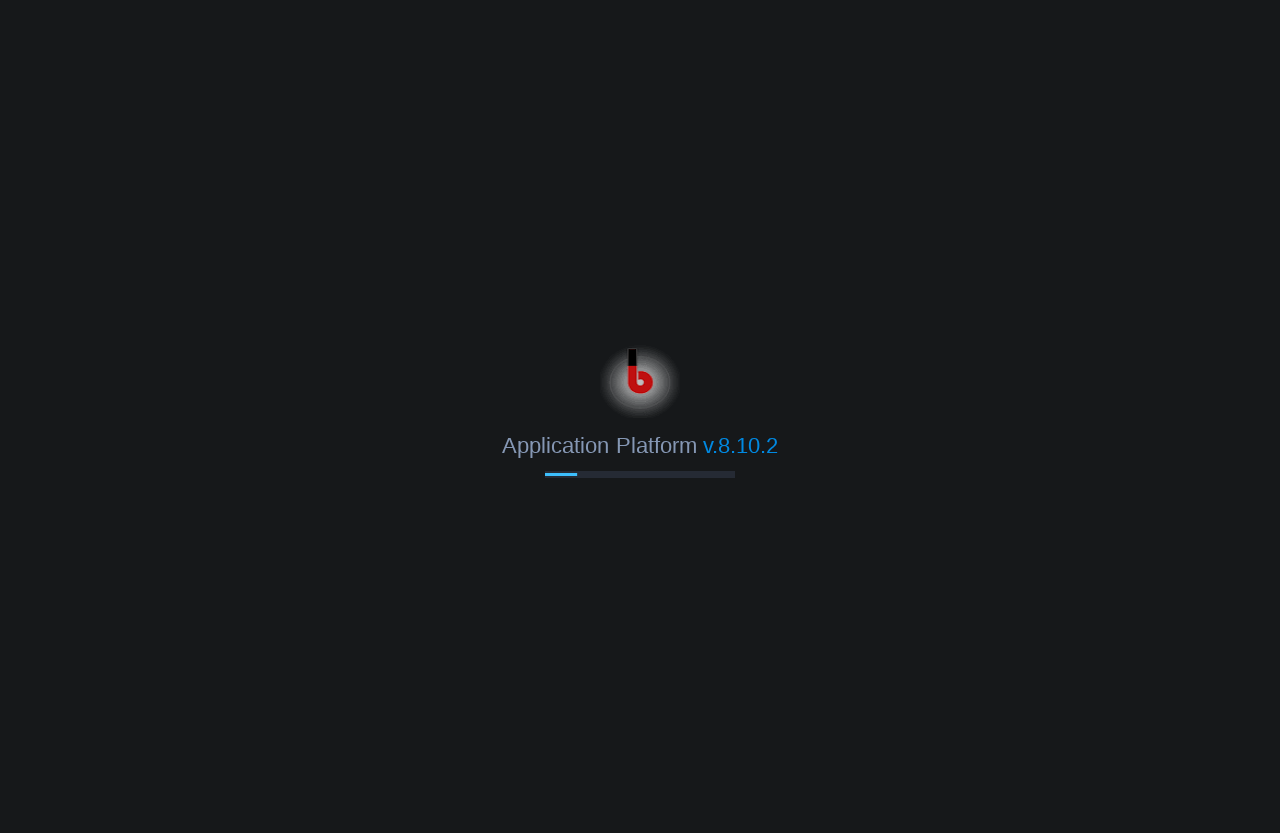 scroll, scrollTop: 0, scrollLeft: 0, axis: both 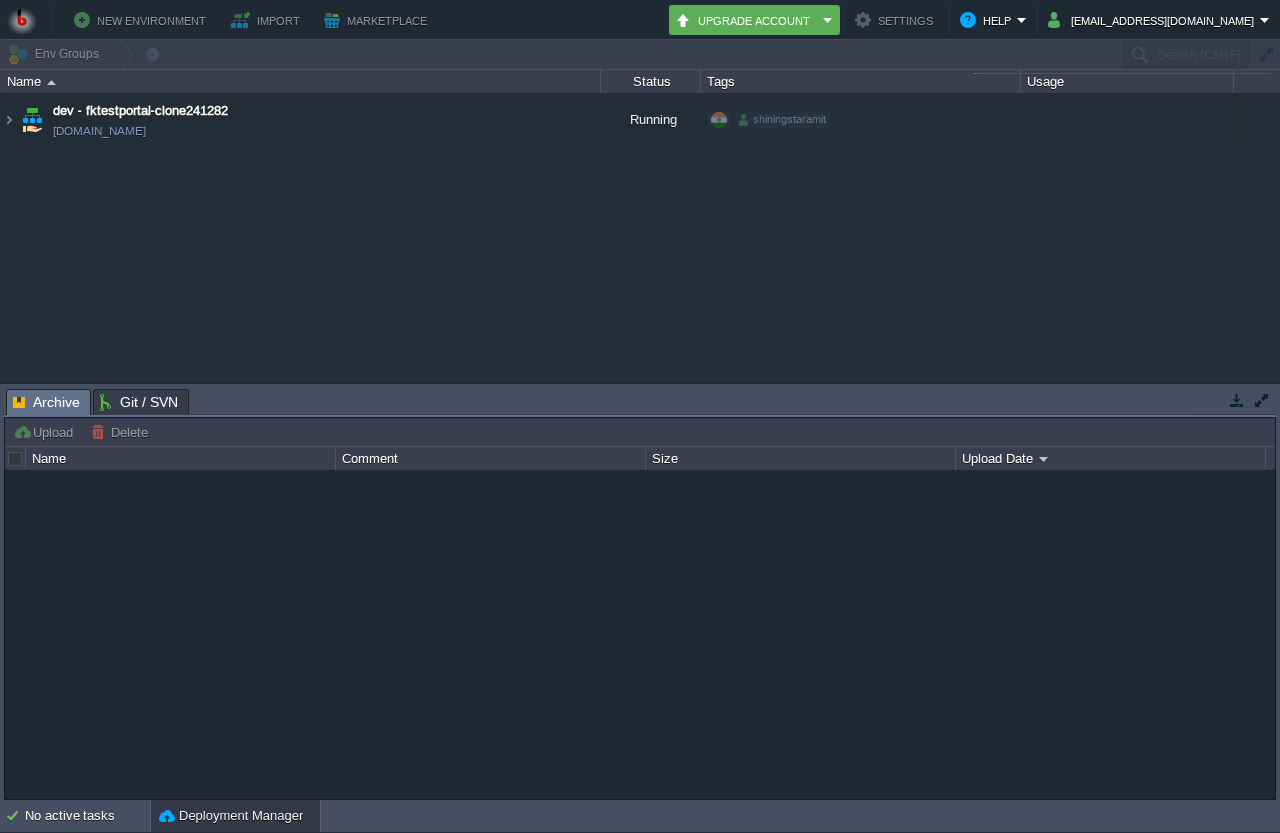 type on "Search (Ctrl+F)" 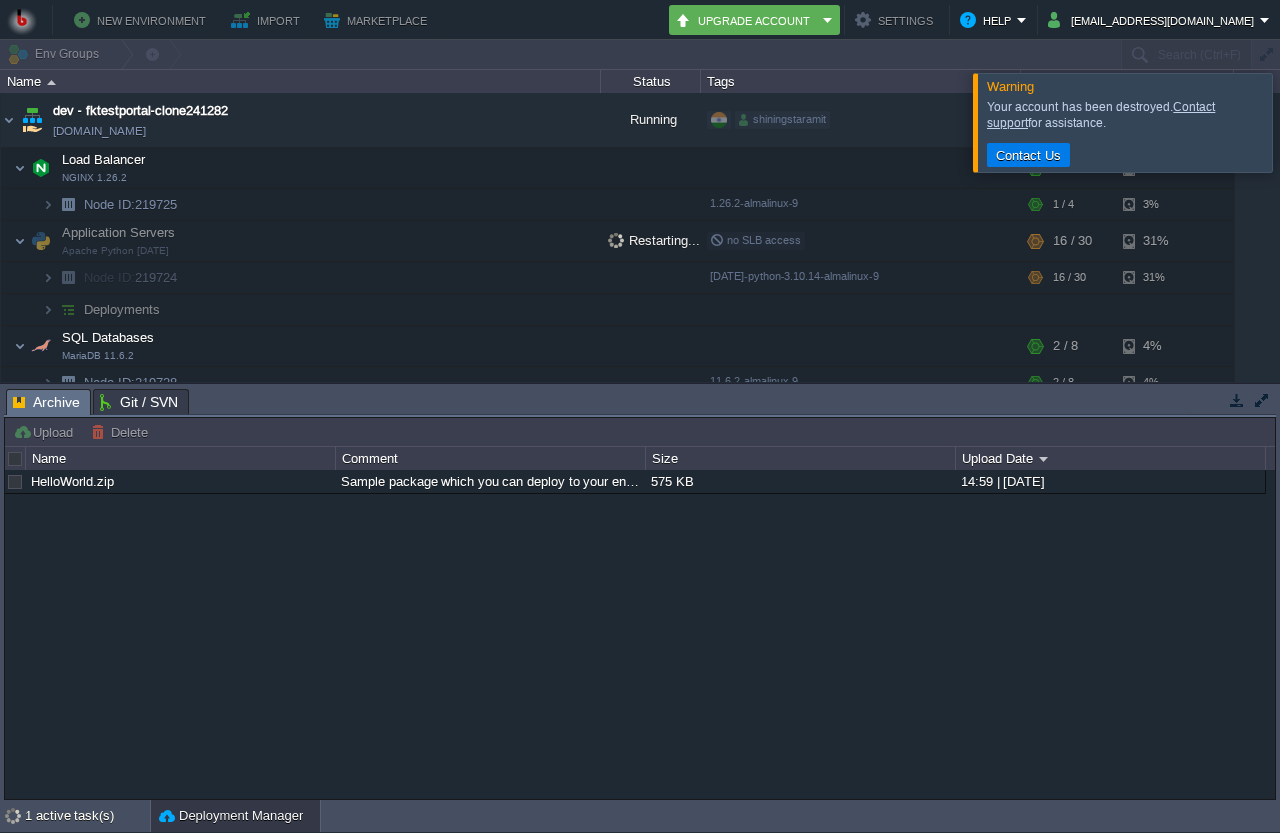 click at bounding box center [1304, 122] 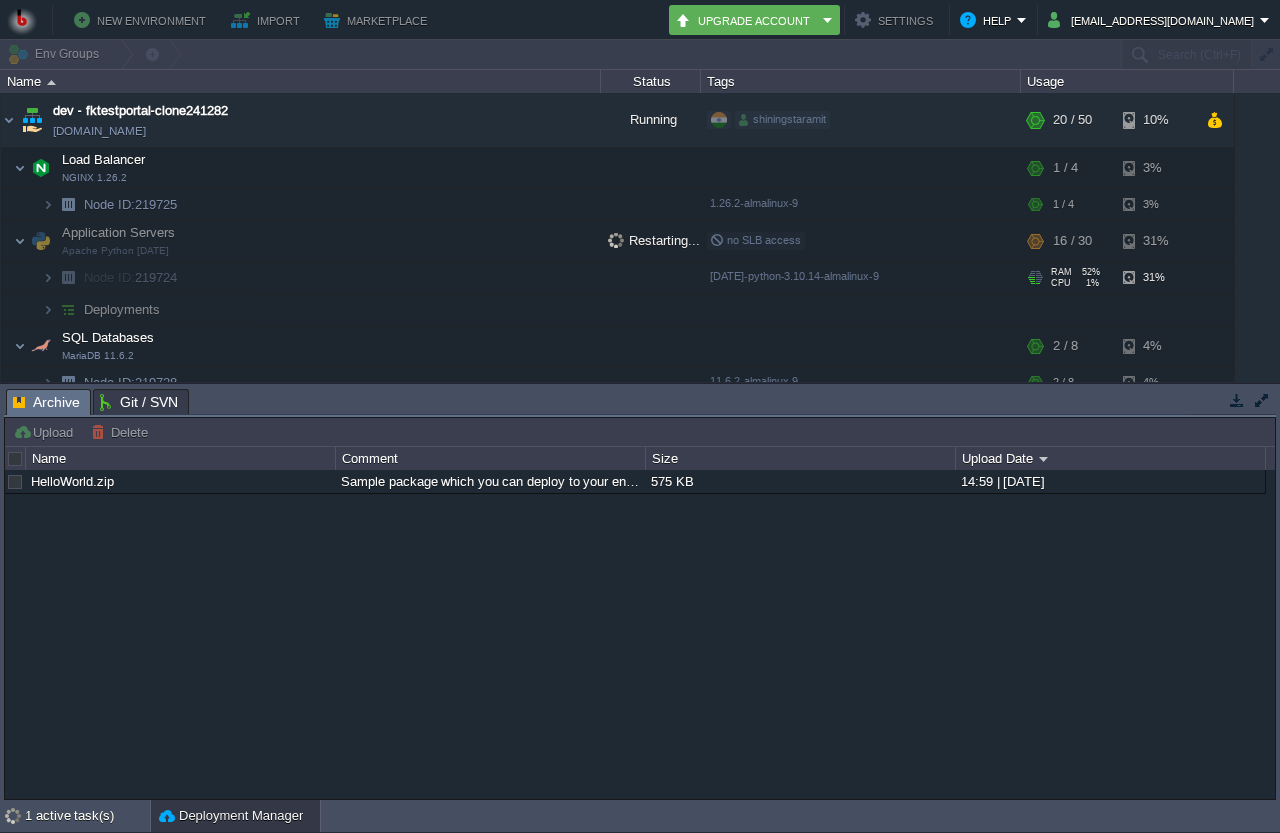 click on "Node ID:  219724" at bounding box center [301, 278] 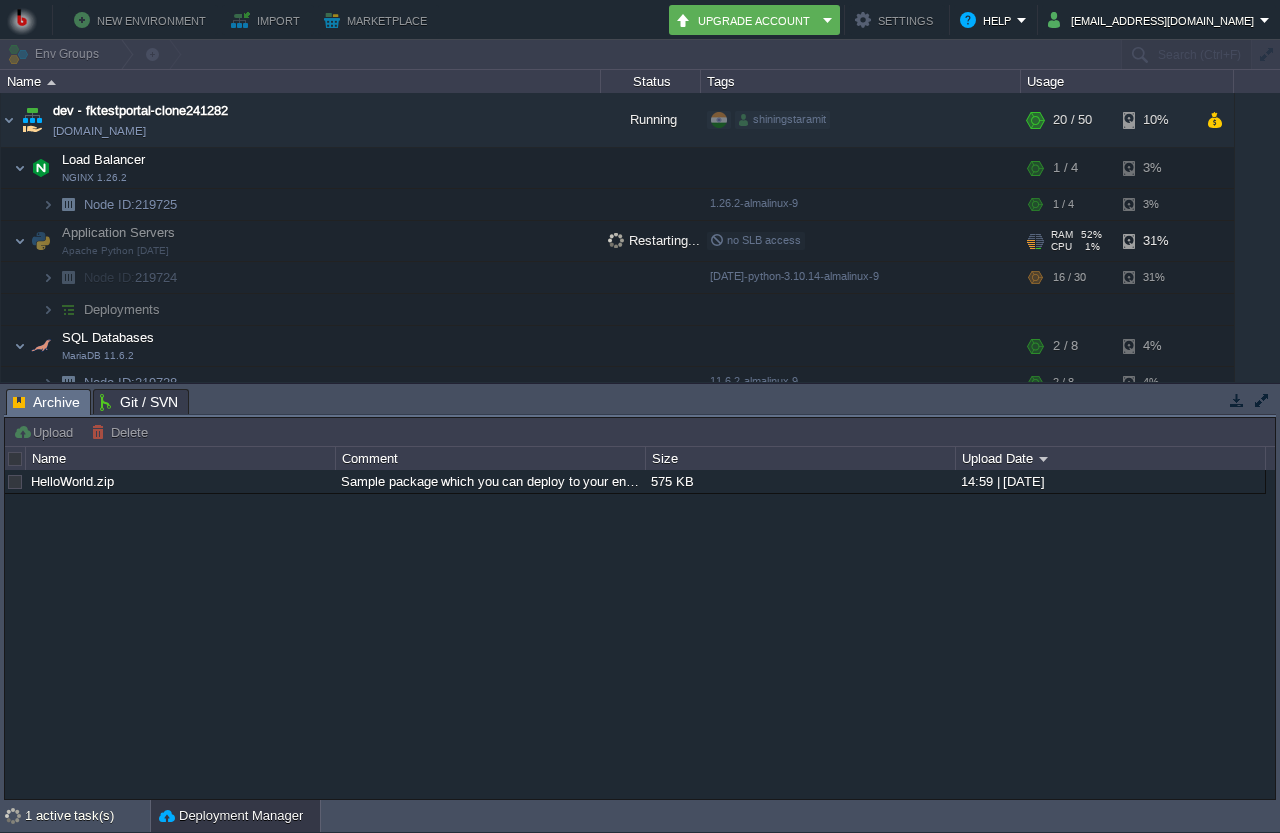 click on "Application Servers Apache Python [DATE]" at bounding box center [301, 241] 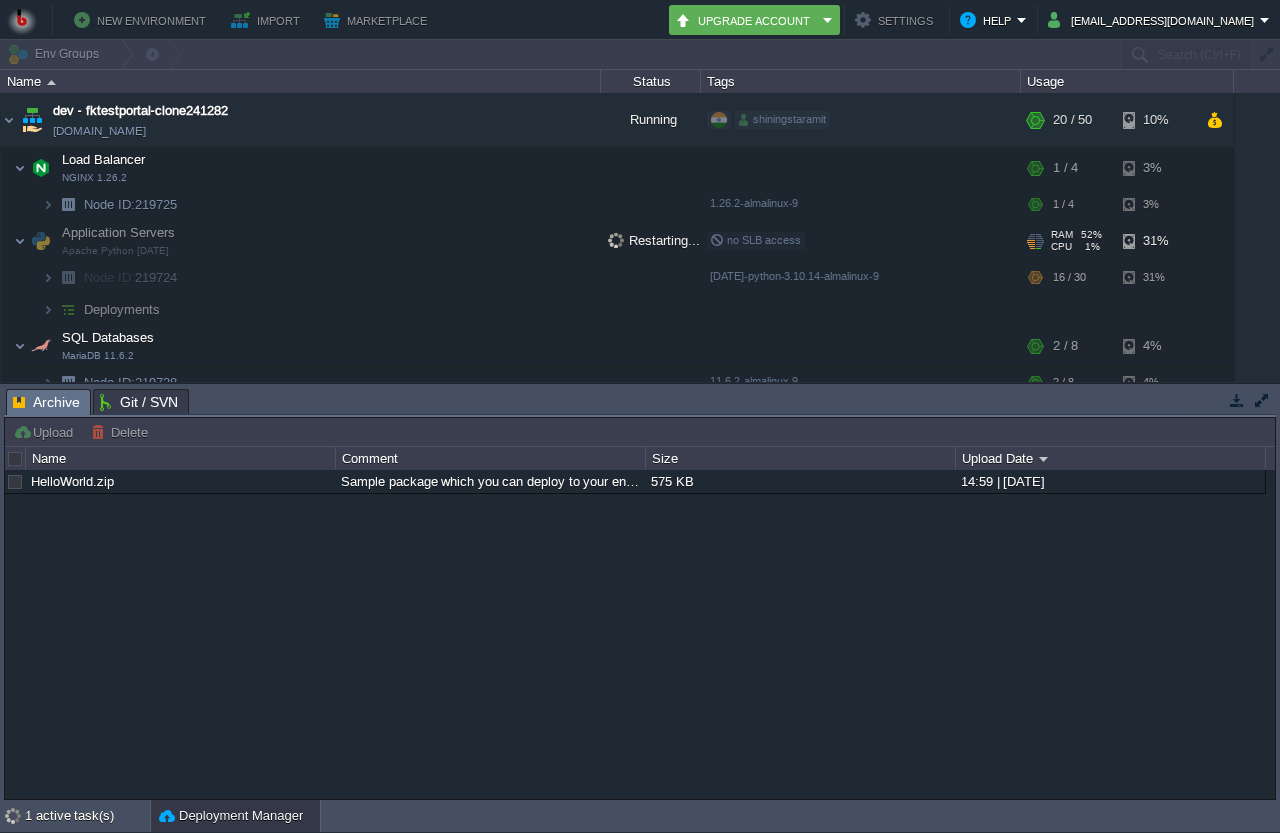 click on "no SLB access" at bounding box center (860, 242) 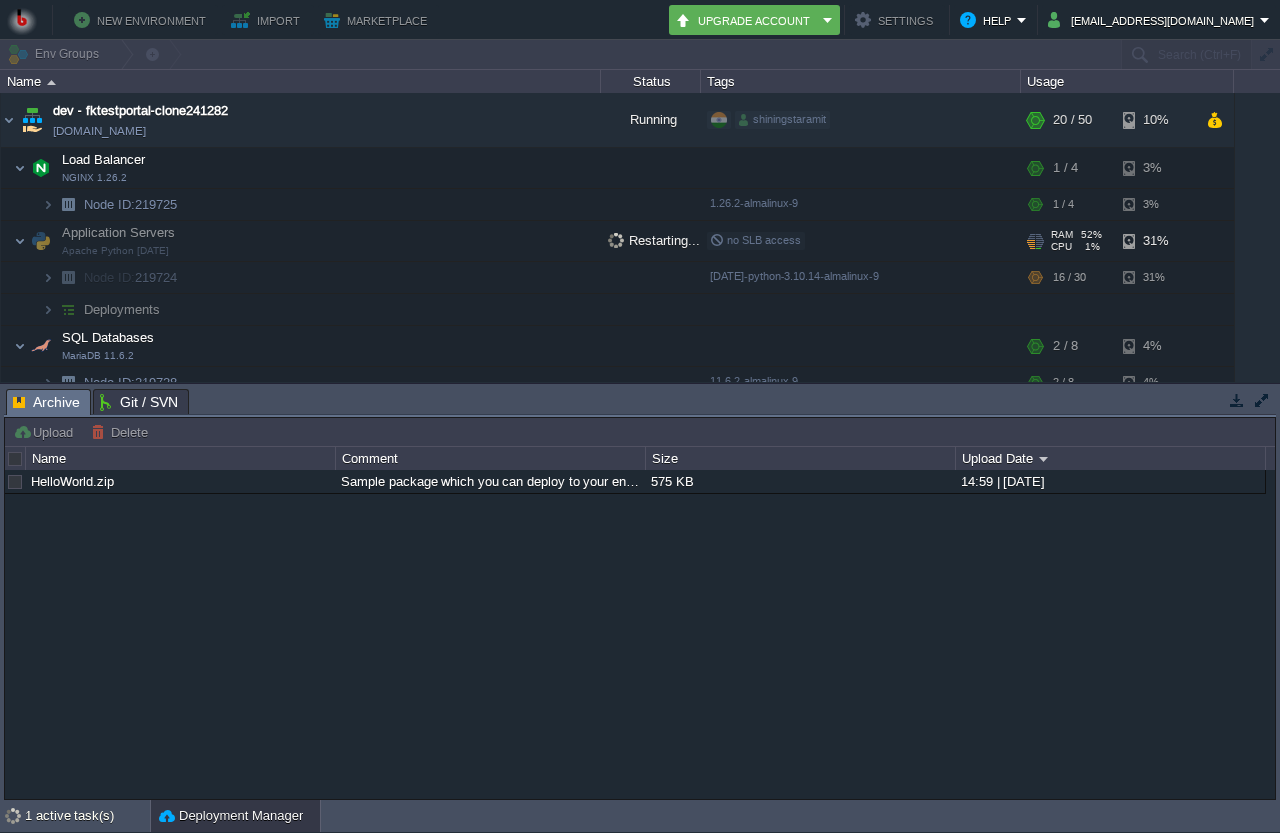 click on "Application Servers Apache Python [DATE]" at bounding box center [301, 241] 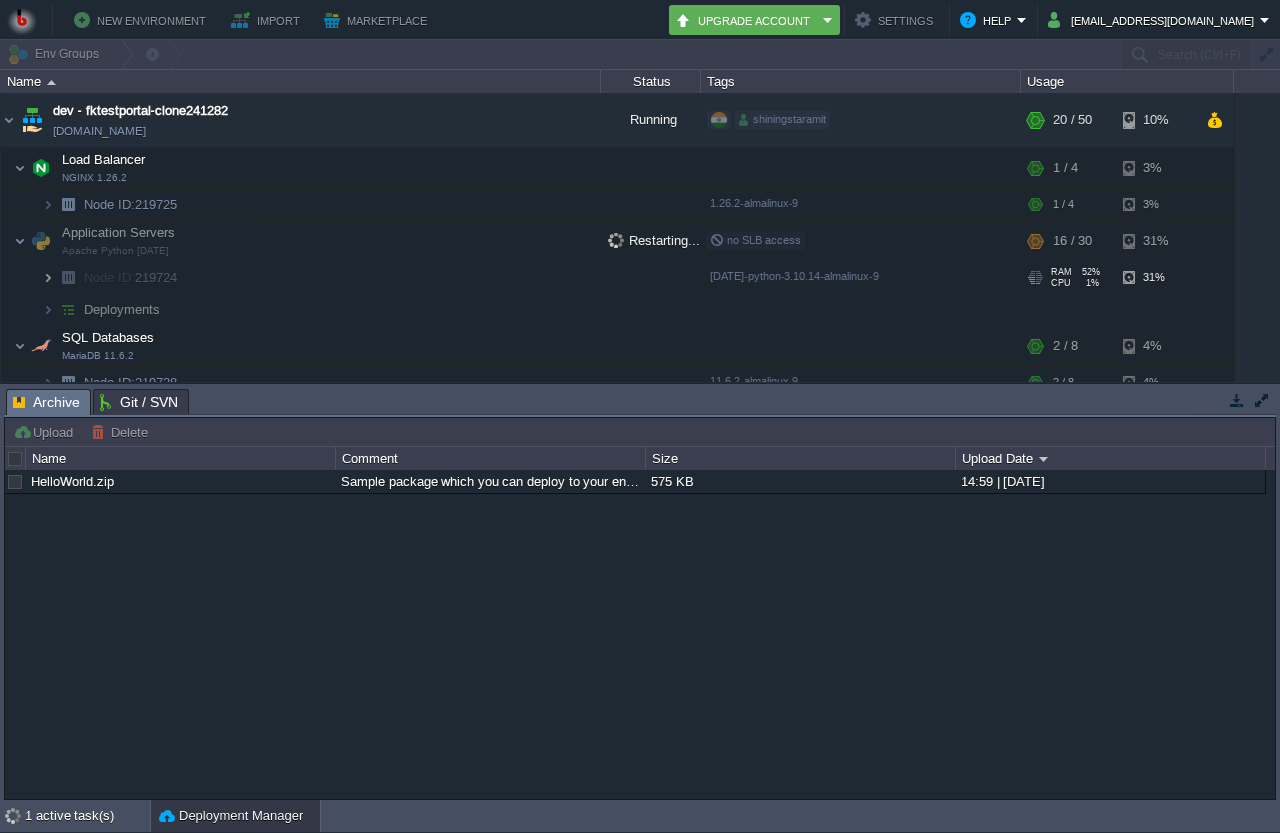 click at bounding box center (48, 277) 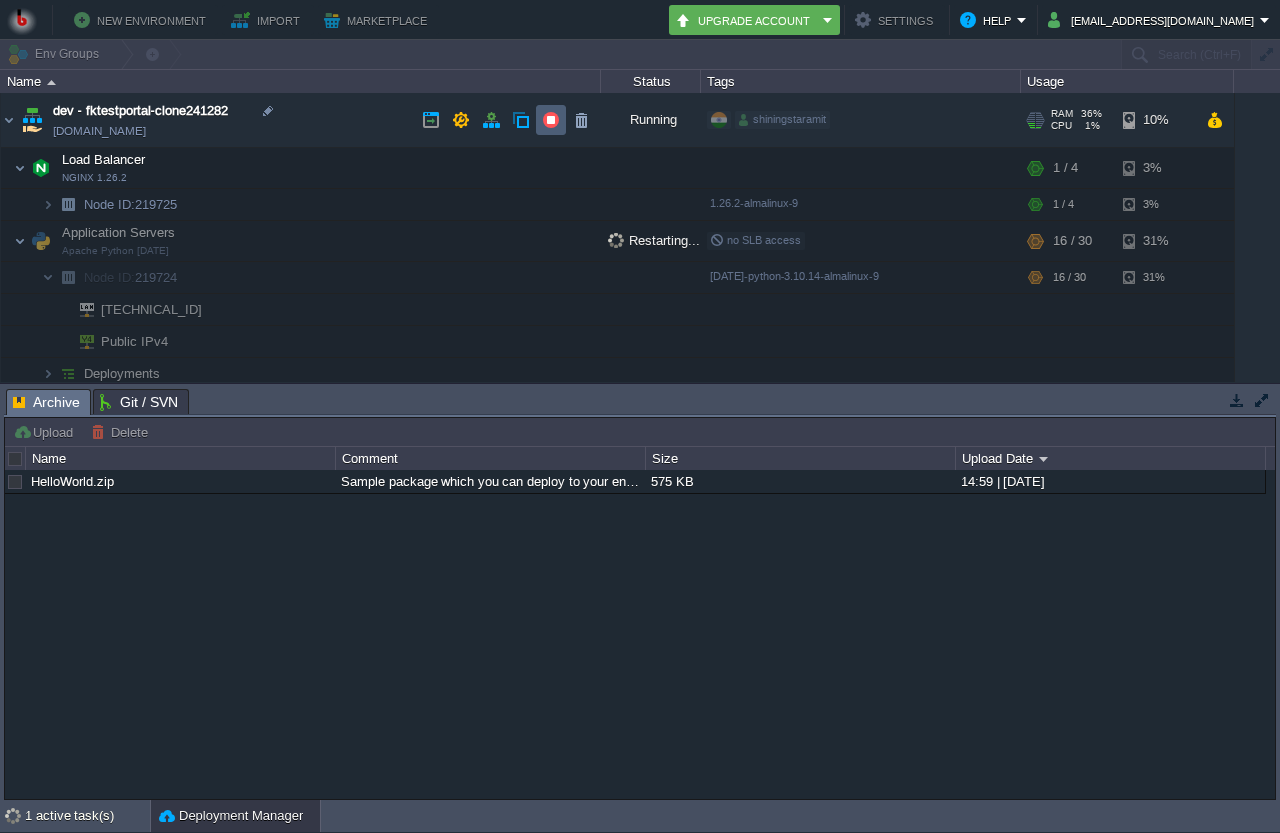 click at bounding box center [551, 120] 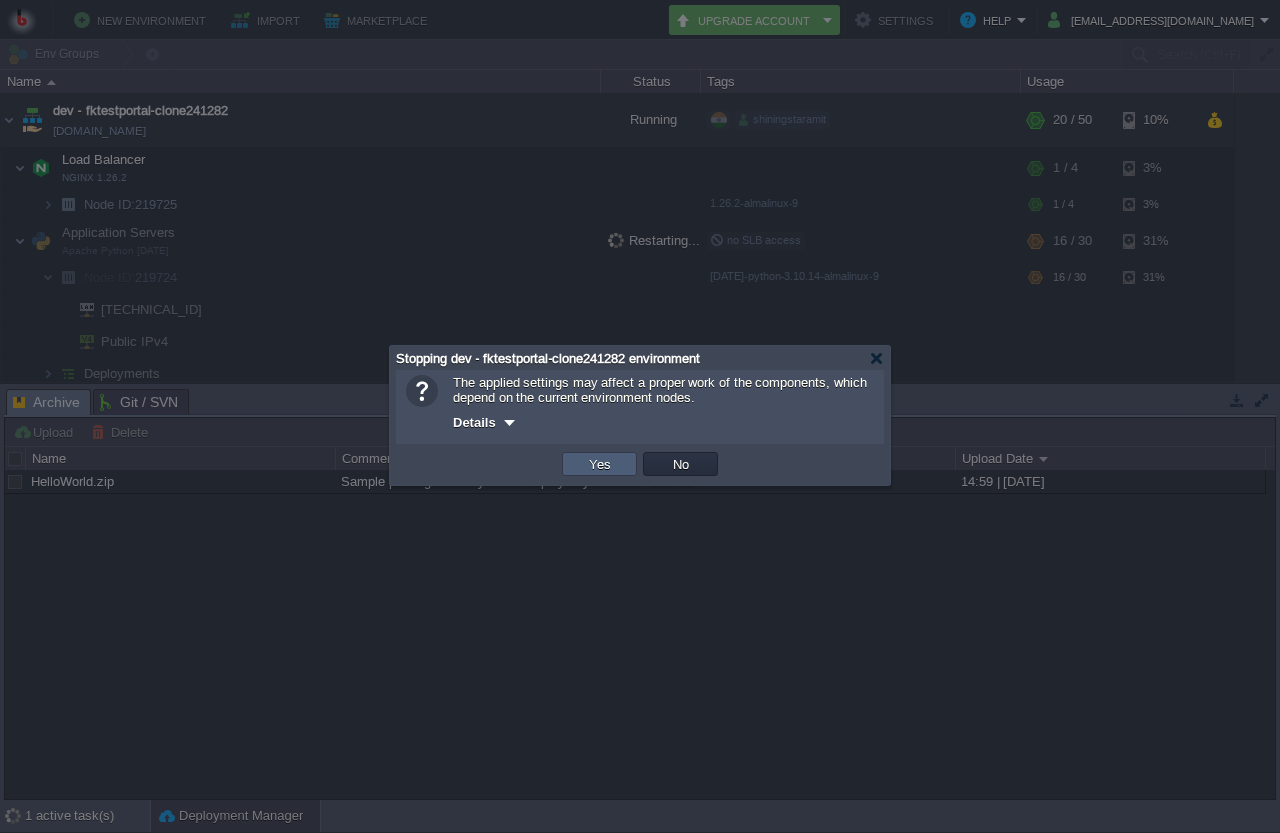 click on "Yes" at bounding box center [599, 464] 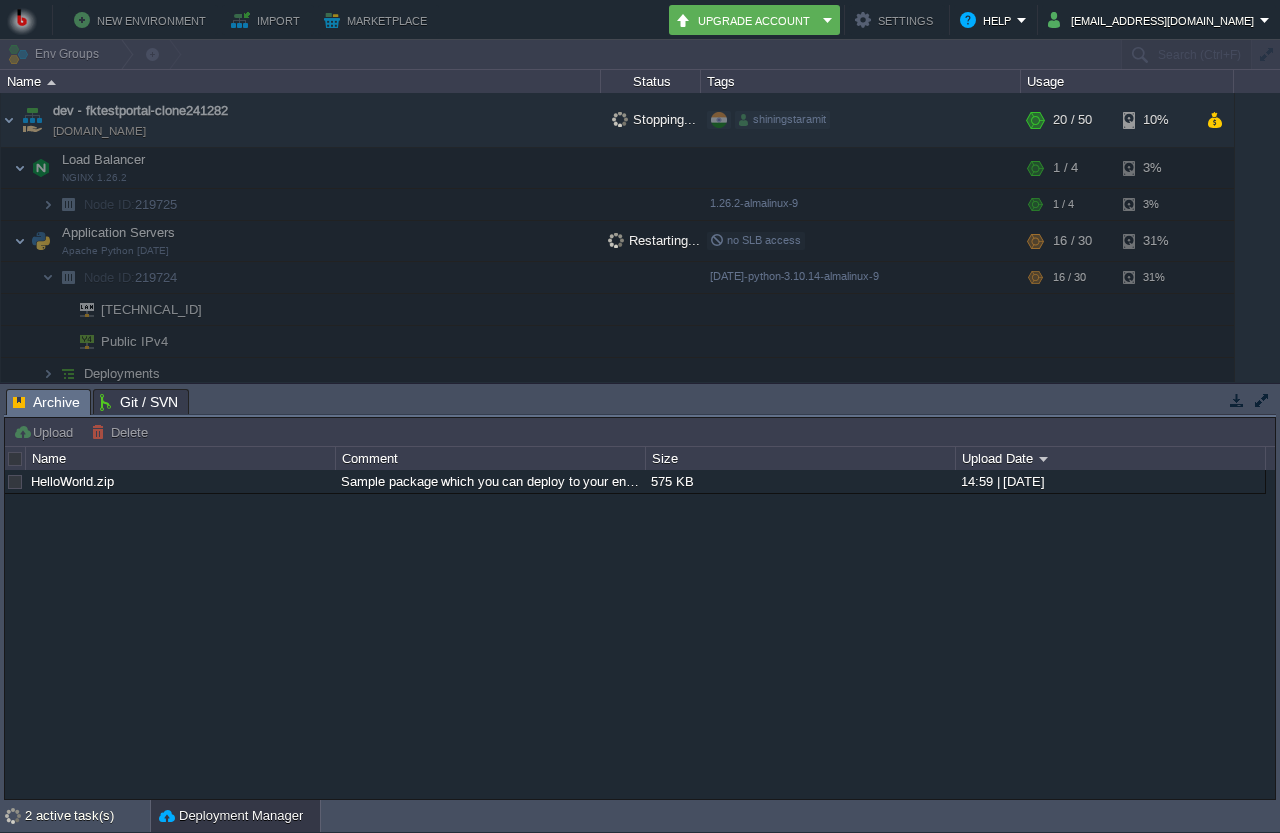 click on "HelloWorld.zip Sample package which you can deploy to your environment. Feel free to delete and upload a package of your own. 575 KB 14:59   |   24 Mar 2025" at bounding box center [640, 634] 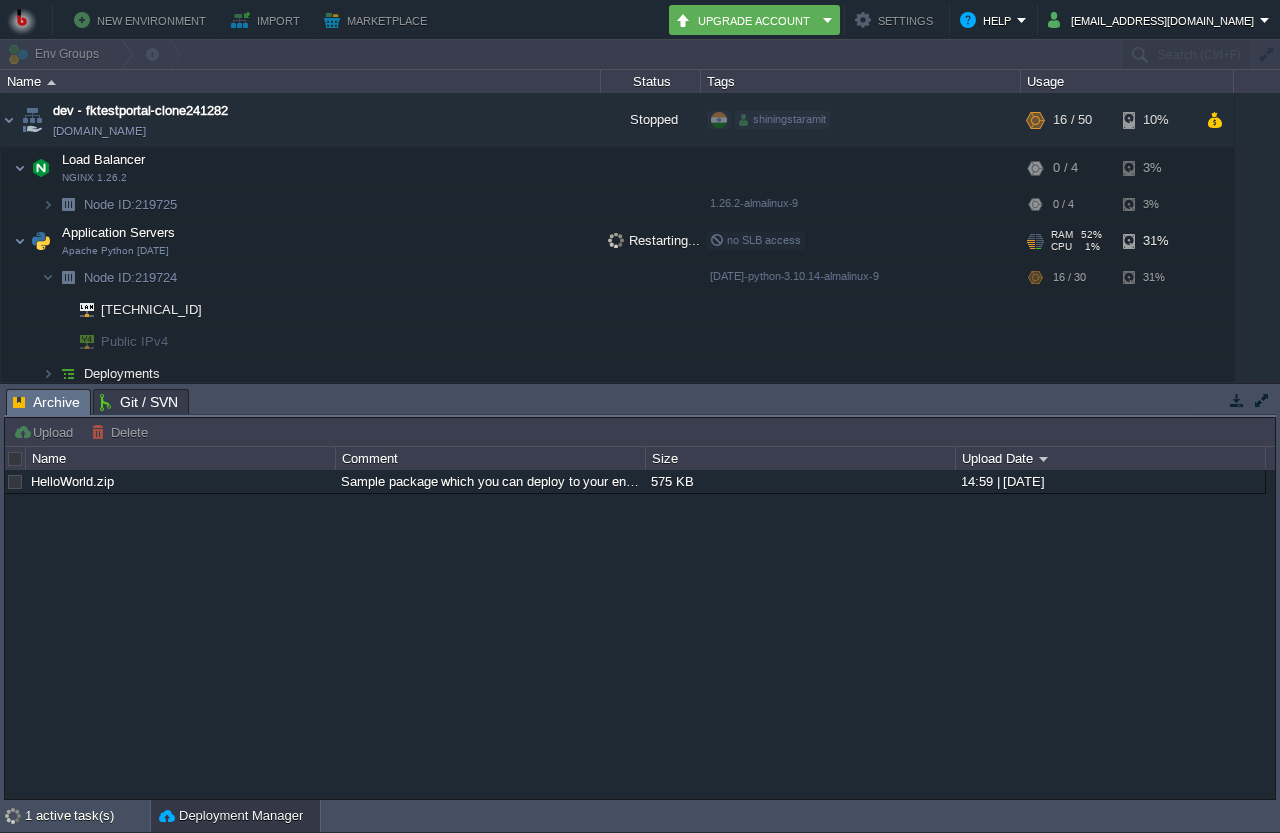 click on "Application Servers" at bounding box center (119, 232) 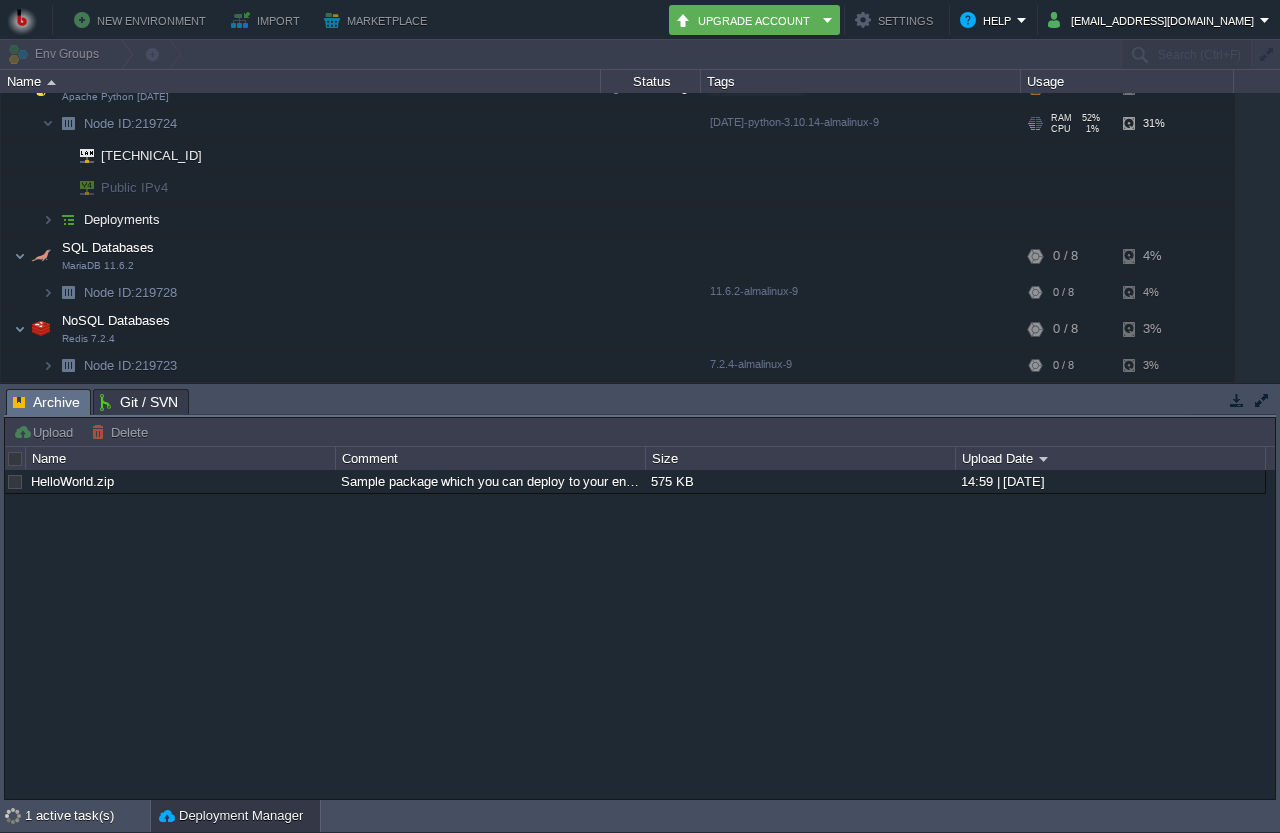 scroll, scrollTop: 0, scrollLeft: 0, axis: both 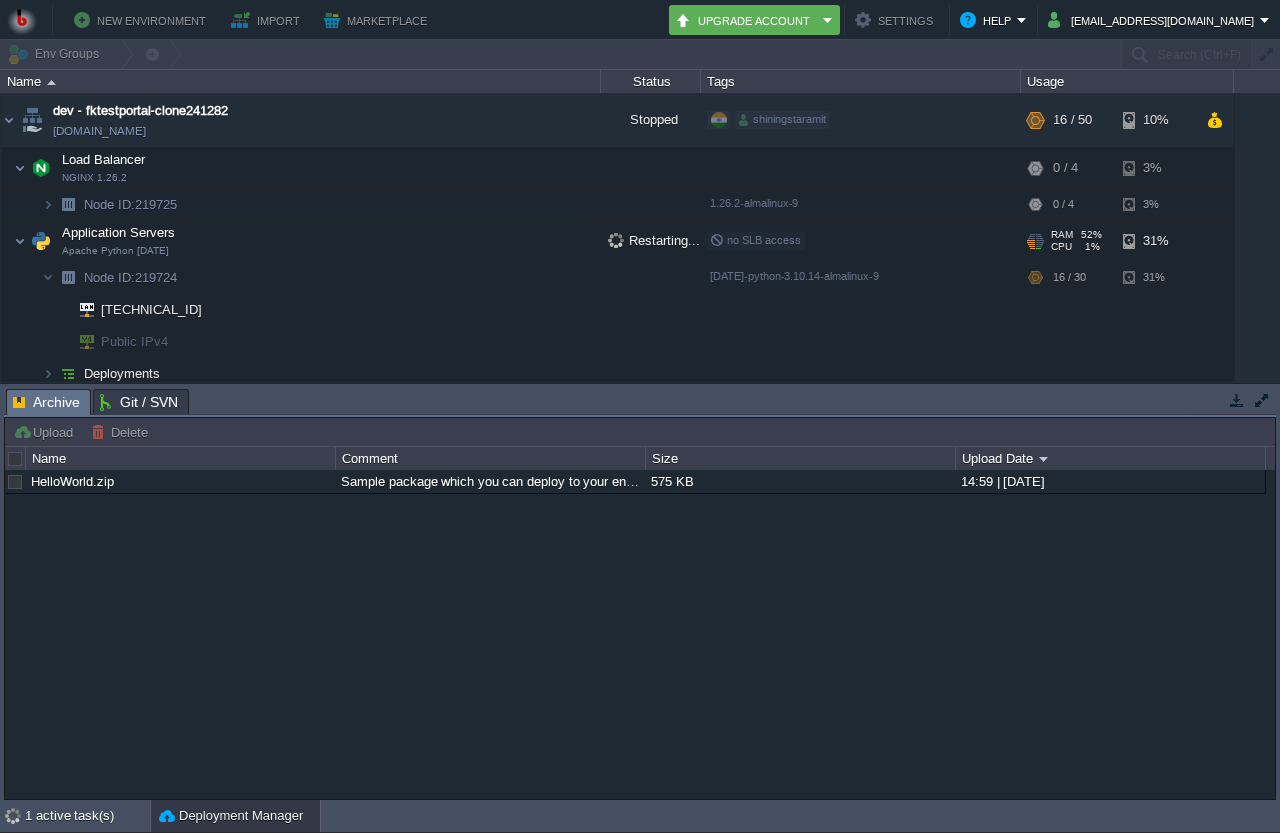 click at bounding box center (41, 241) 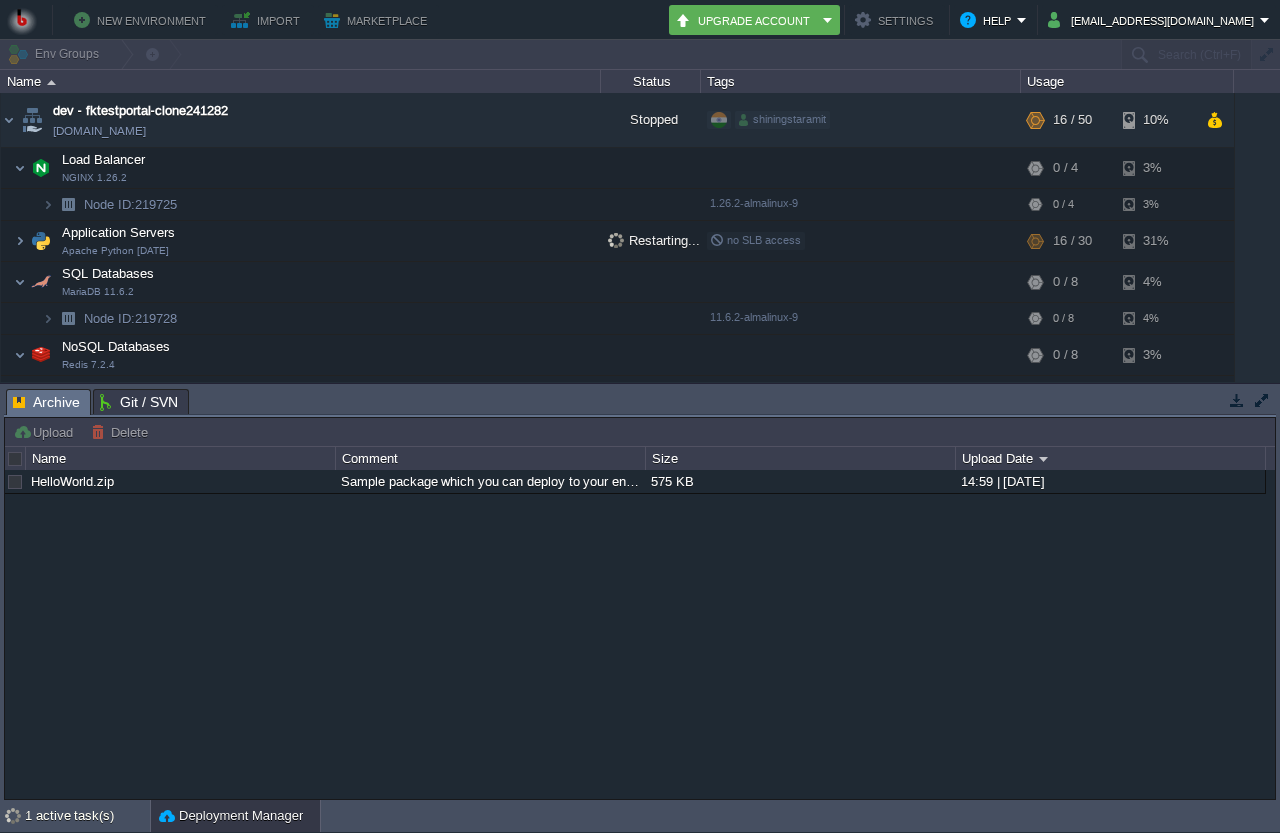 click at bounding box center (1237, 400) 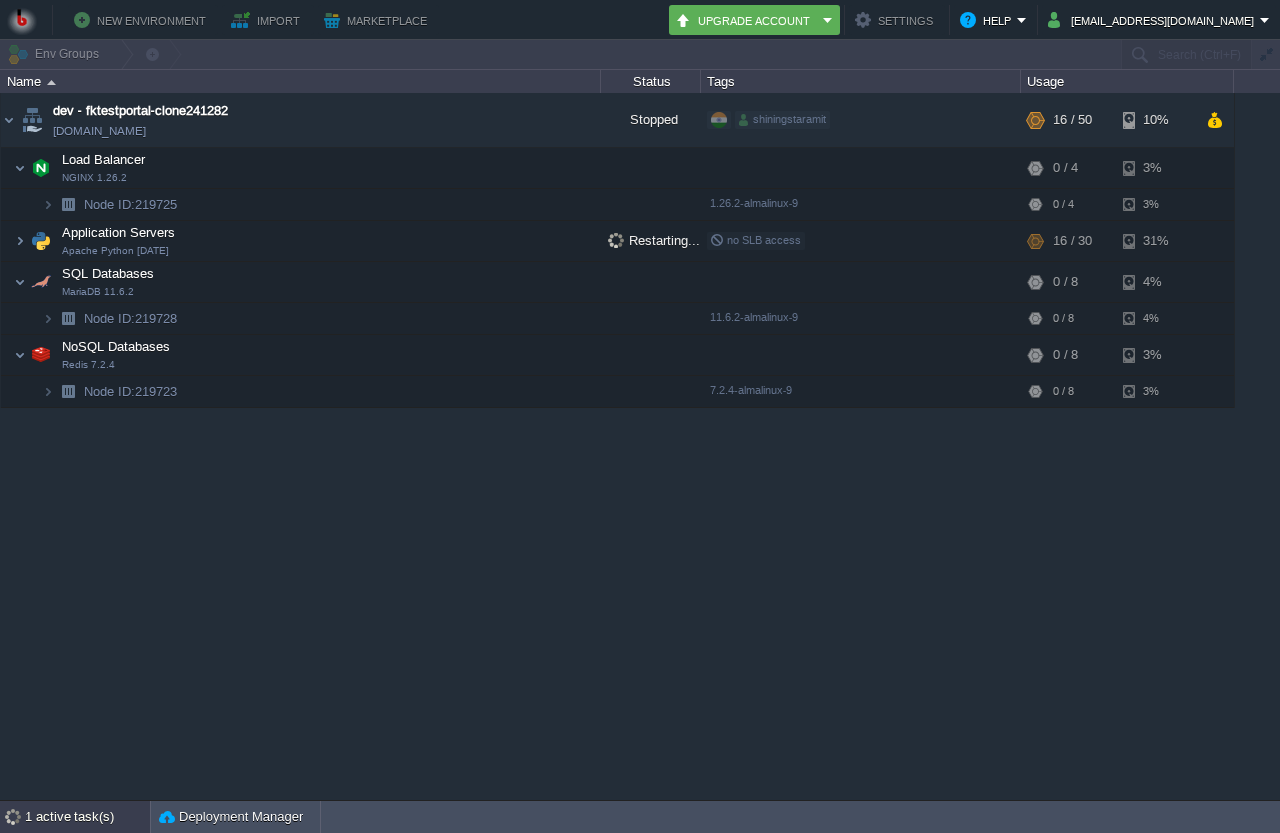 click on "1 active task(s)" at bounding box center (87, 817) 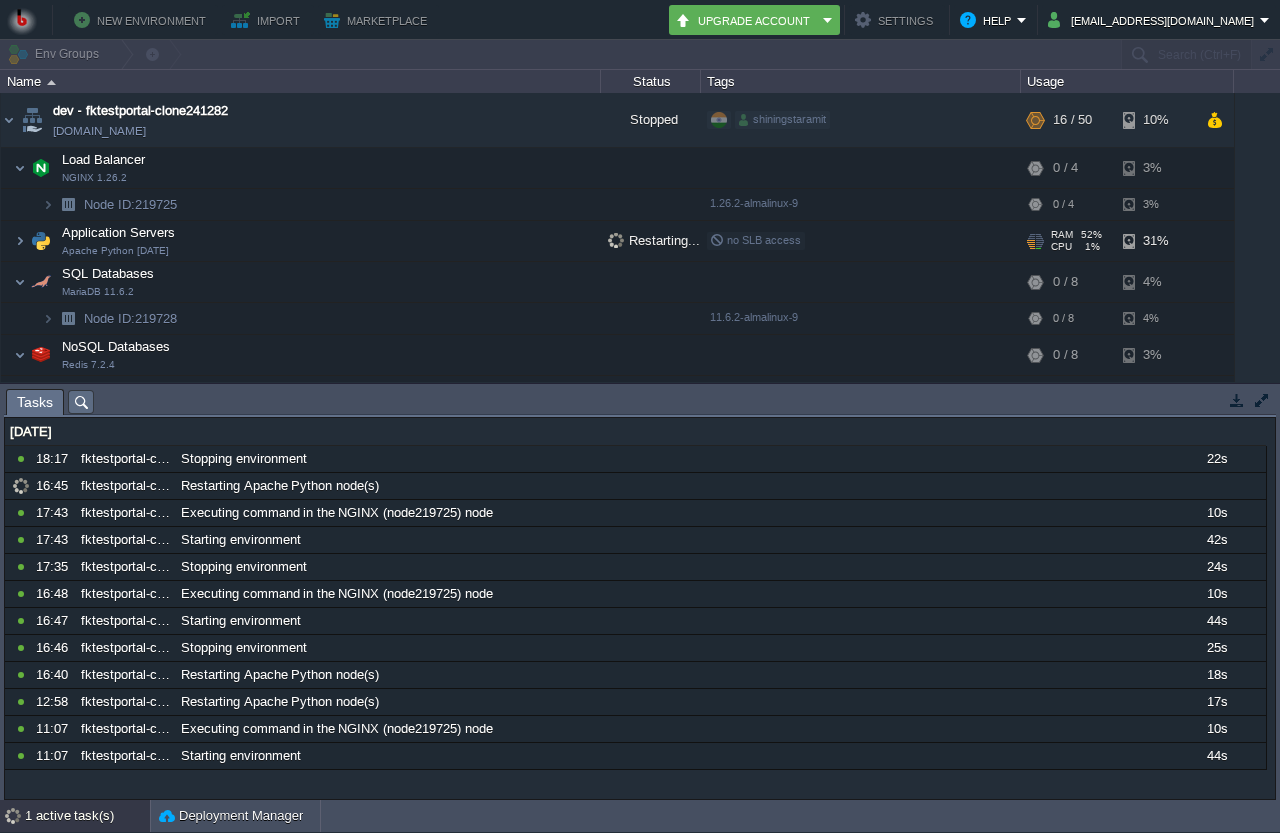 click on "Apache Python [DATE]" at bounding box center [115, 251] 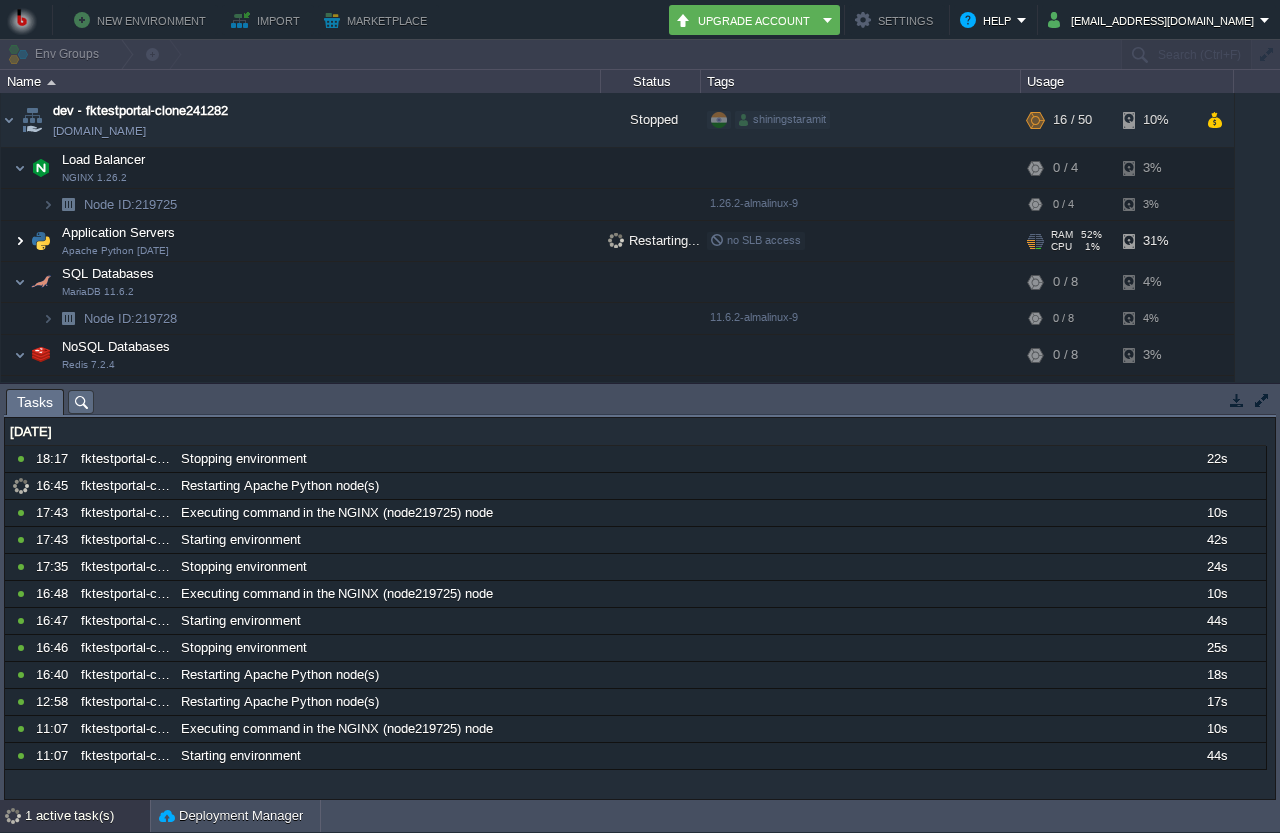 click at bounding box center [20, 241] 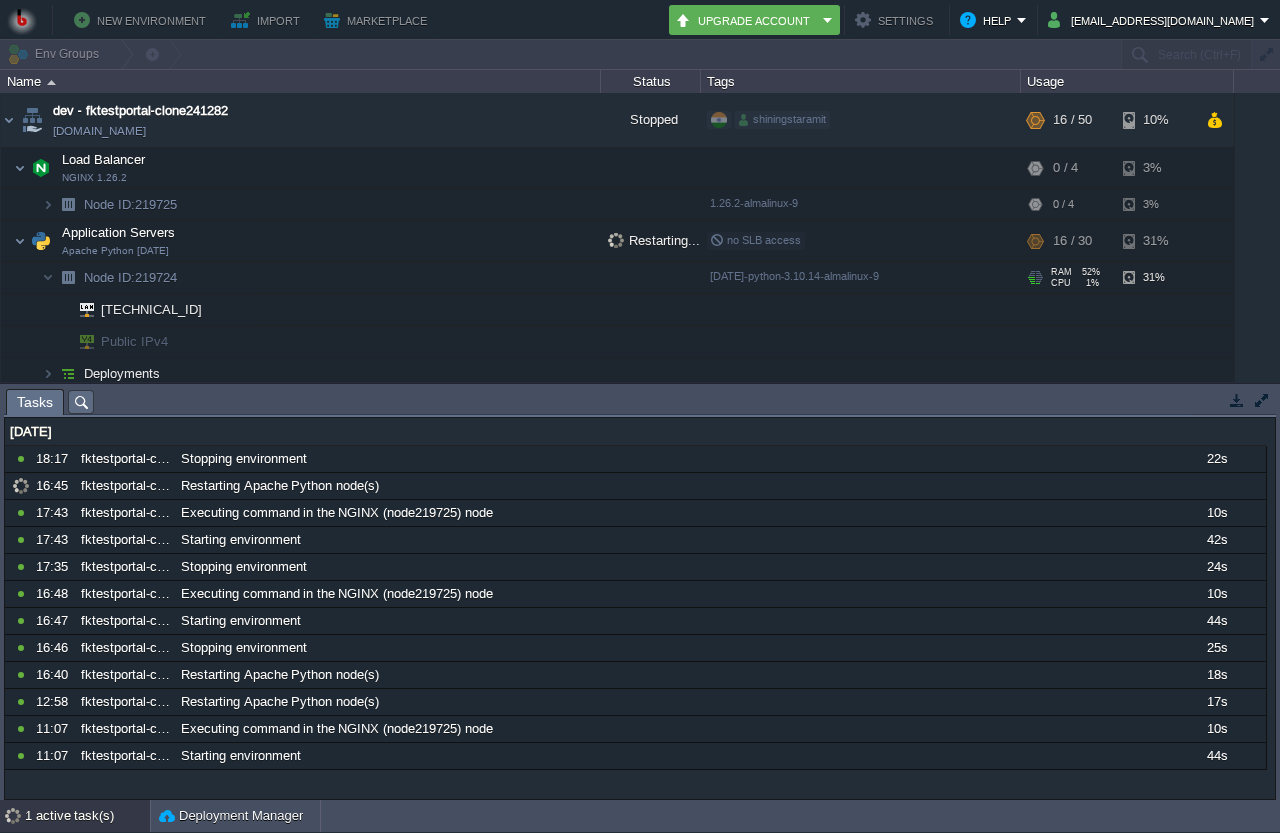 click at bounding box center (68, 277) 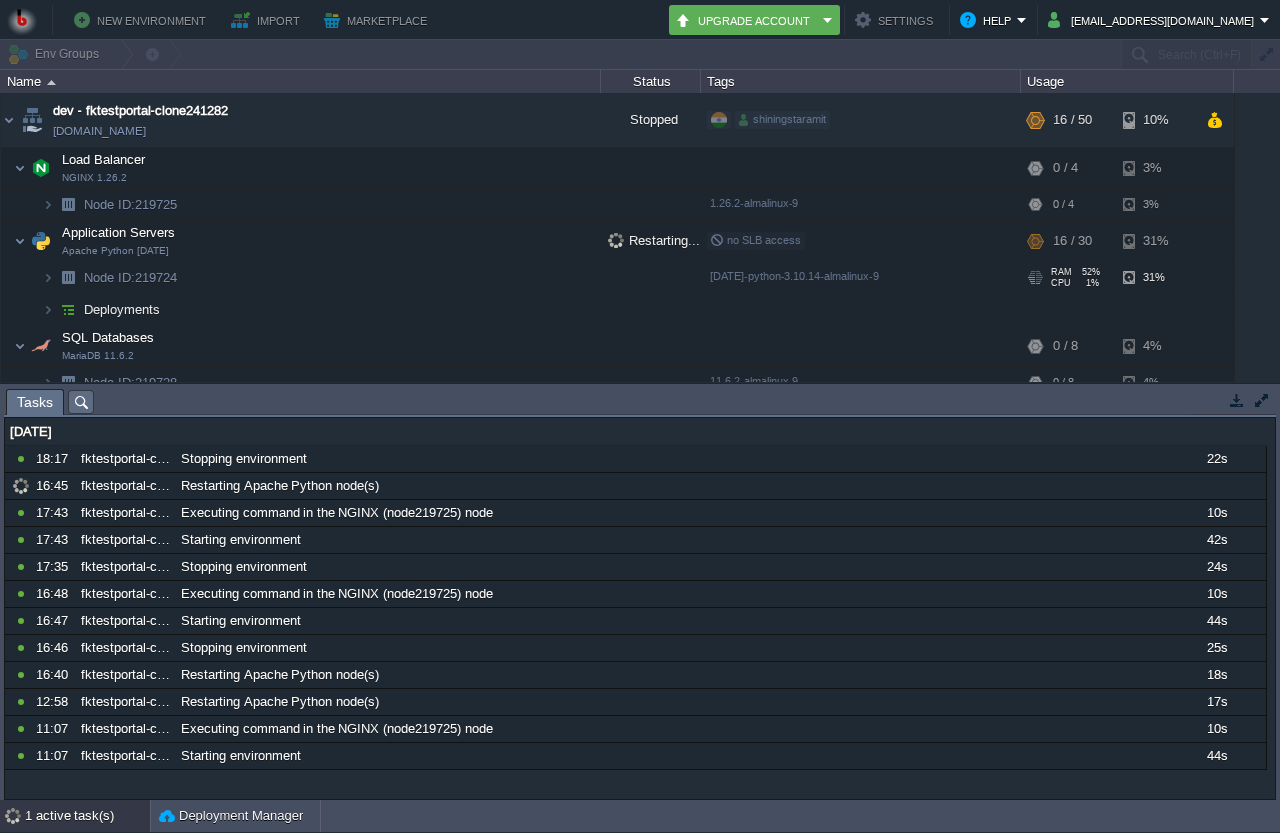 click on "Node ID:  219724" at bounding box center [301, 278] 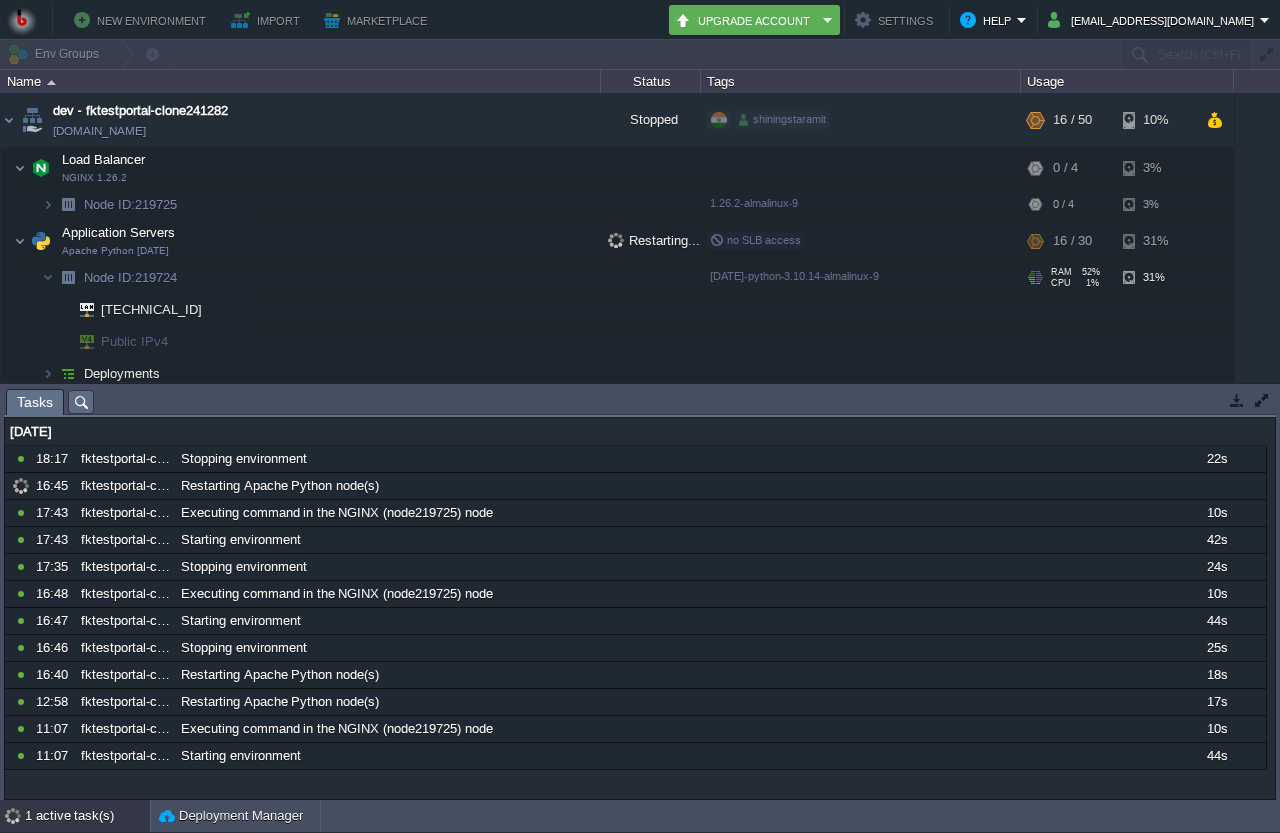click on "Node ID:  219724" at bounding box center [301, 278] 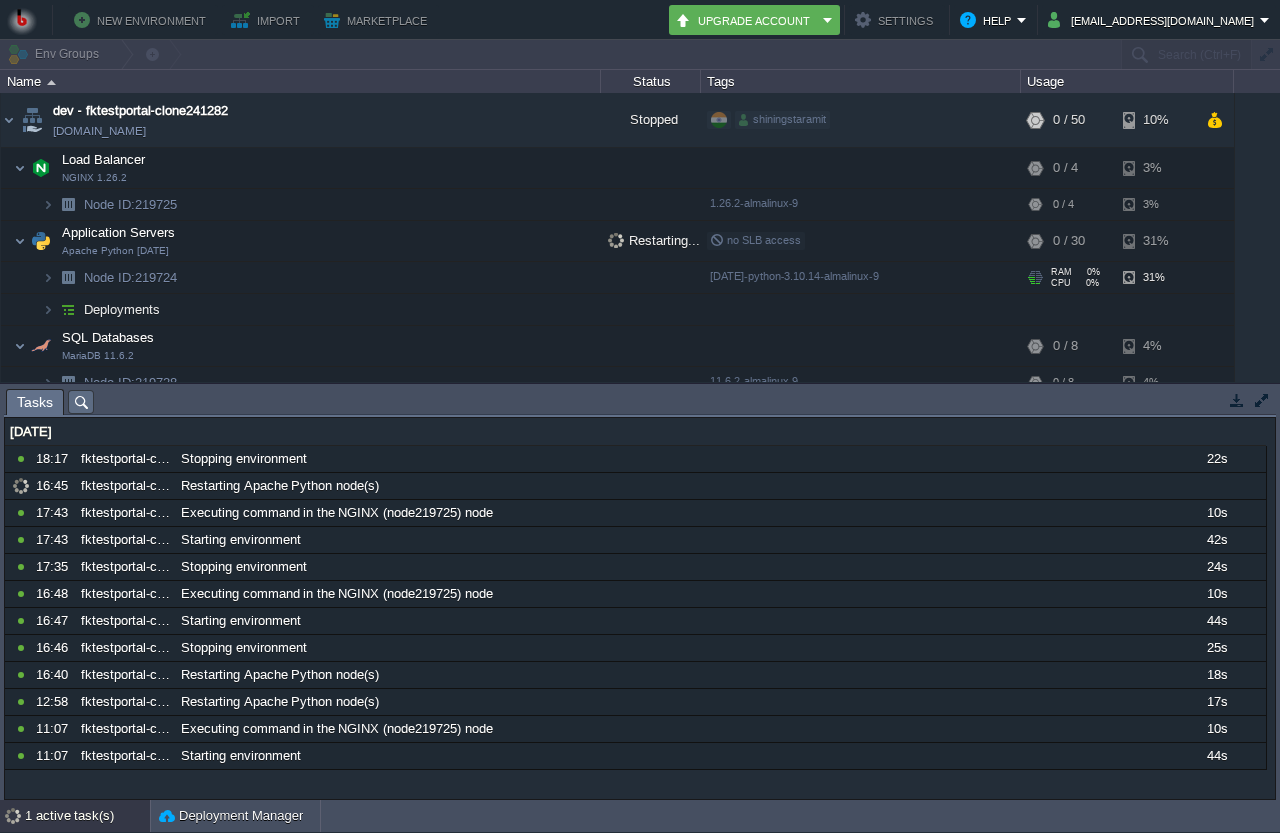click on "Node ID:  219724" at bounding box center (301, 278) 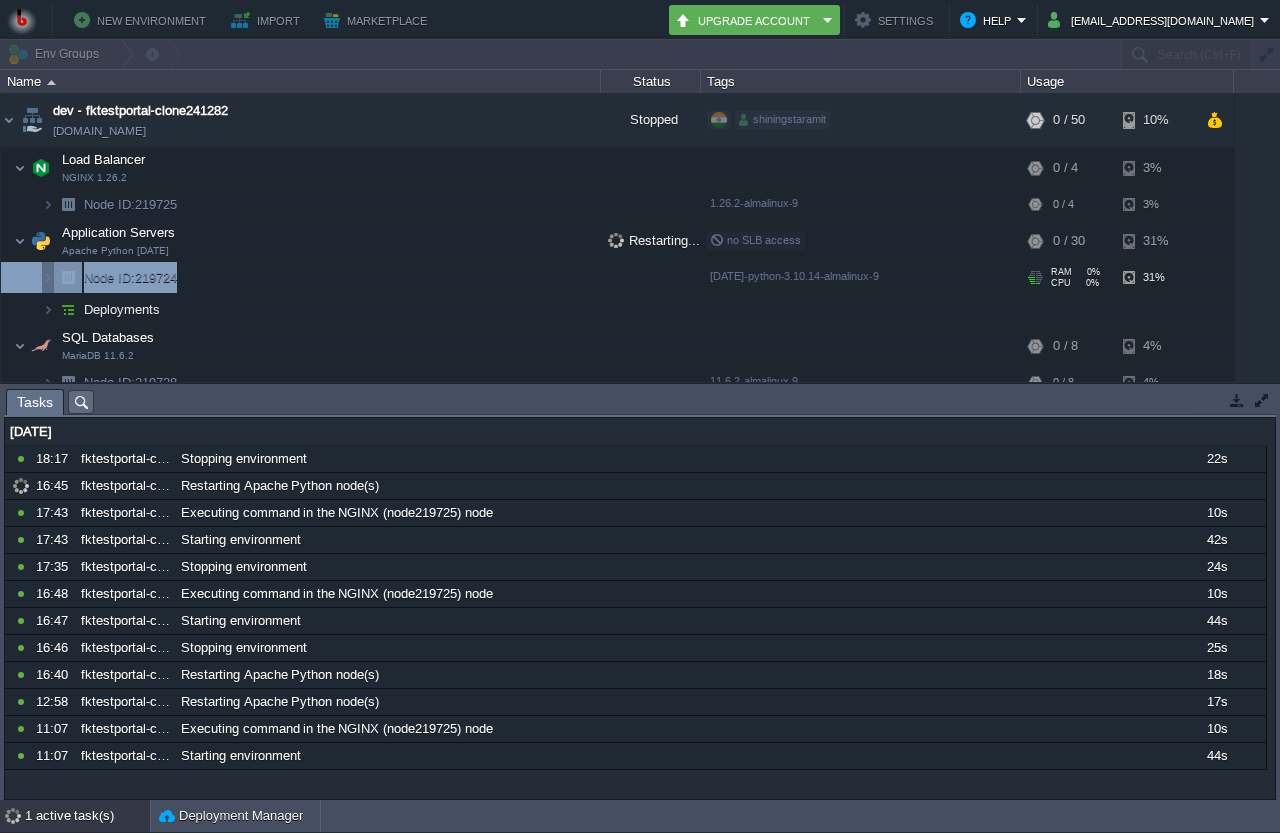 click on "Node ID:  219724" at bounding box center [301, 278] 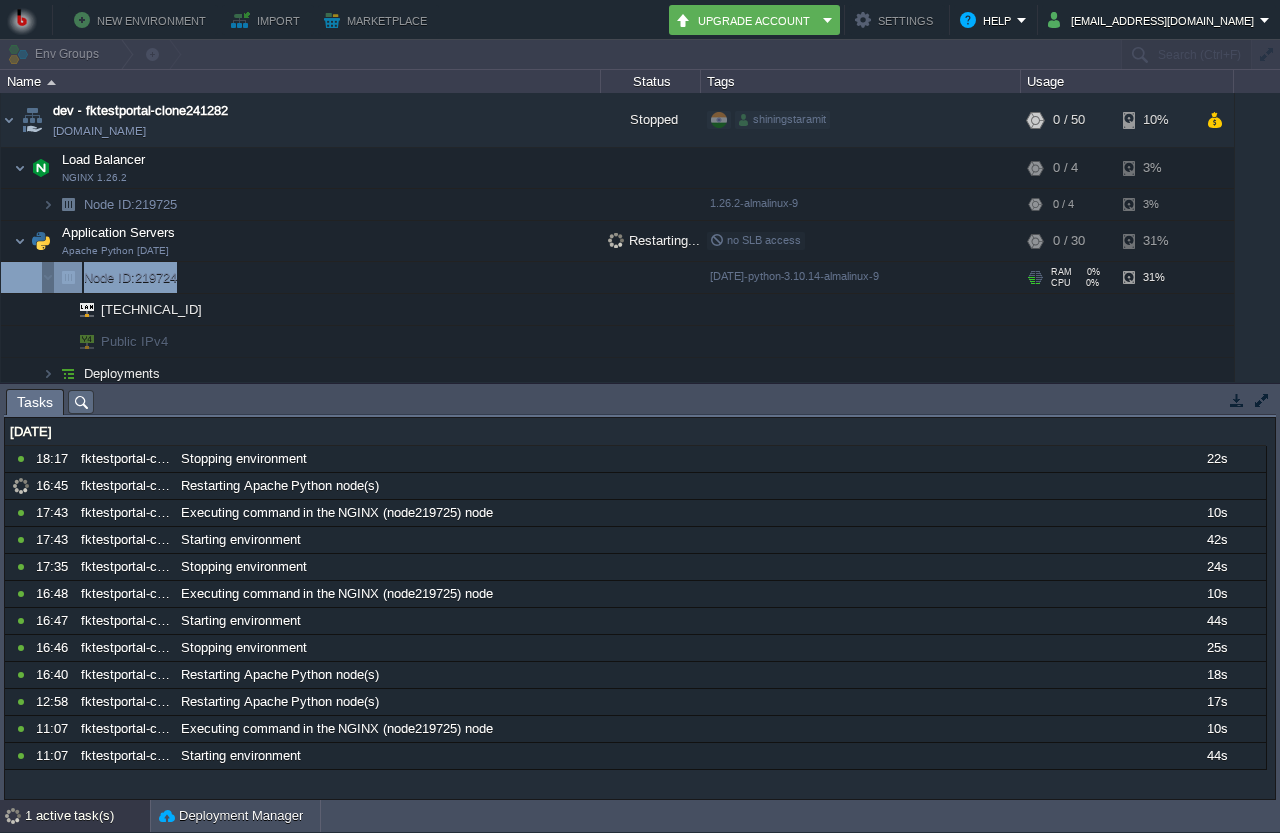 click on "Node ID:  219724" at bounding box center [301, 278] 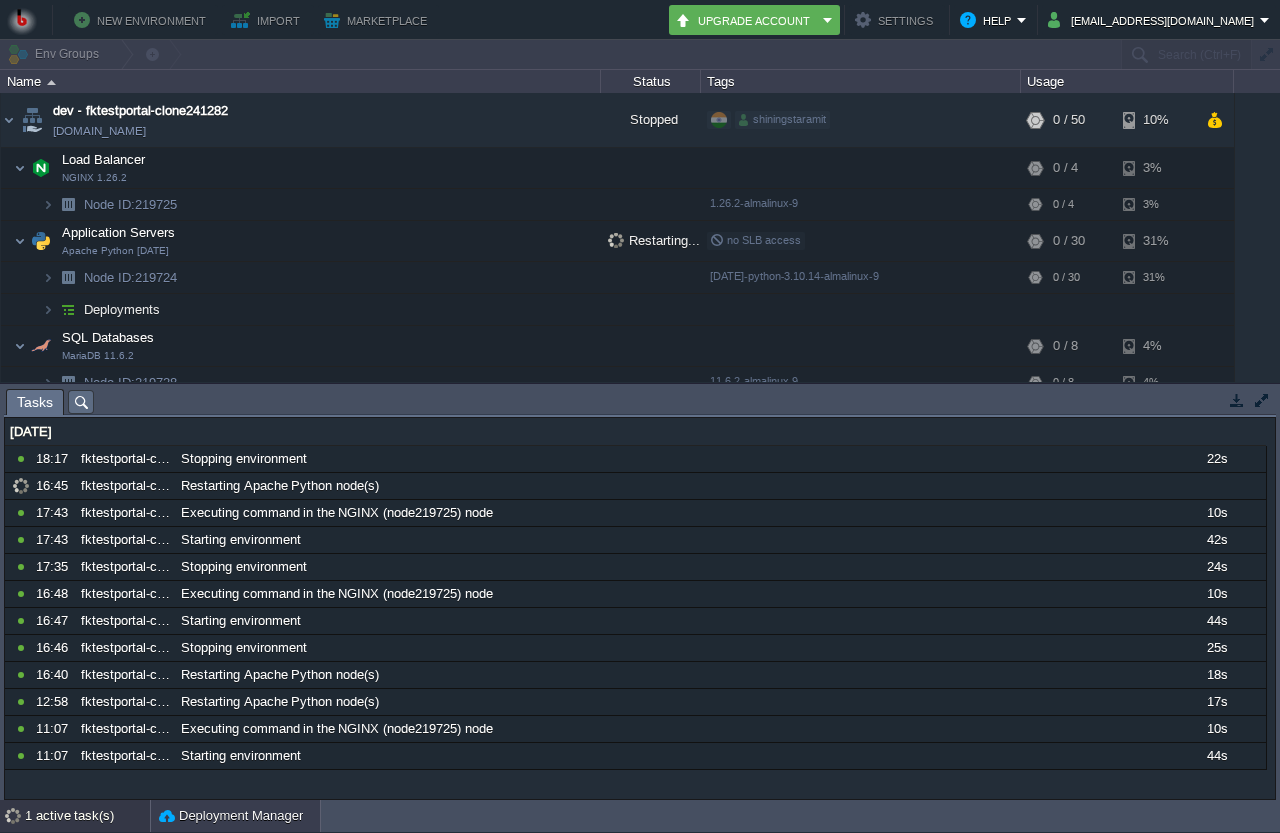 click on "Deployment Manager" at bounding box center (231, 816) 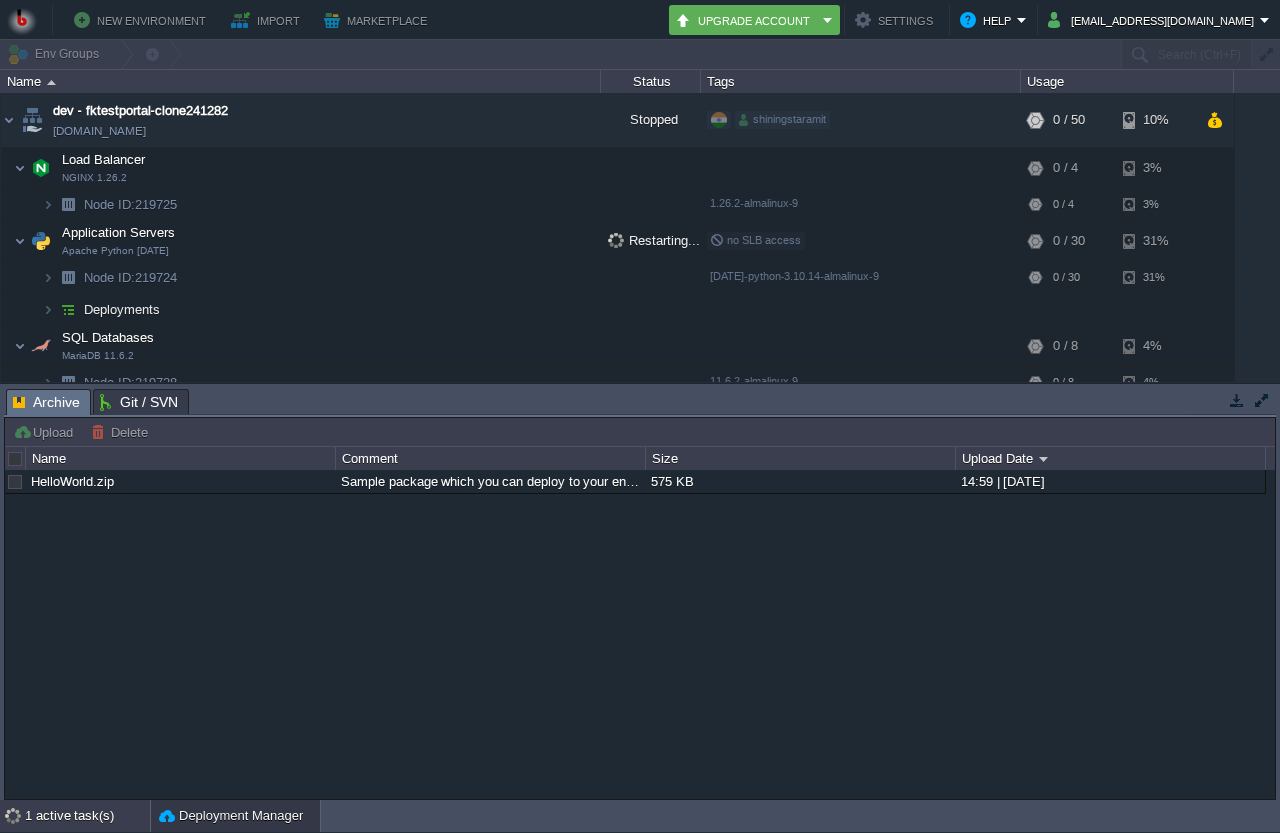 click on "1 active task(s)" at bounding box center (87, 816) 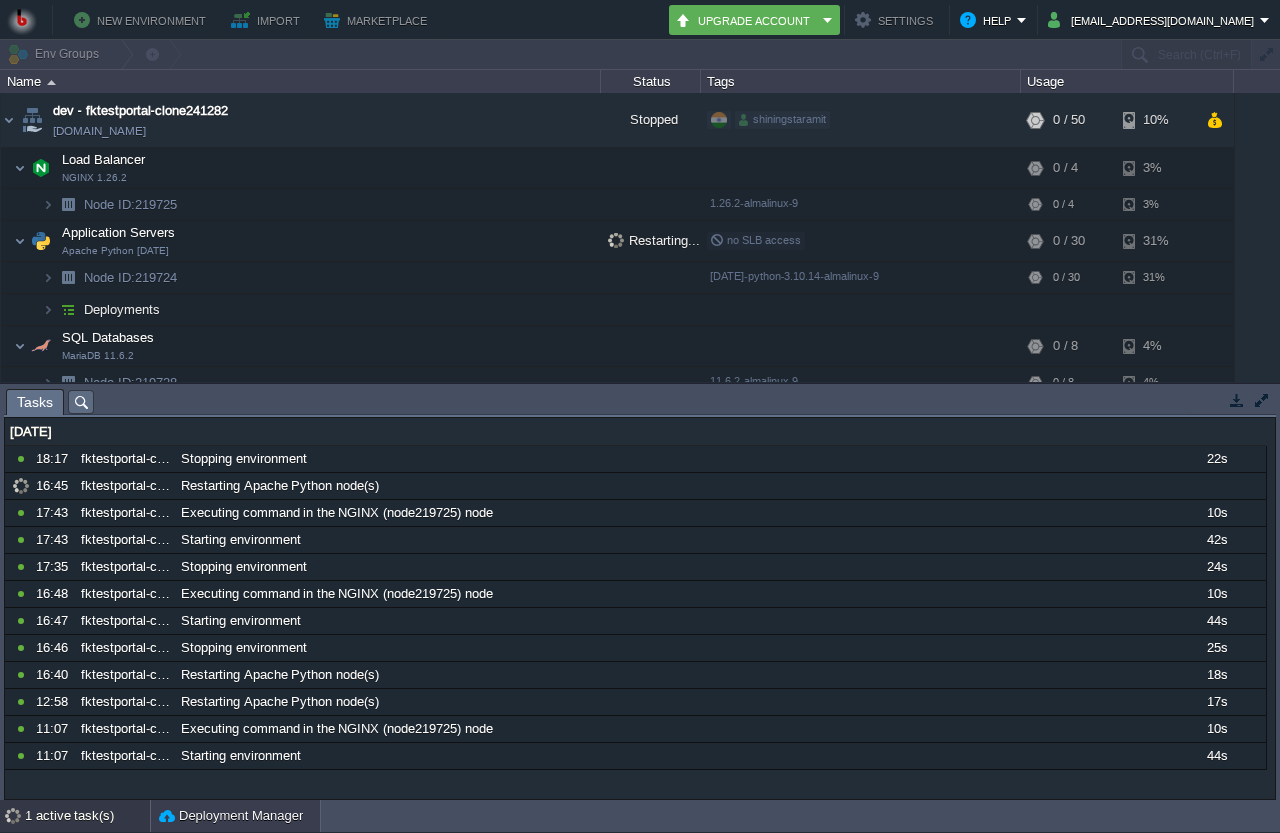 click on "Deployment Manager" at bounding box center (231, 816) 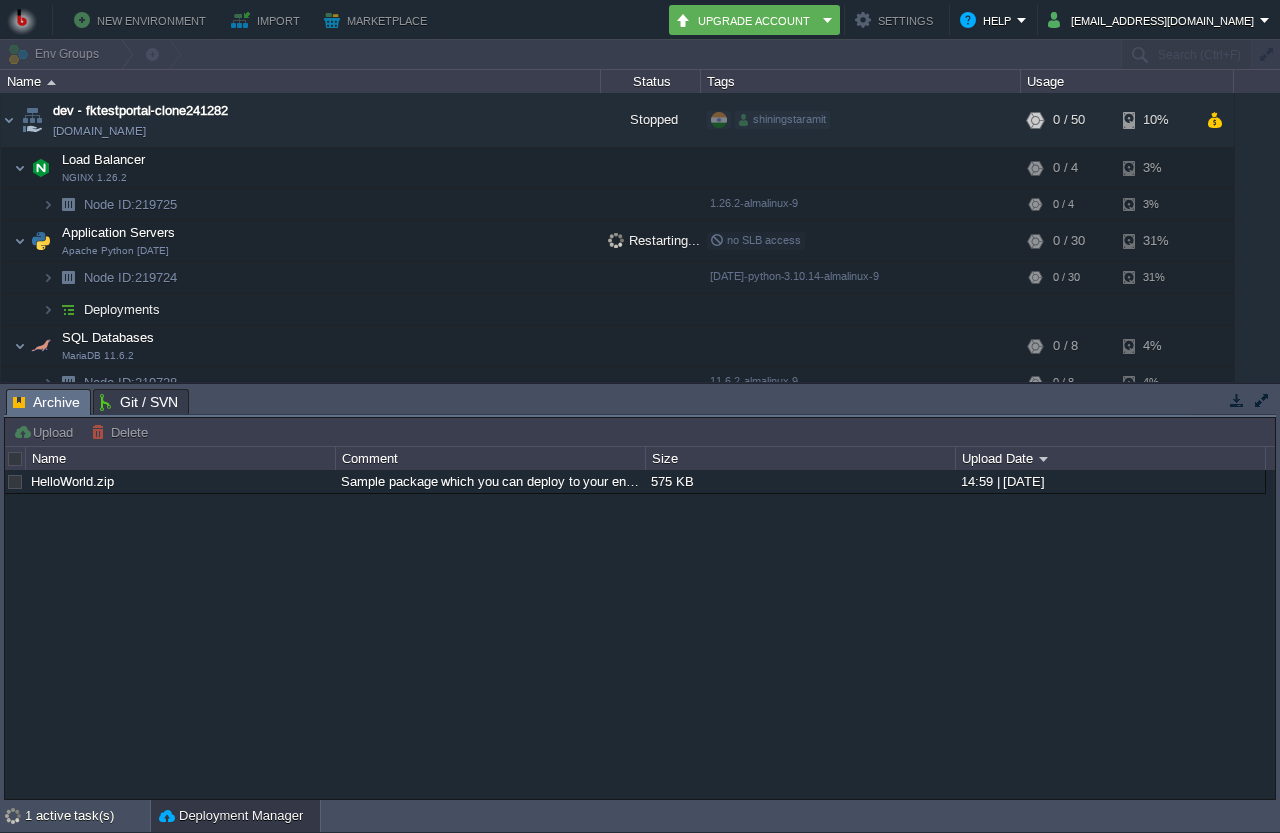 drag, startPoint x: 1035, startPoint y: 483, endPoint x: 1070, endPoint y: 482, distance: 35.014282 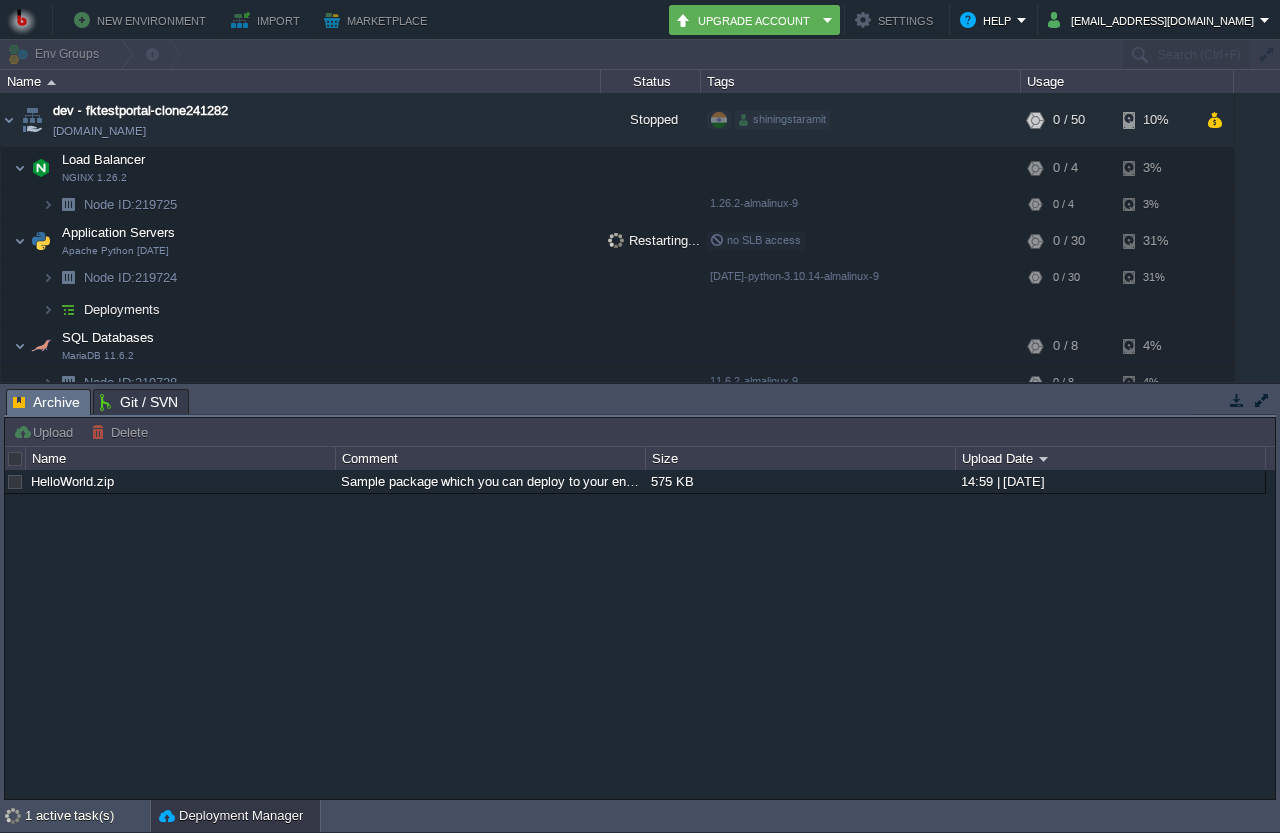 click on "14:59   |   24 Mar 2025" at bounding box center (1110, 481) 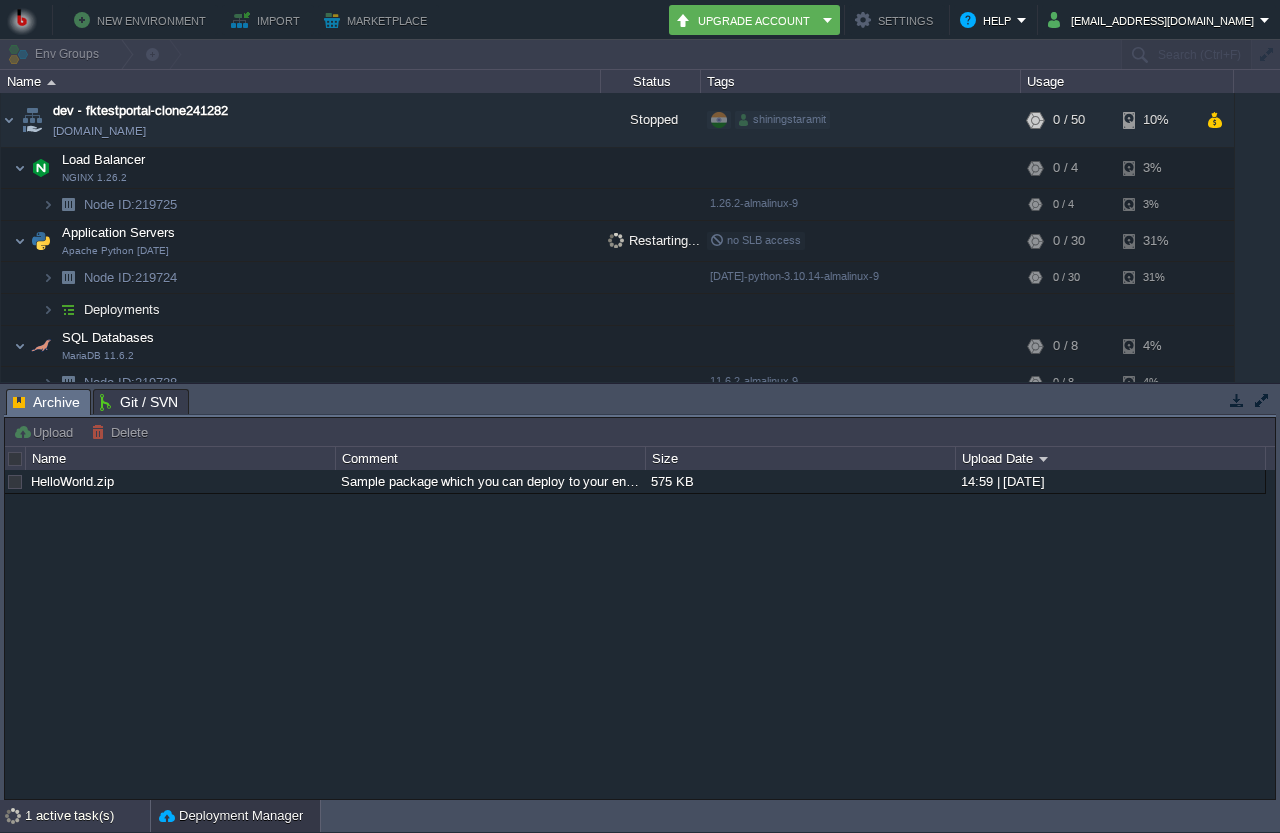 click on "1 active task(s)" at bounding box center (87, 816) 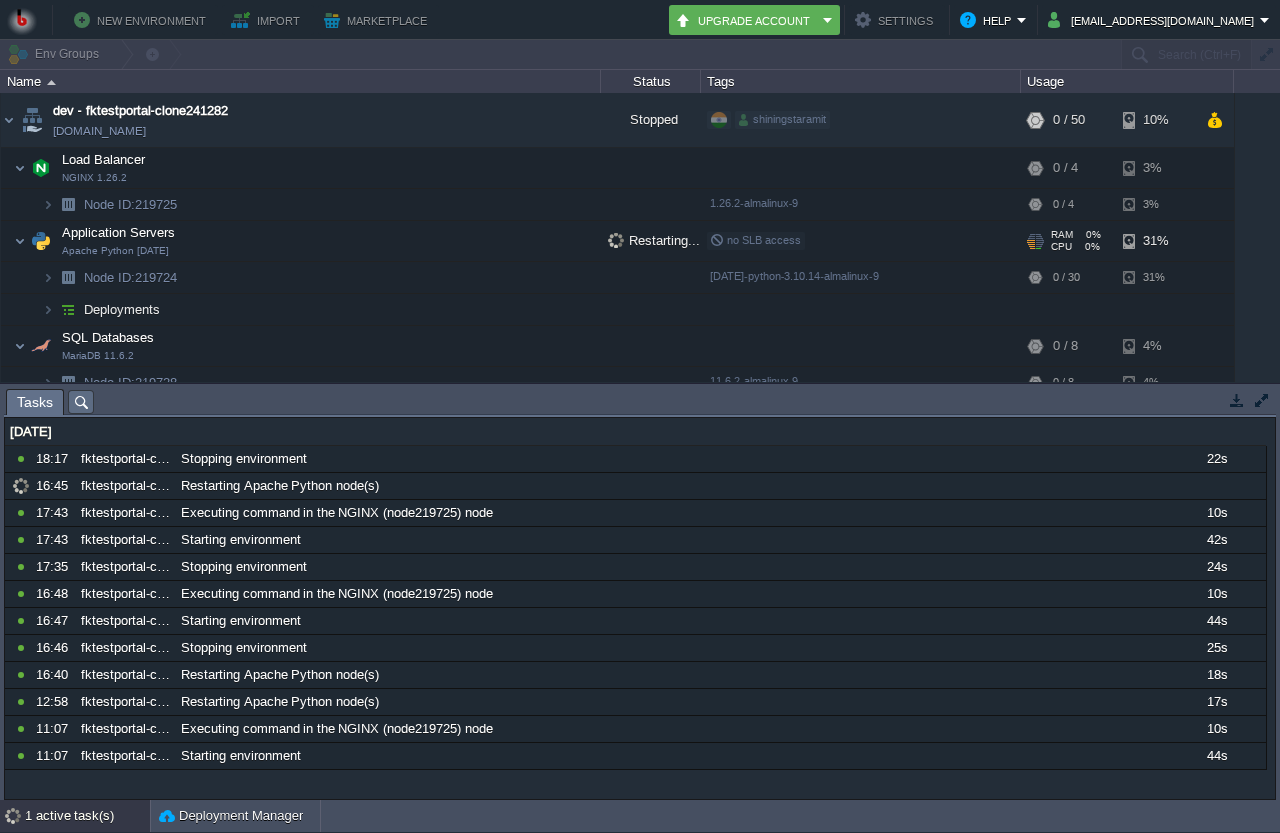 click on "Restarting..." at bounding box center (654, 240) 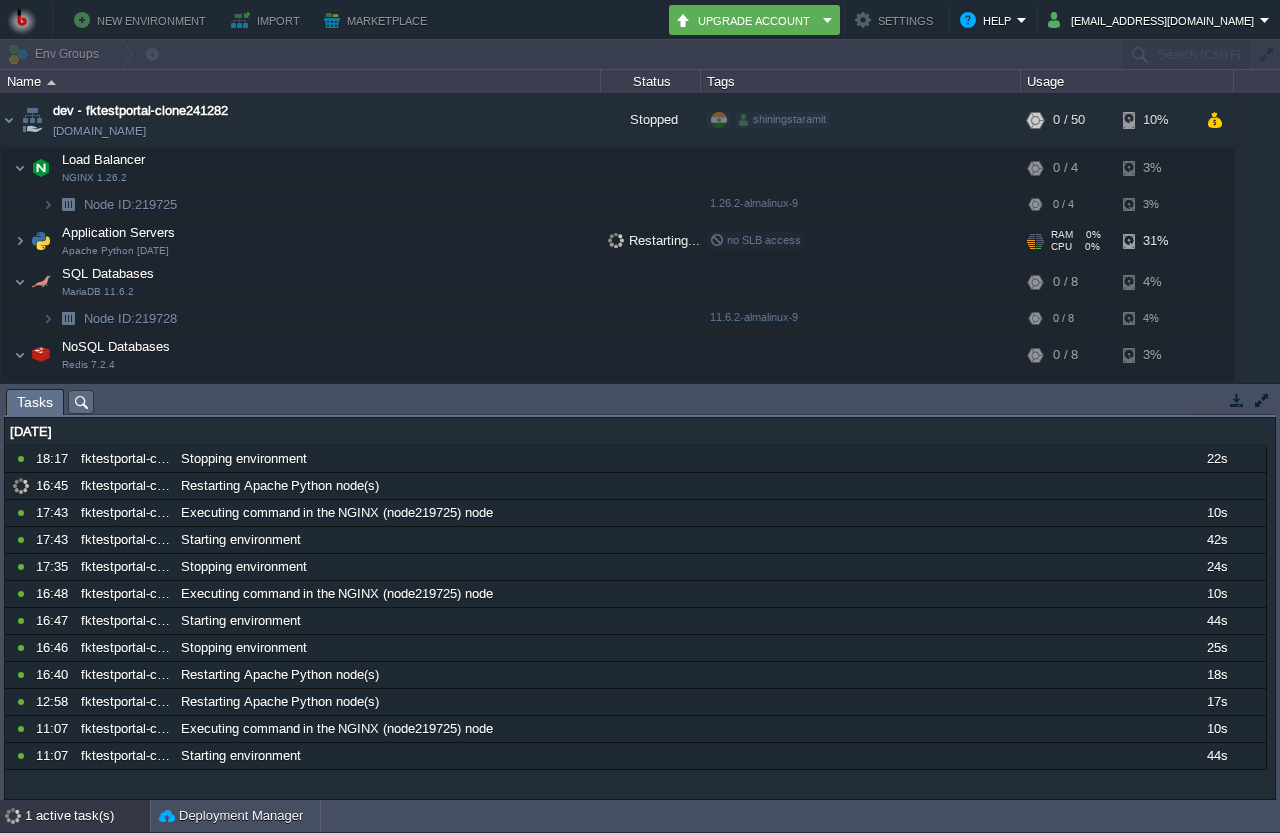 click on "Restarting..." at bounding box center (654, 240) 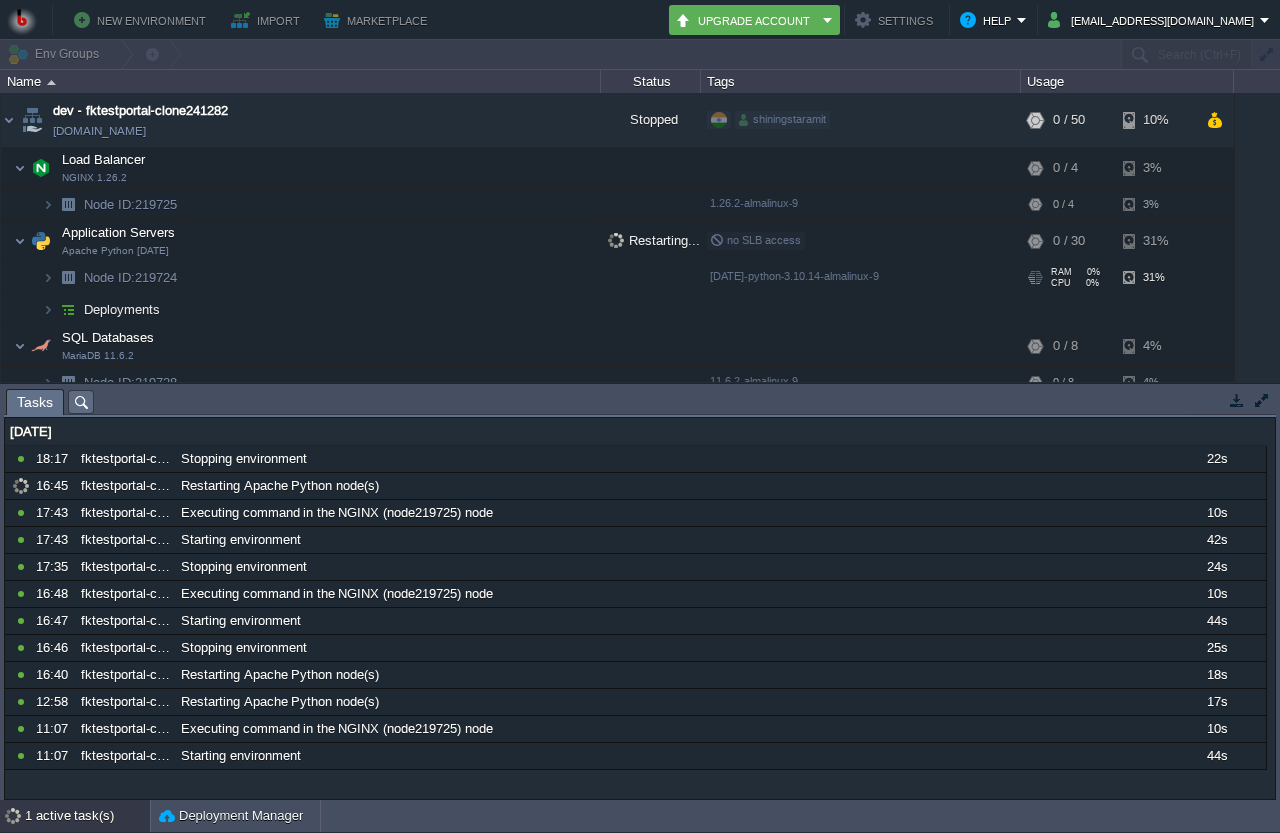 drag, startPoint x: 124, startPoint y: 277, endPoint x: 135, endPoint y: 277, distance: 11 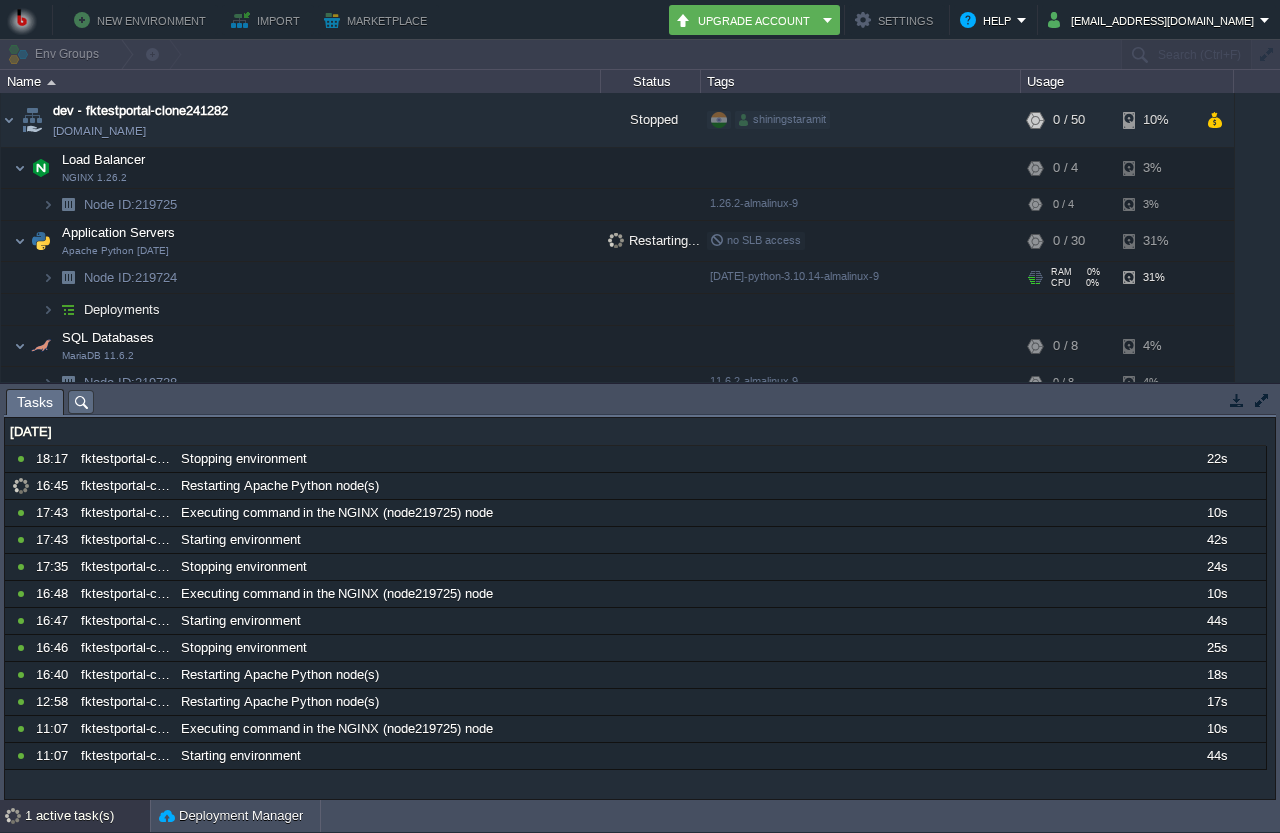 click on "Node ID:" at bounding box center (109, 277) 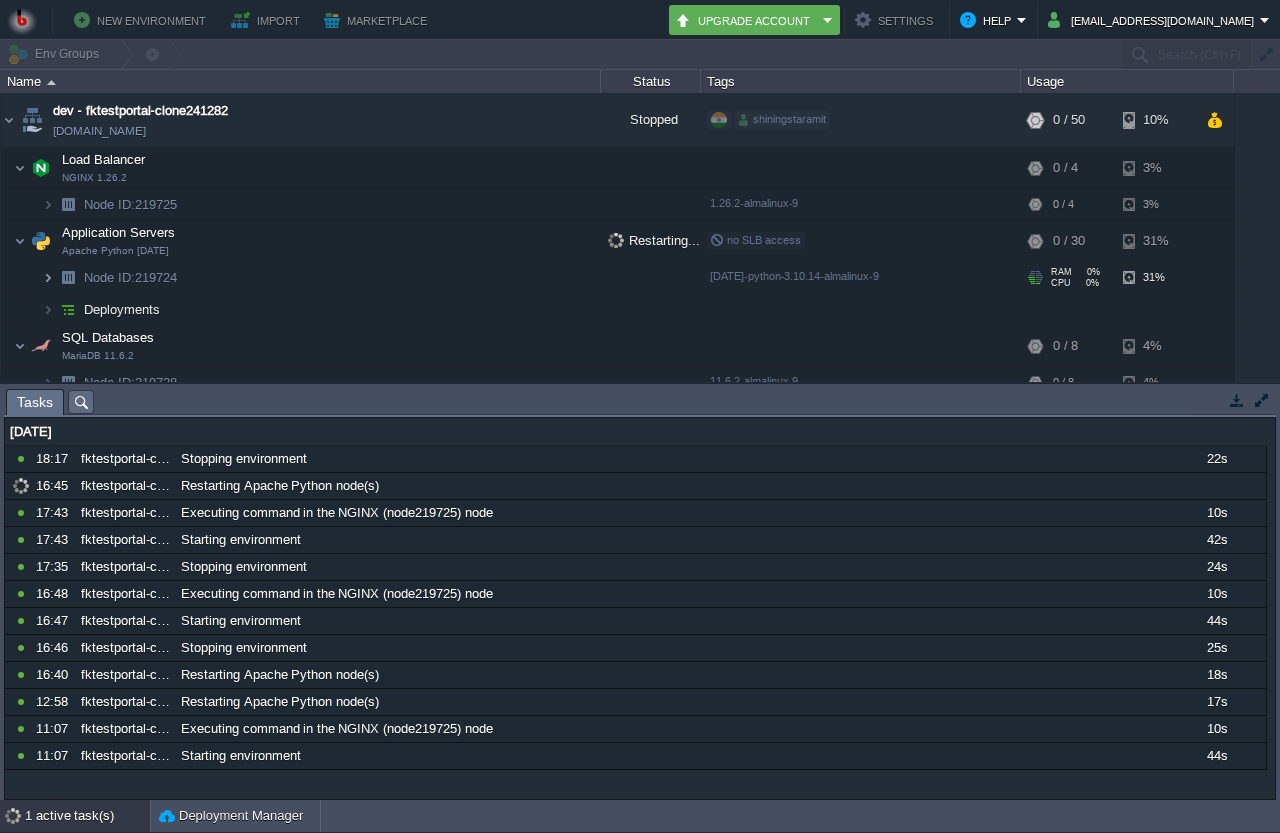 click at bounding box center [48, 277] 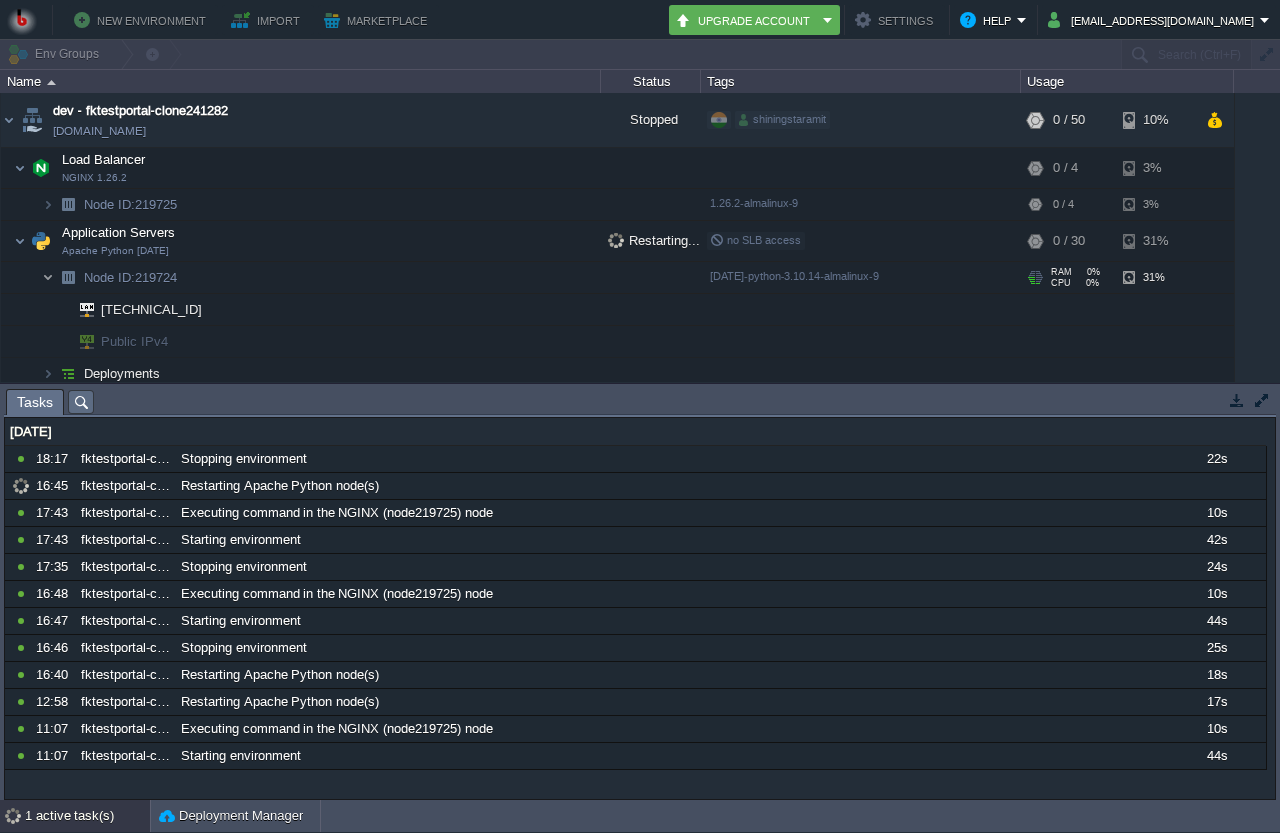 drag, startPoint x: 49, startPoint y: 280, endPoint x: 116, endPoint y: 279, distance: 67.00746 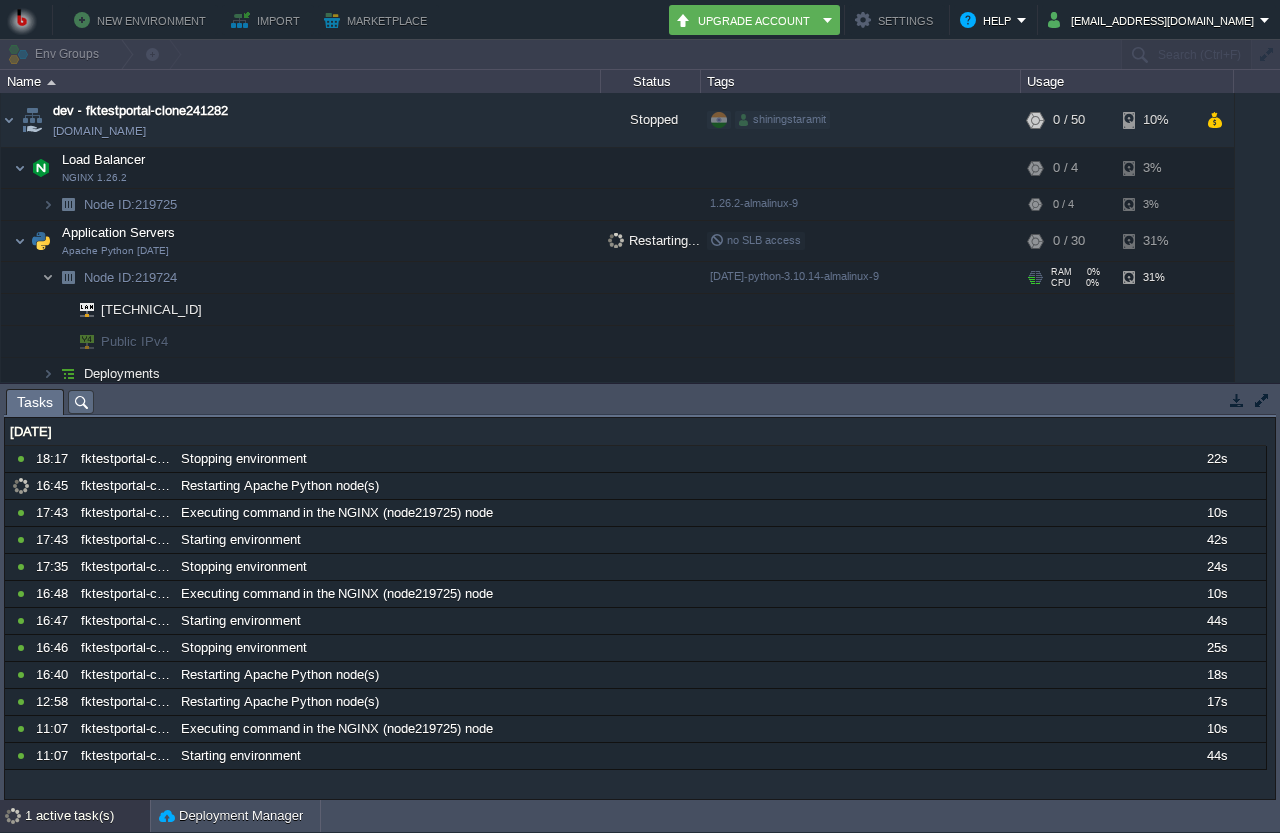 click at bounding box center [48, 277] 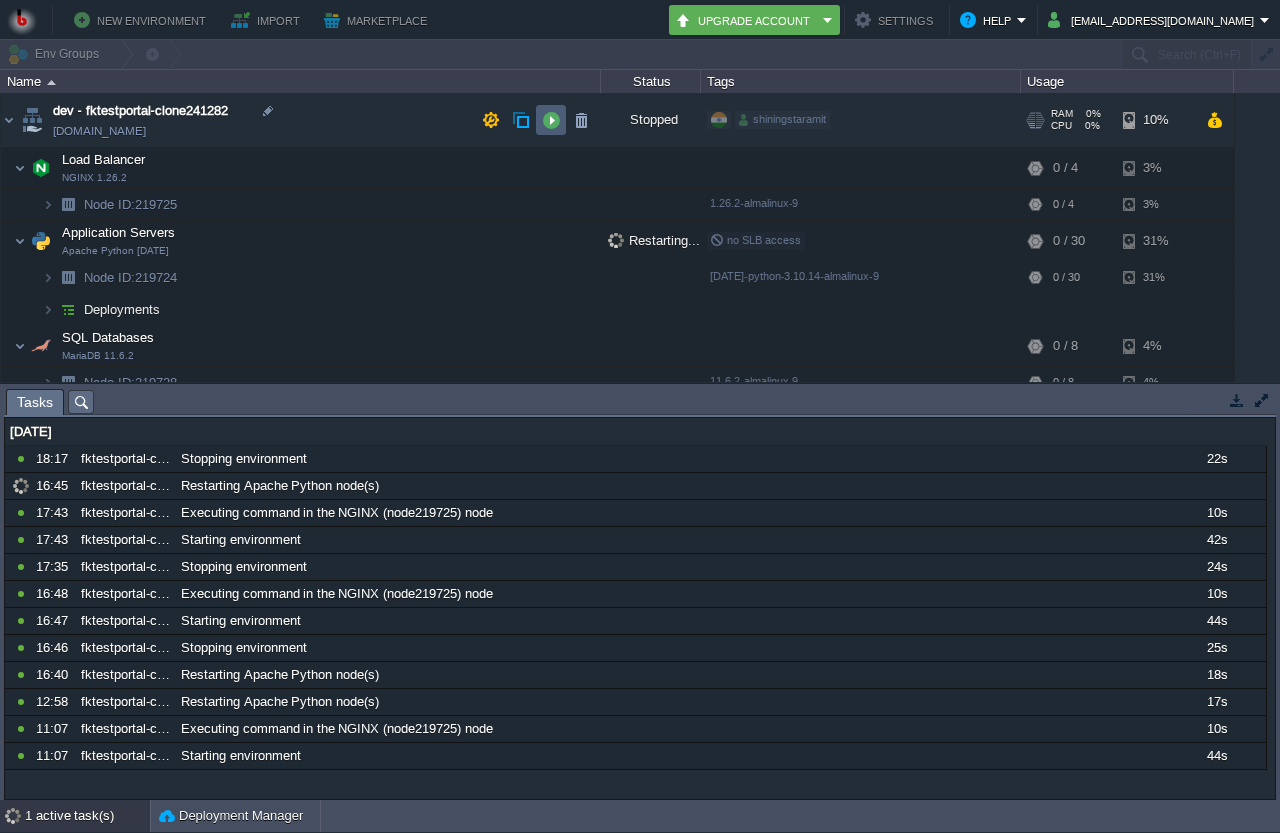 click at bounding box center (551, 120) 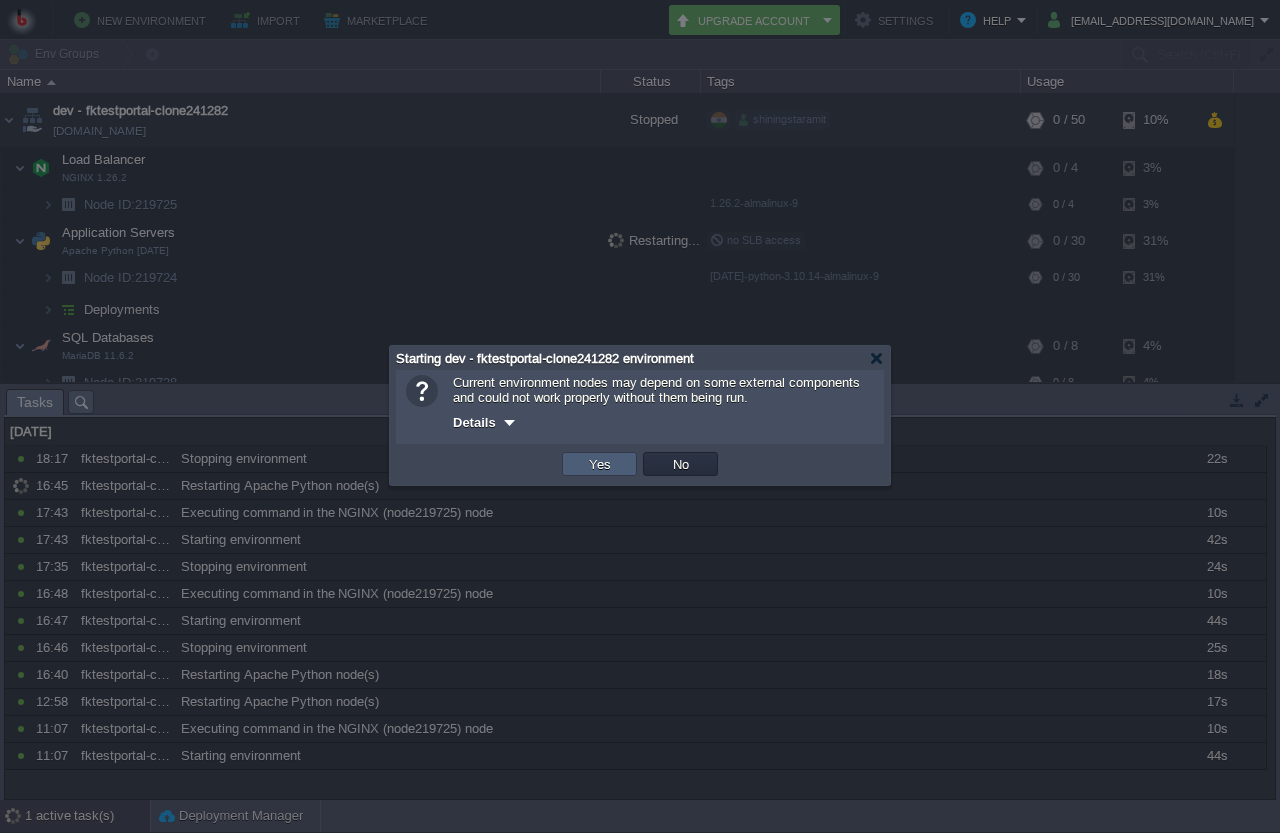 click on "Yes" at bounding box center [600, 464] 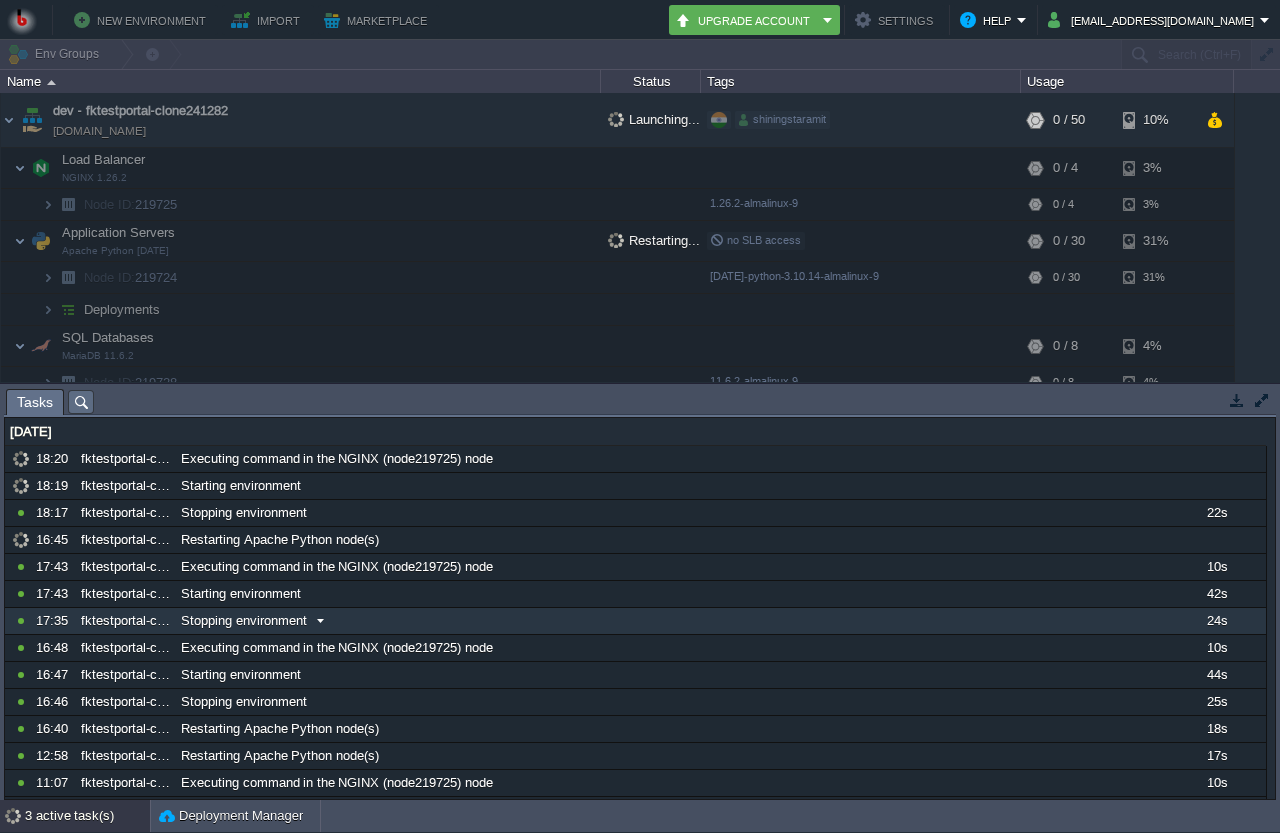 scroll, scrollTop: 25, scrollLeft: 0, axis: vertical 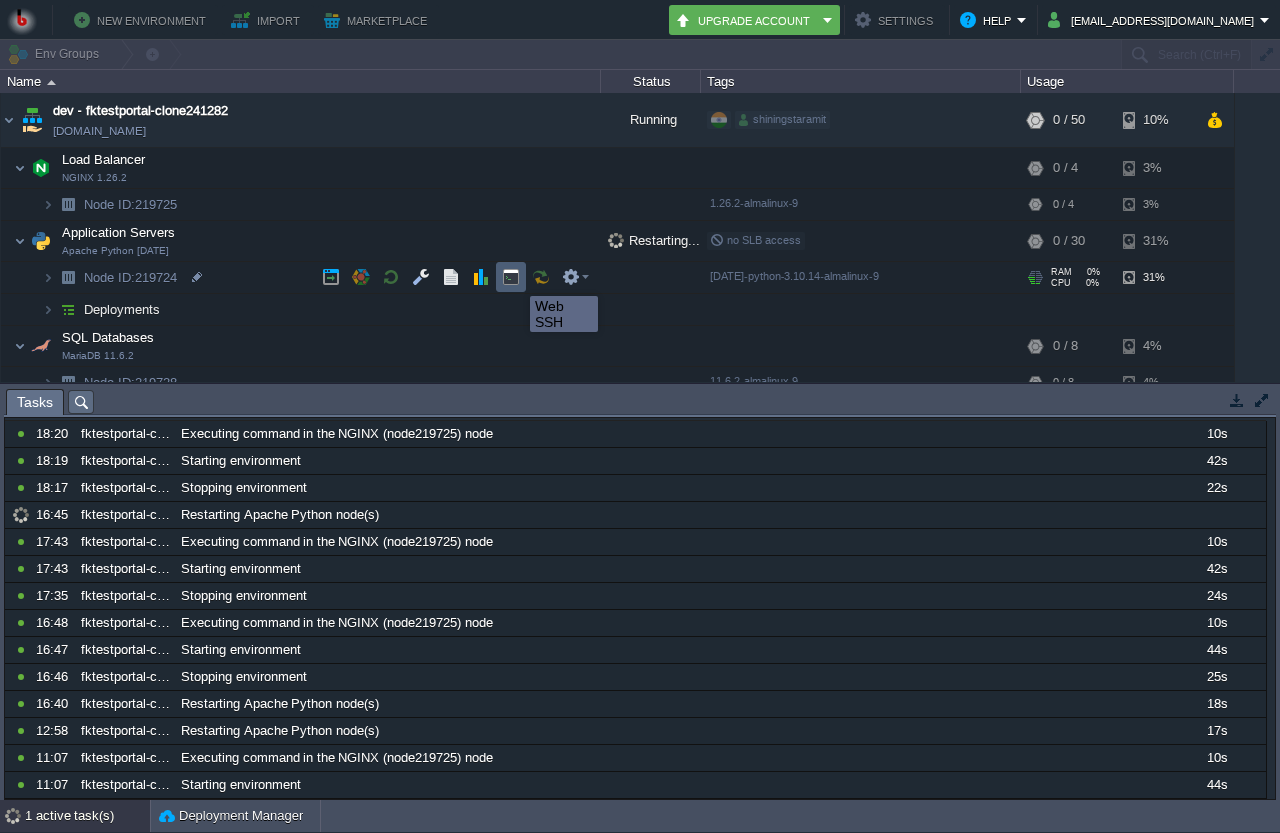 click at bounding box center [511, 277] 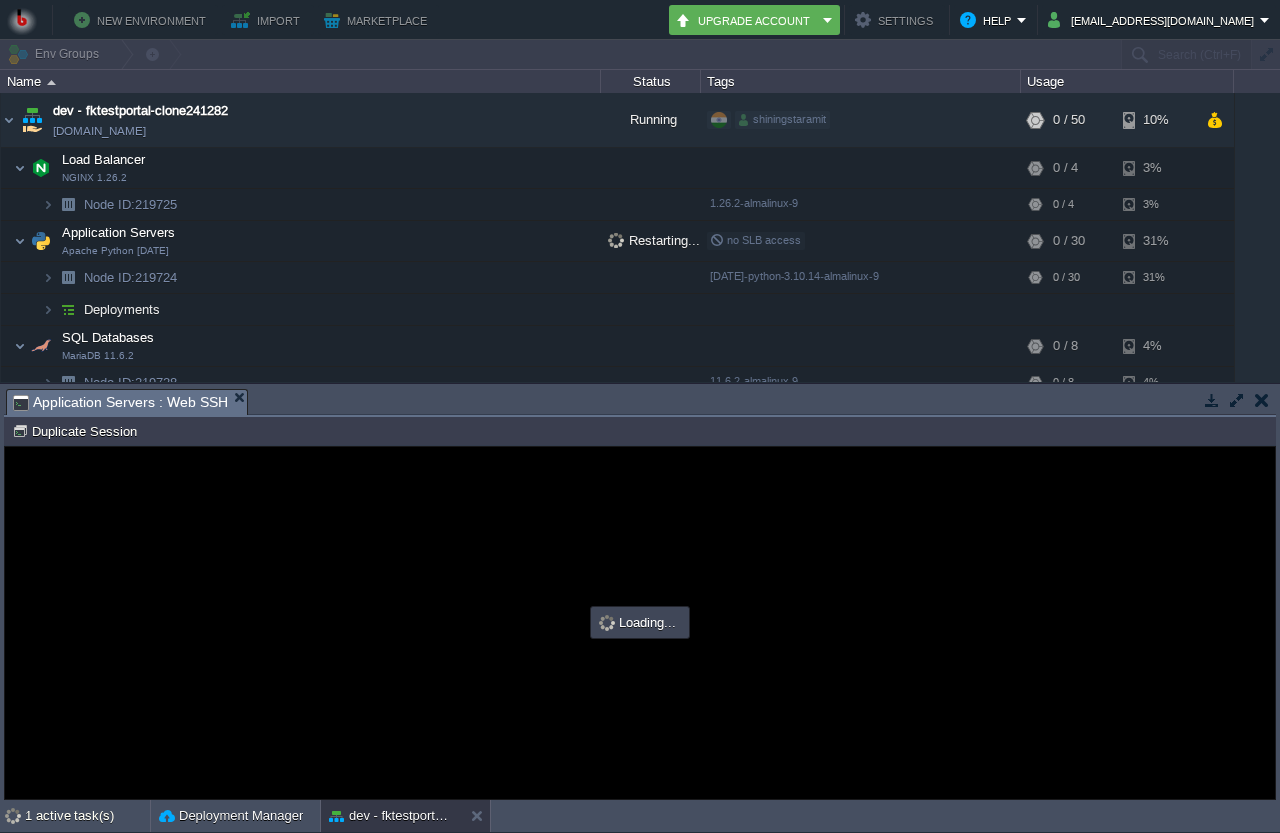 scroll, scrollTop: 0, scrollLeft: 0, axis: both 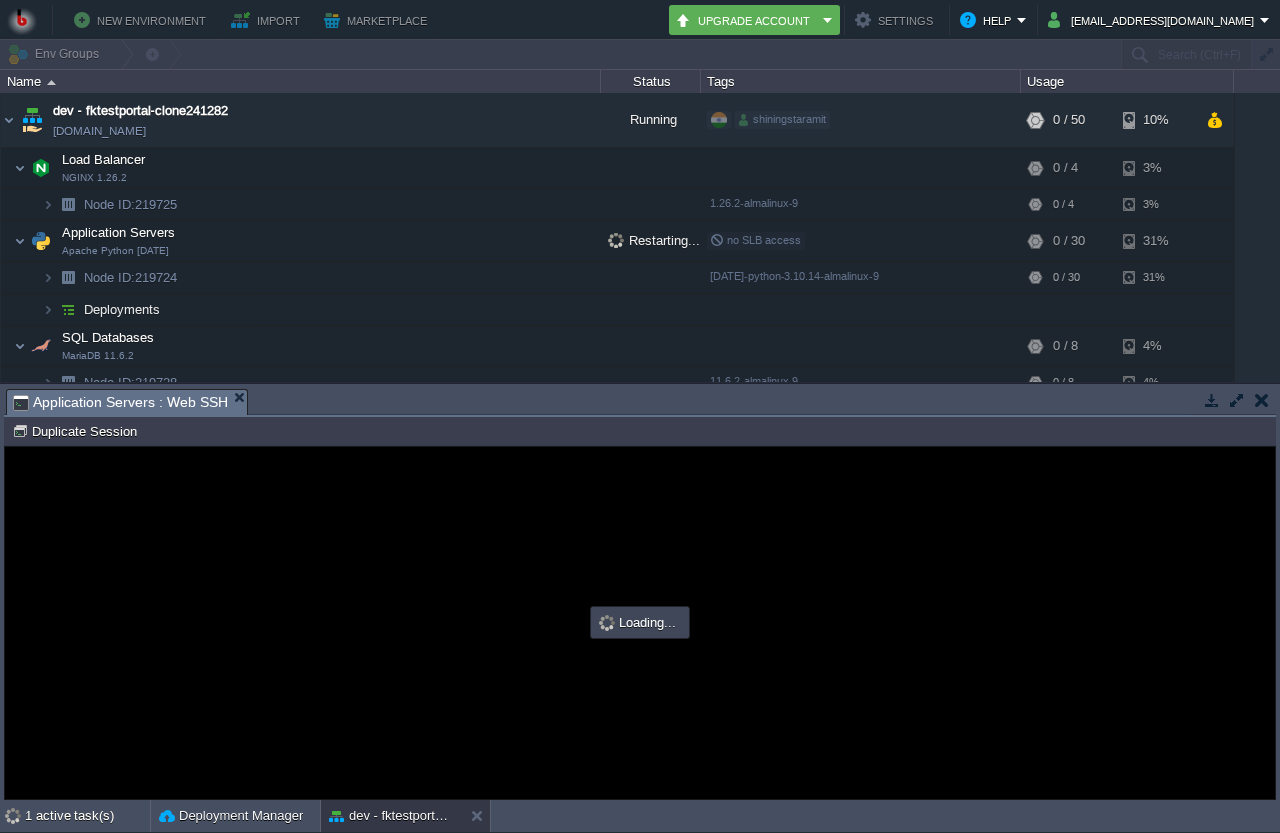 type on "#000000" 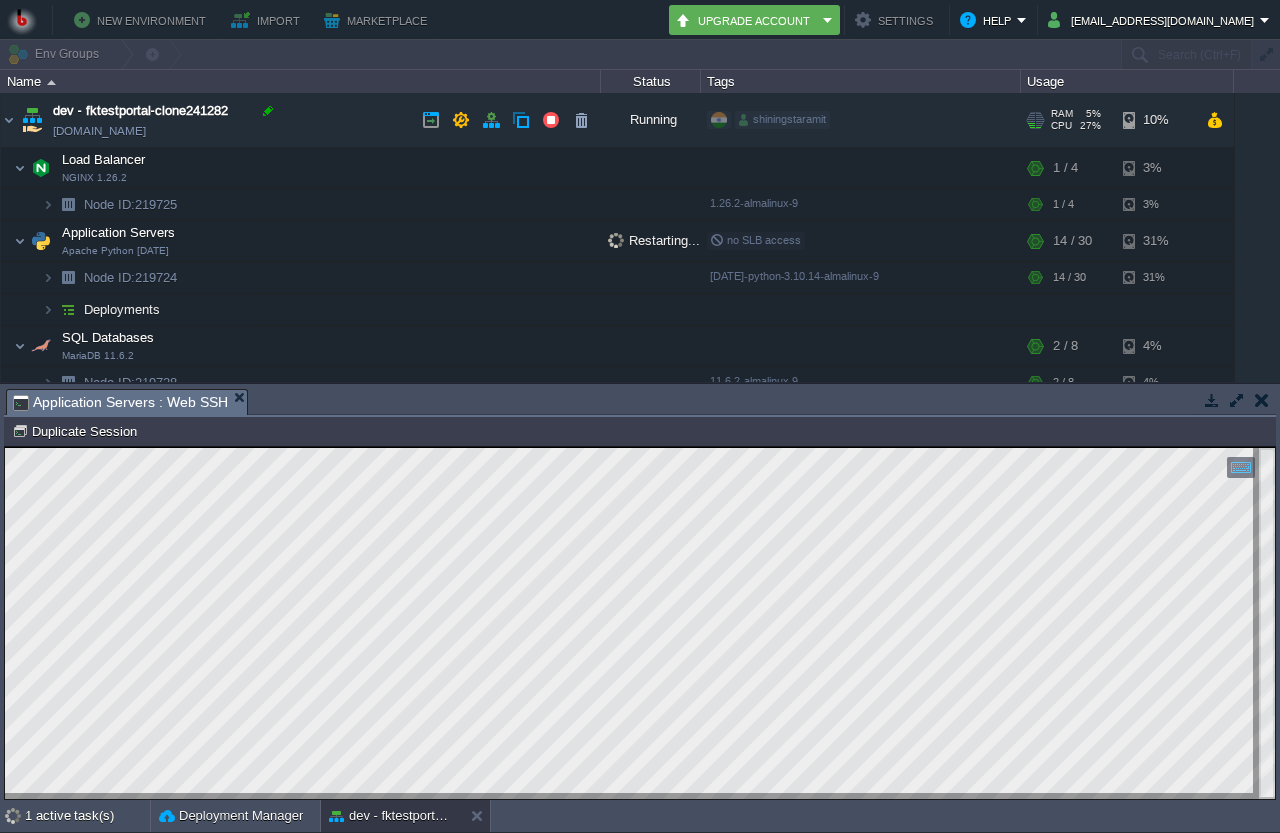click at bounding box center (268, 111) 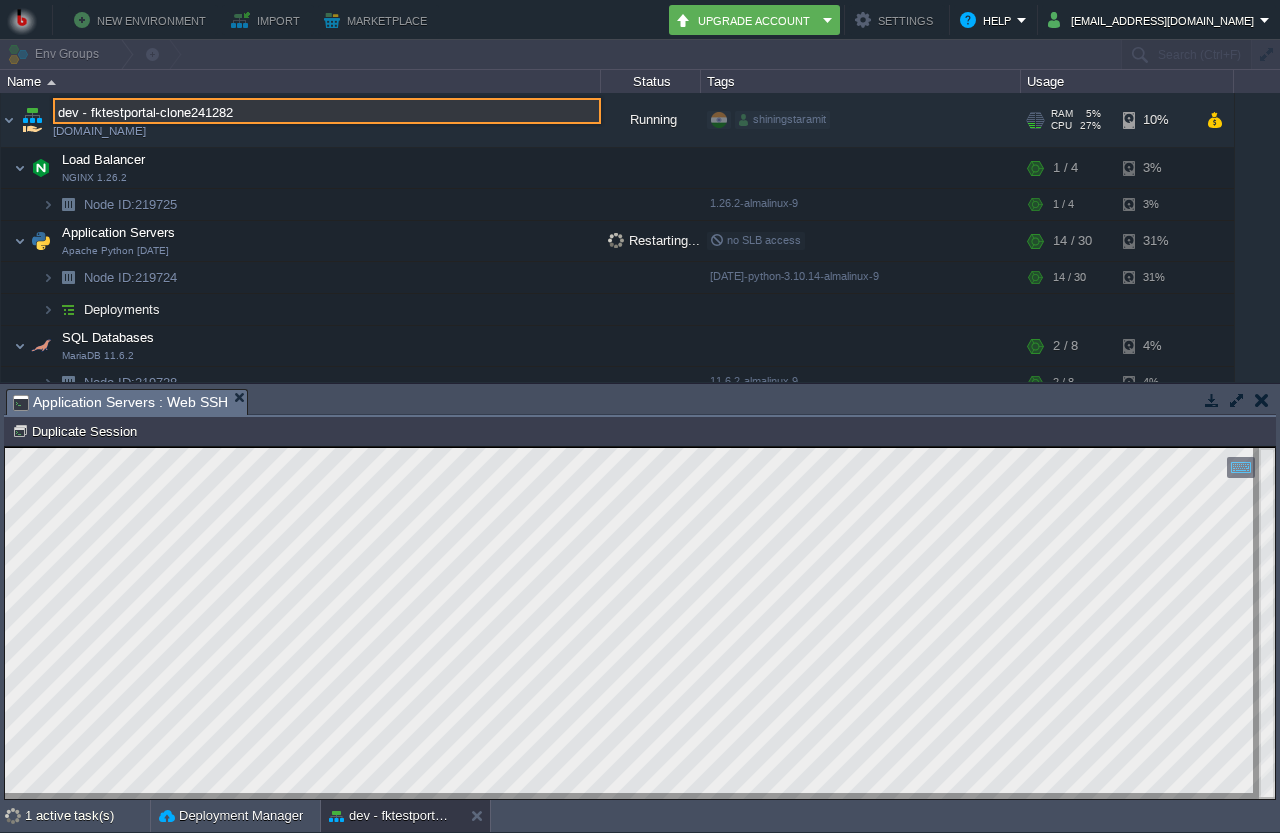 click on "dev - fktestportal-clone241282 fktestportal-clone241282.in1.bitss.cloud" at bounding box center (301, 120) 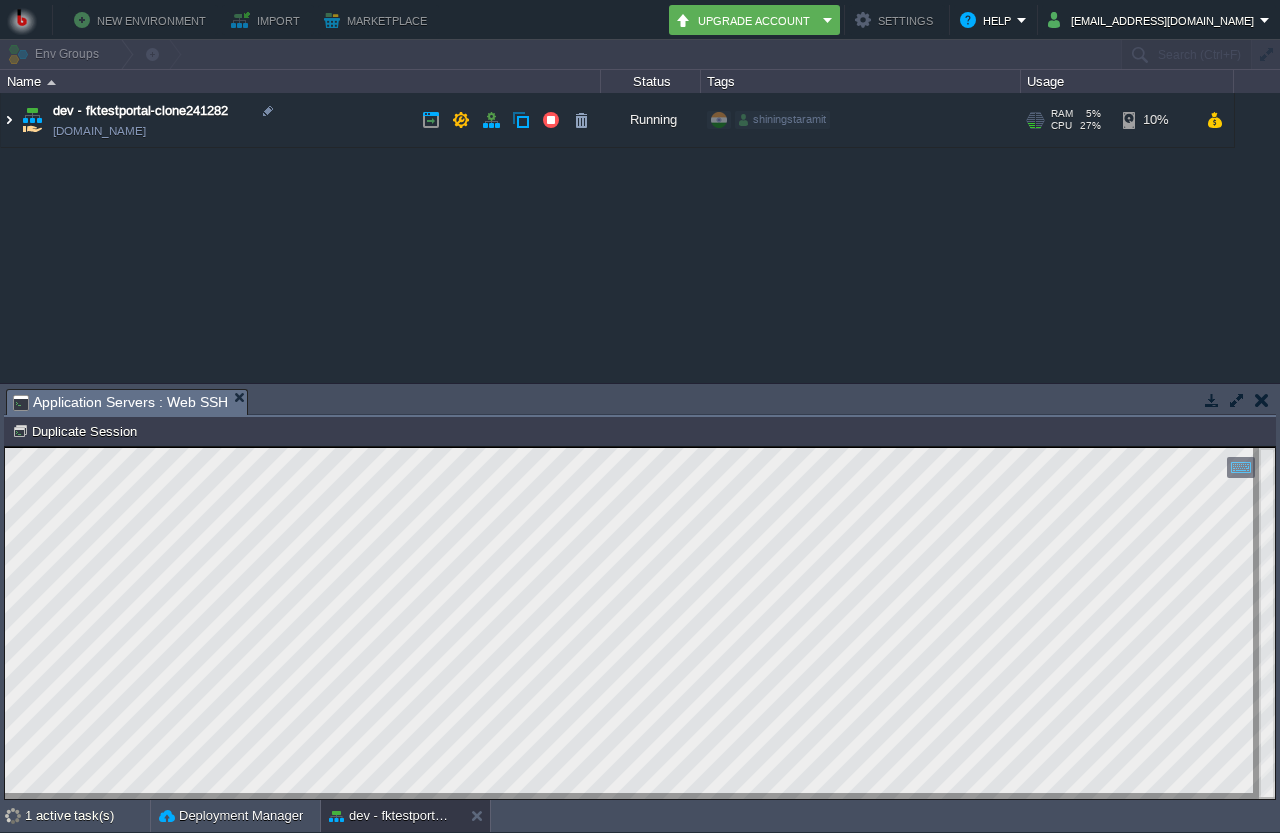 click at bounding box center (9, 120) 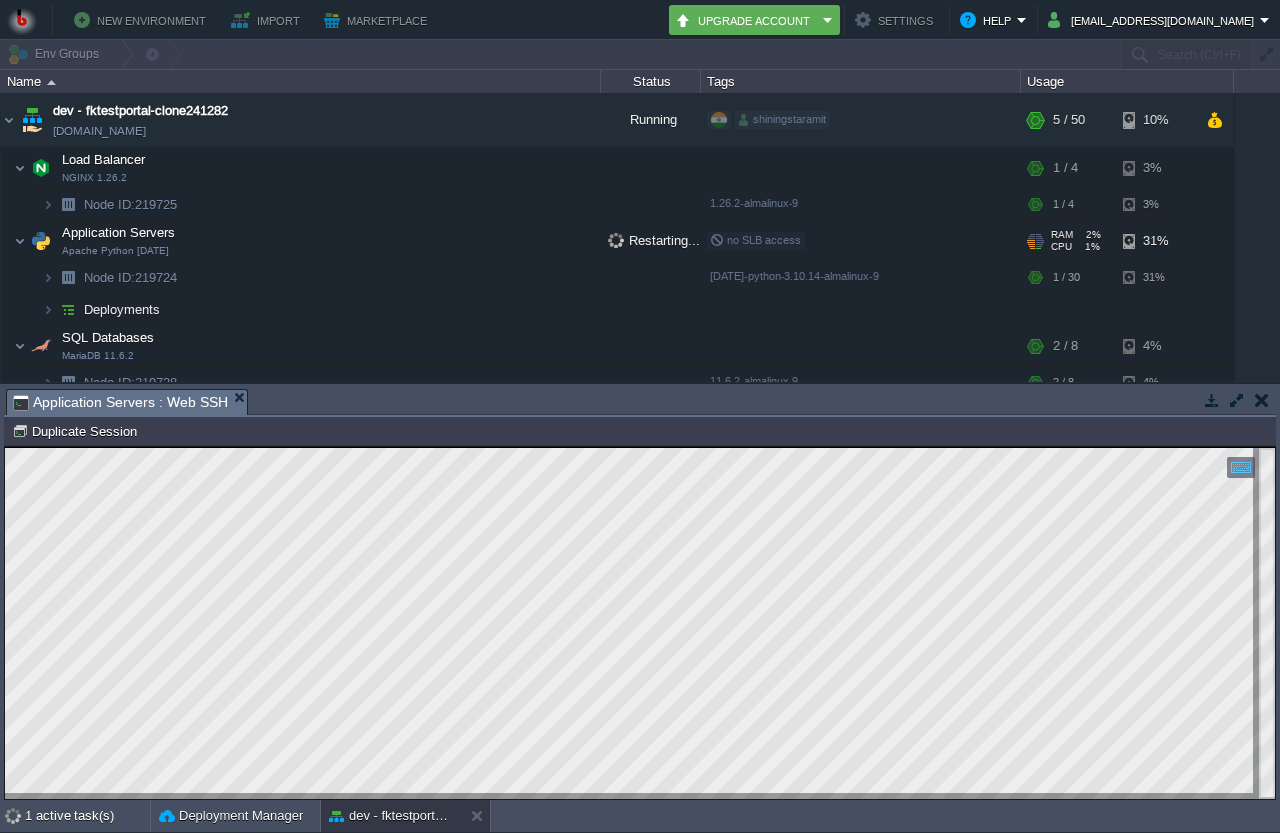 click on "RAM                 2%                                         CPU                 1%                             1 / 30" at bounding box center (1072, 241) 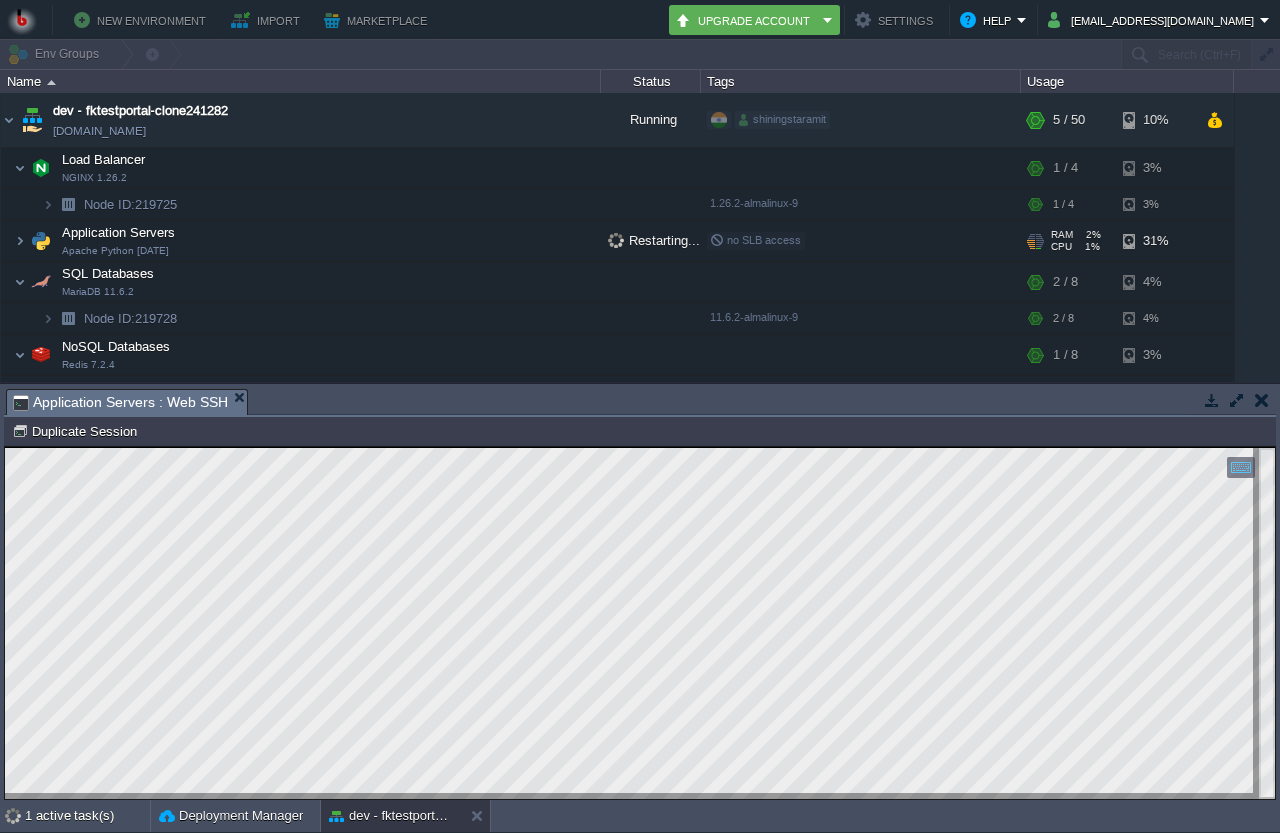 click on "Application Servers Apache Python 2.4.59" at bounding box center [301, 241] 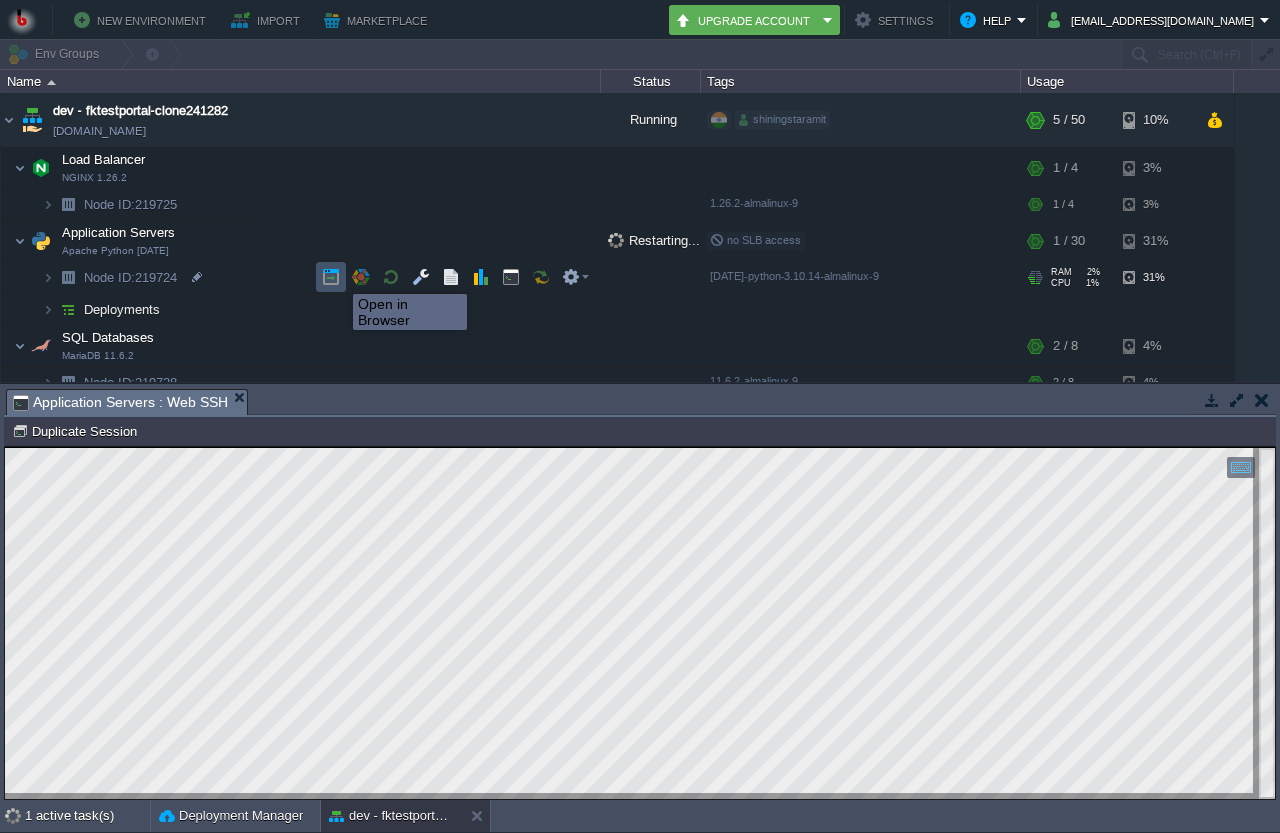 click at bounding box center (331, 277) 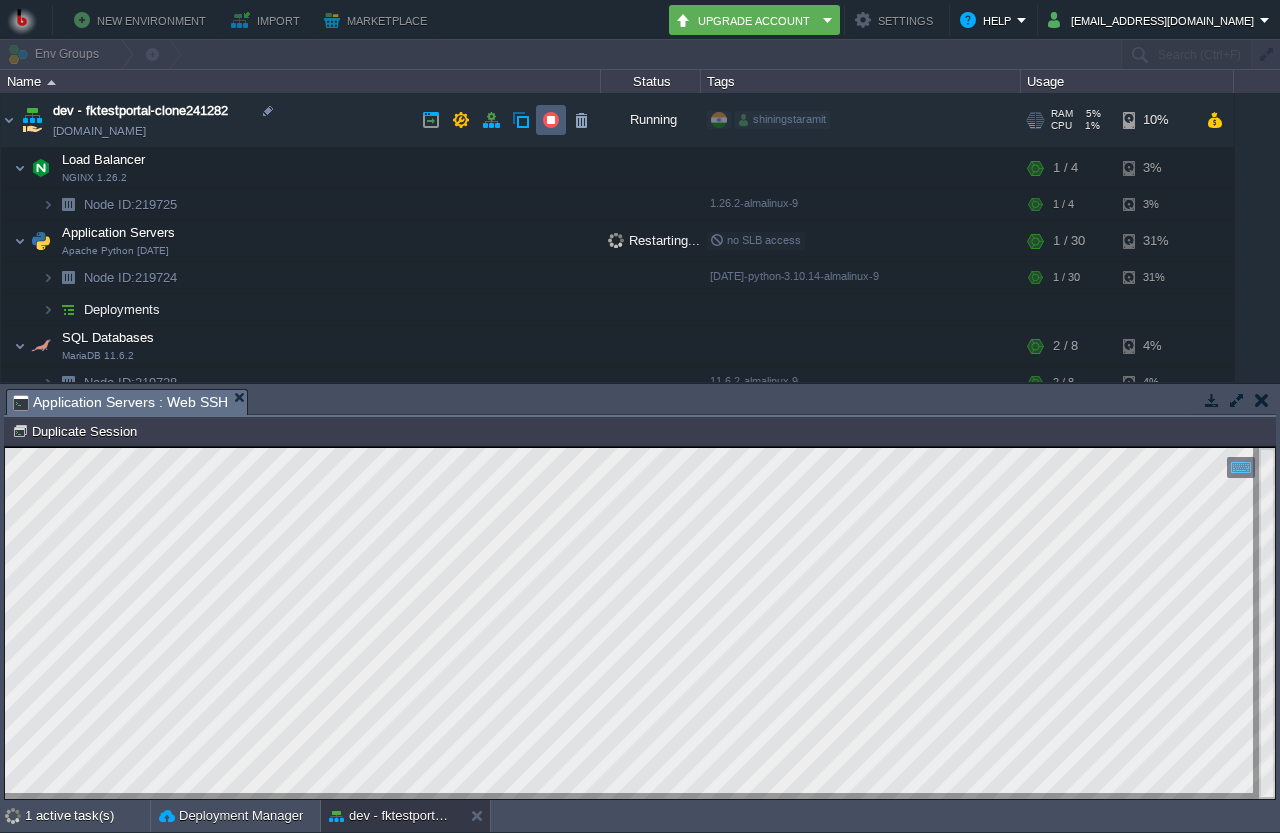 click at bounding box center [551, 120] 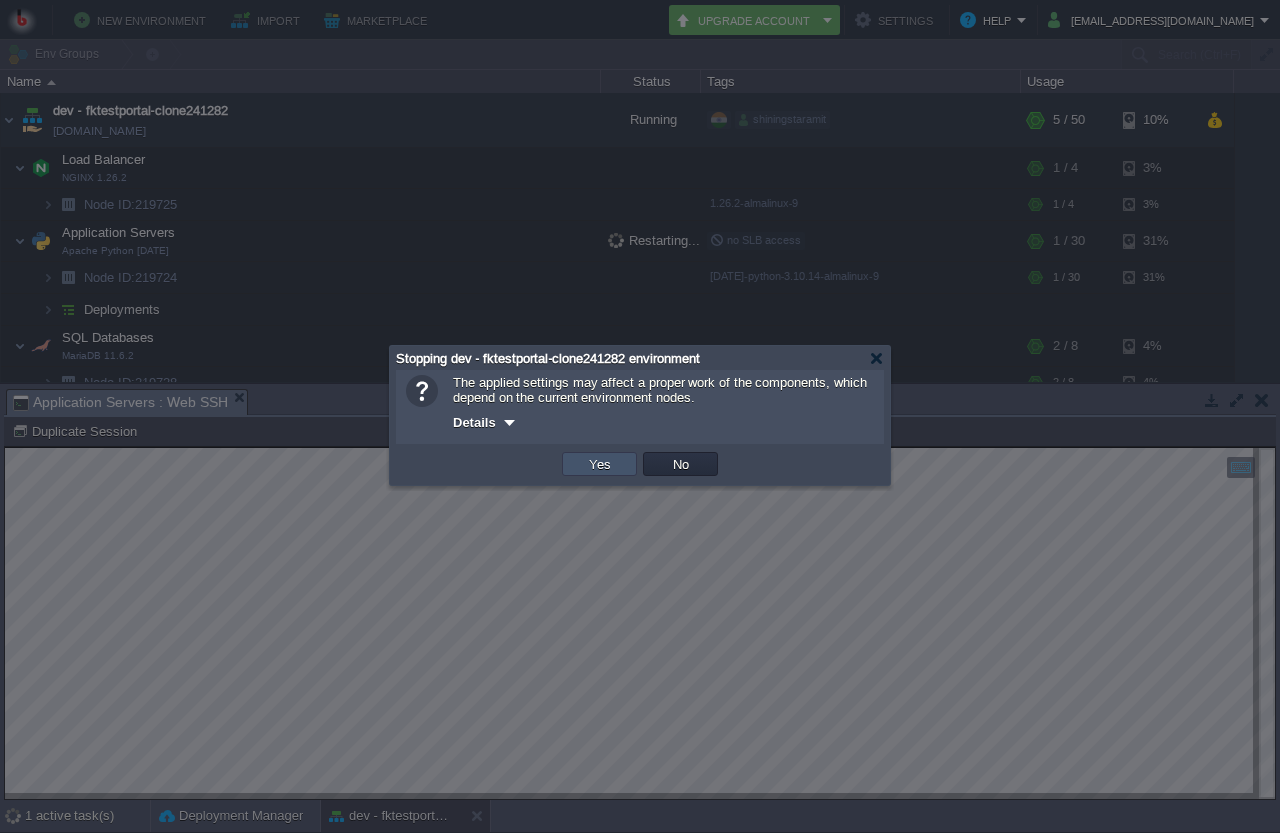 click on "Yes" at bounding box center [600, 464] 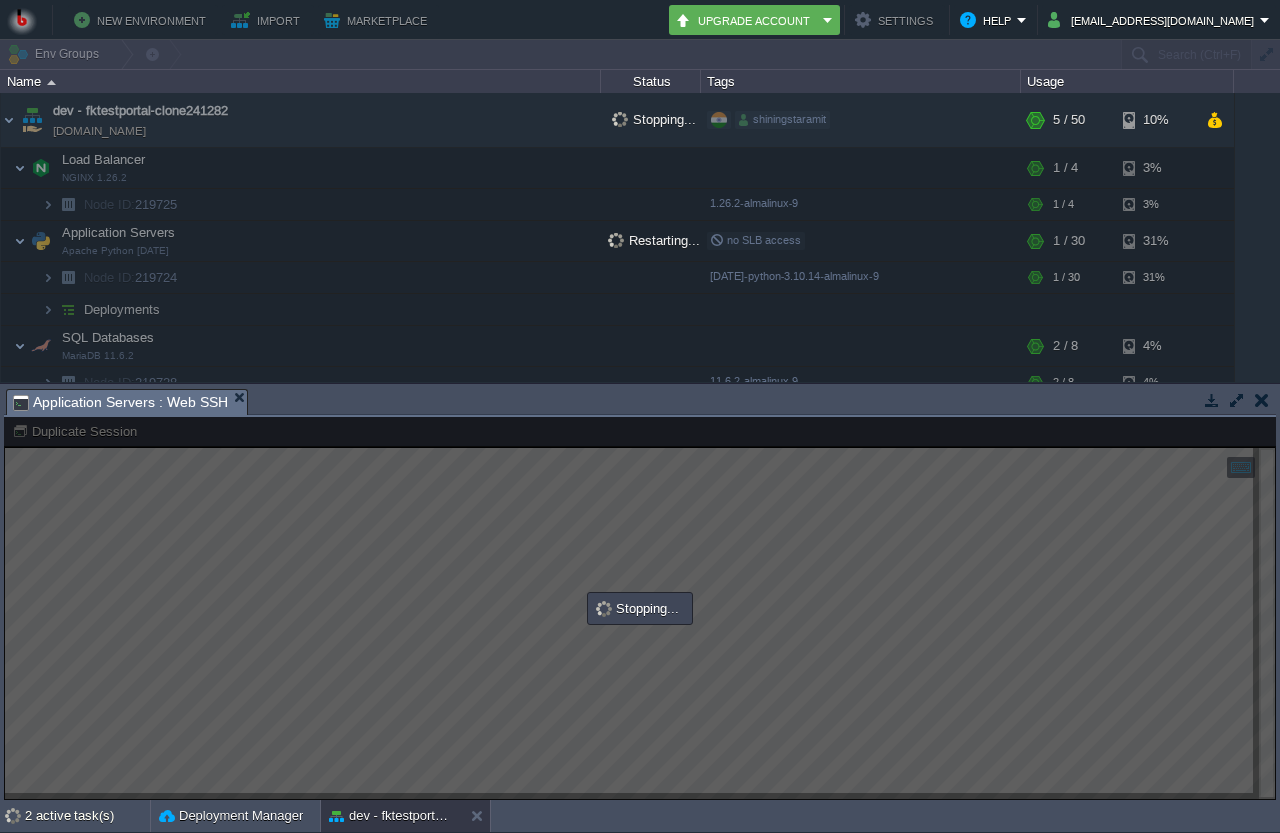 click at bounding box center [1262, 400] 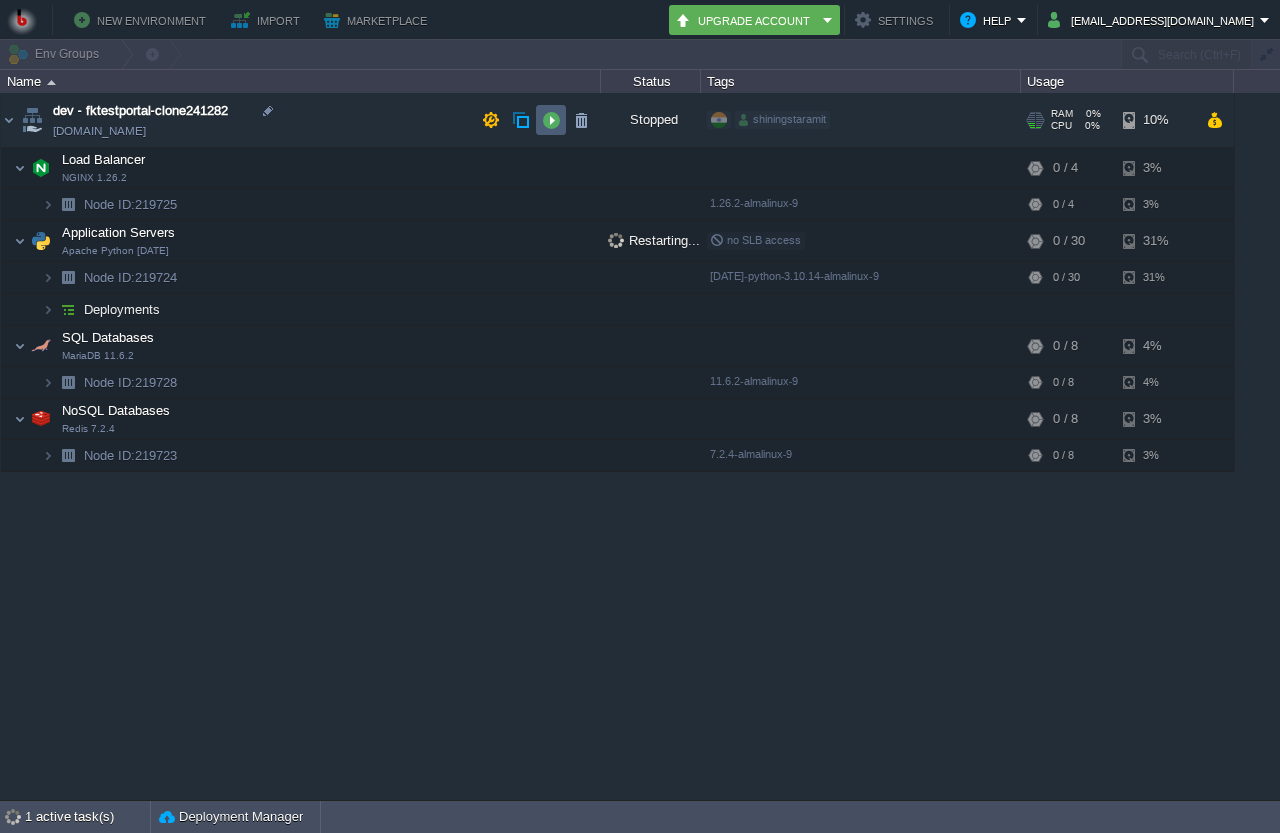 click at bounding box center (551, 120) 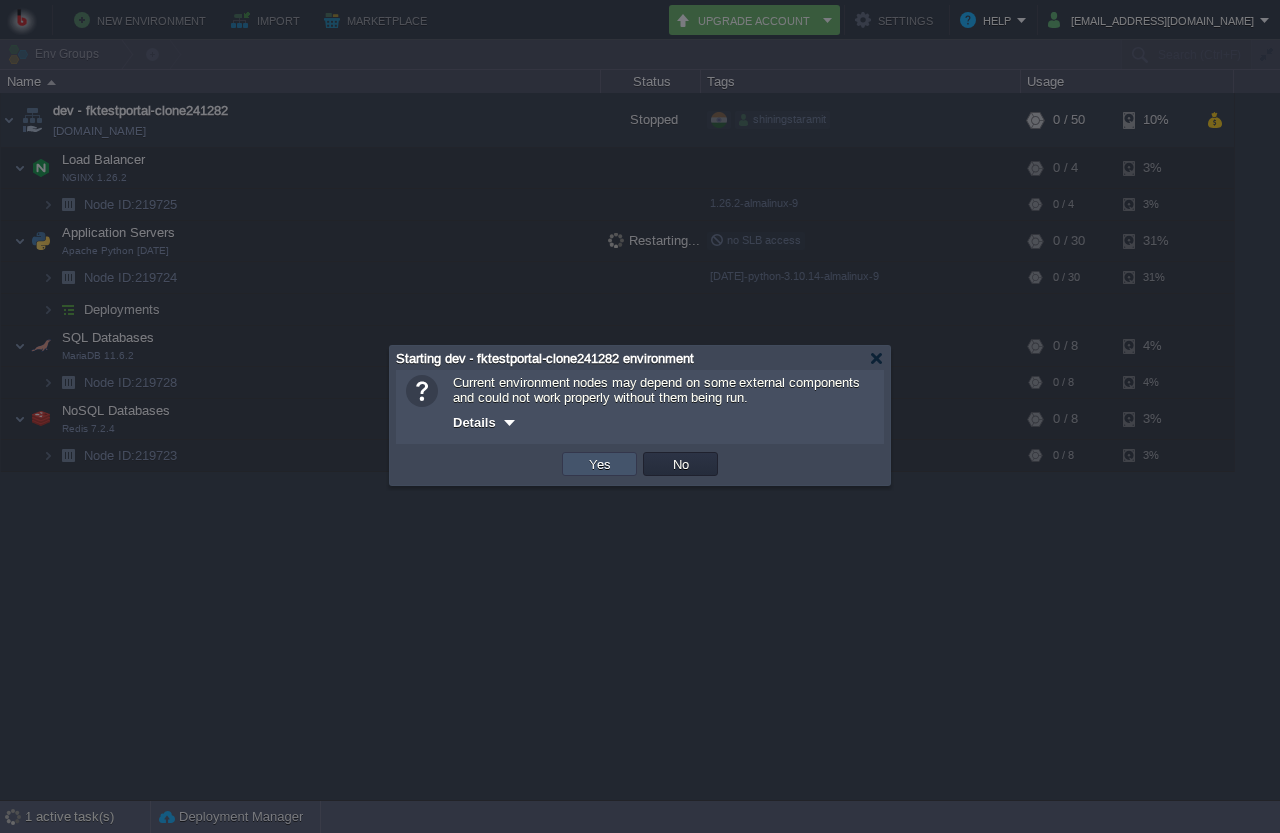 click on "Yes" at bounding box center (600, 464) 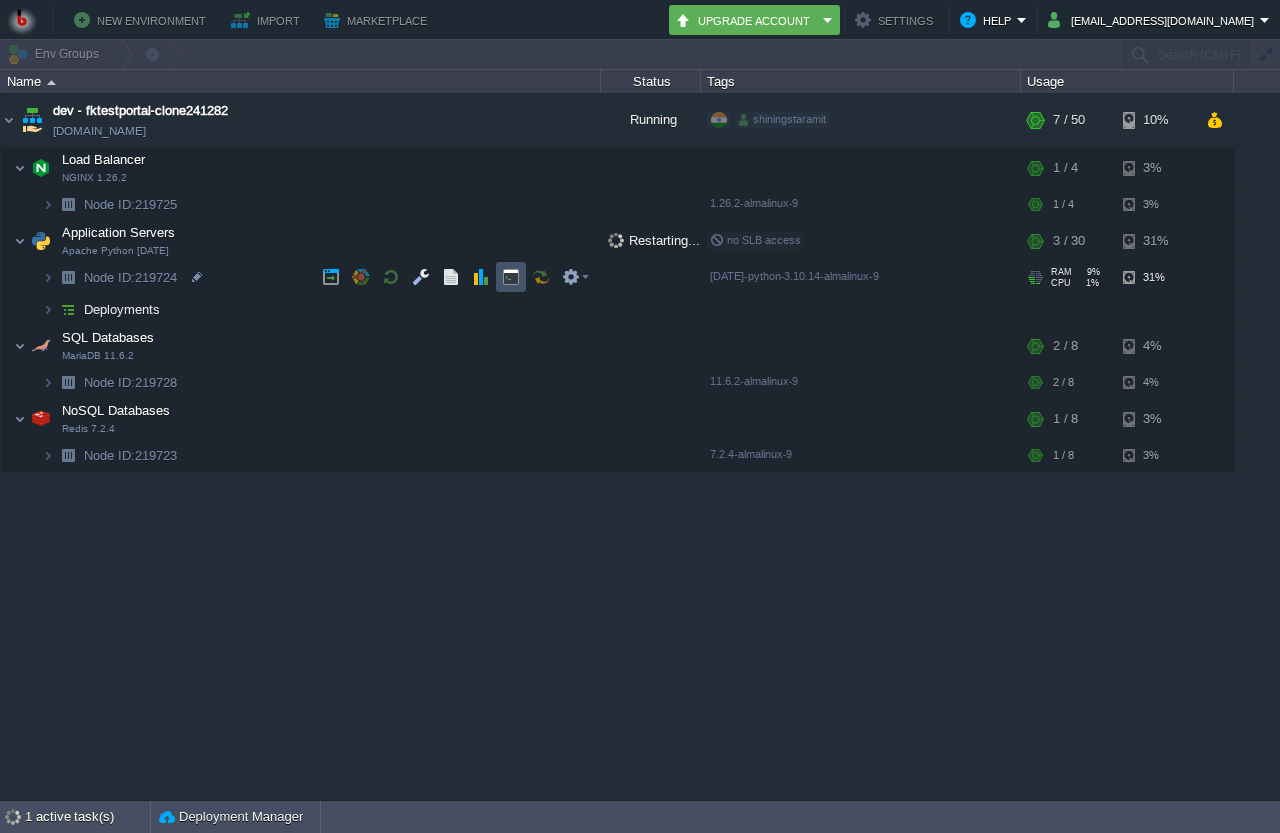 click at bounding box center (511, 277) 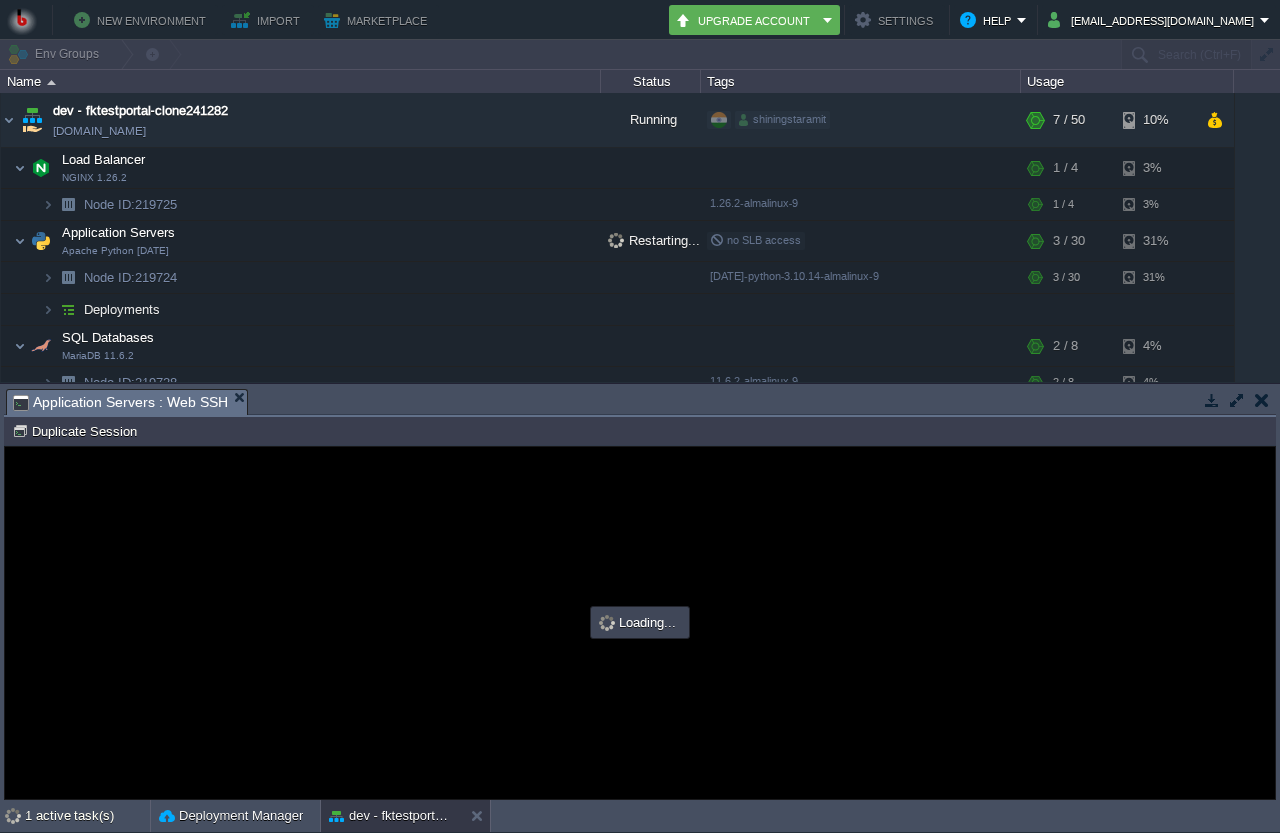 scroll, scrollTop: 0, scrollLeft: 0, axis: both 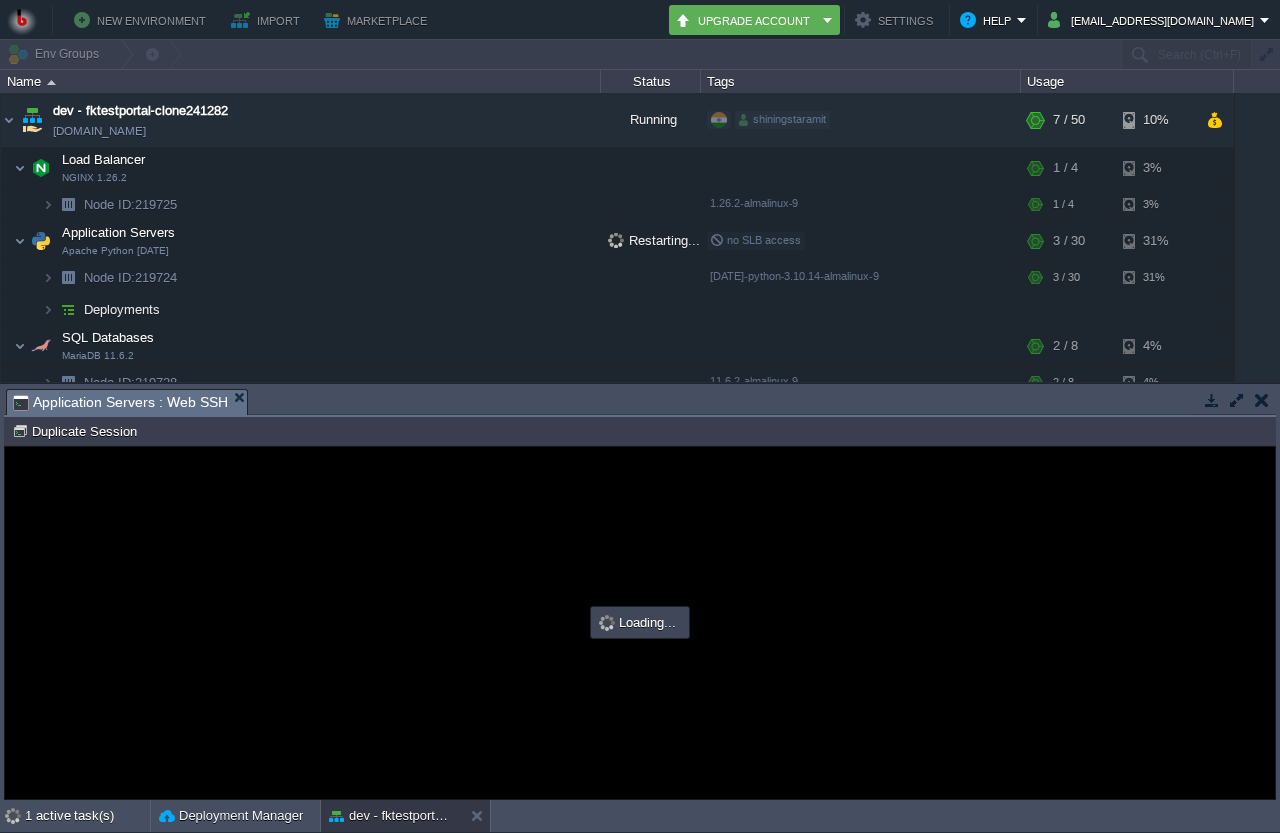 type on "#000000" 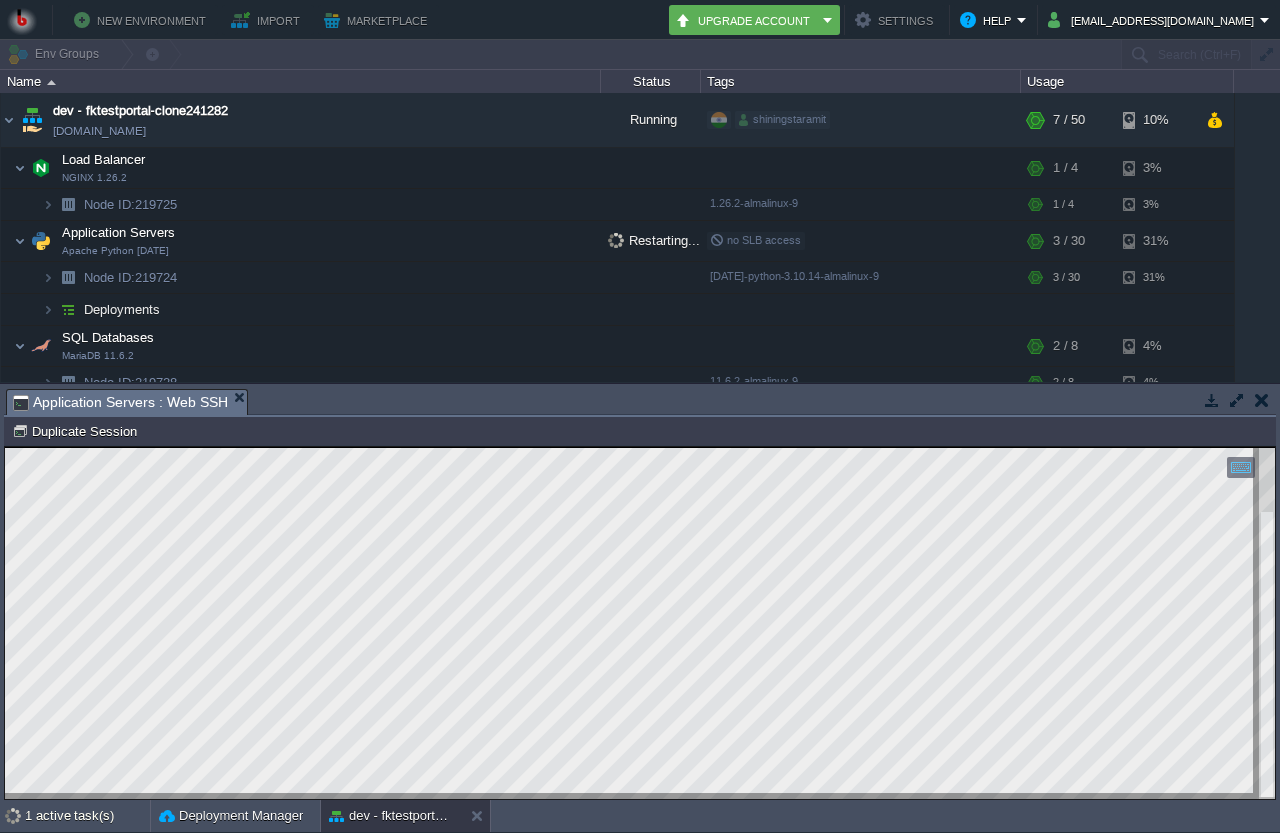 click at bounding box center [1262, 400] 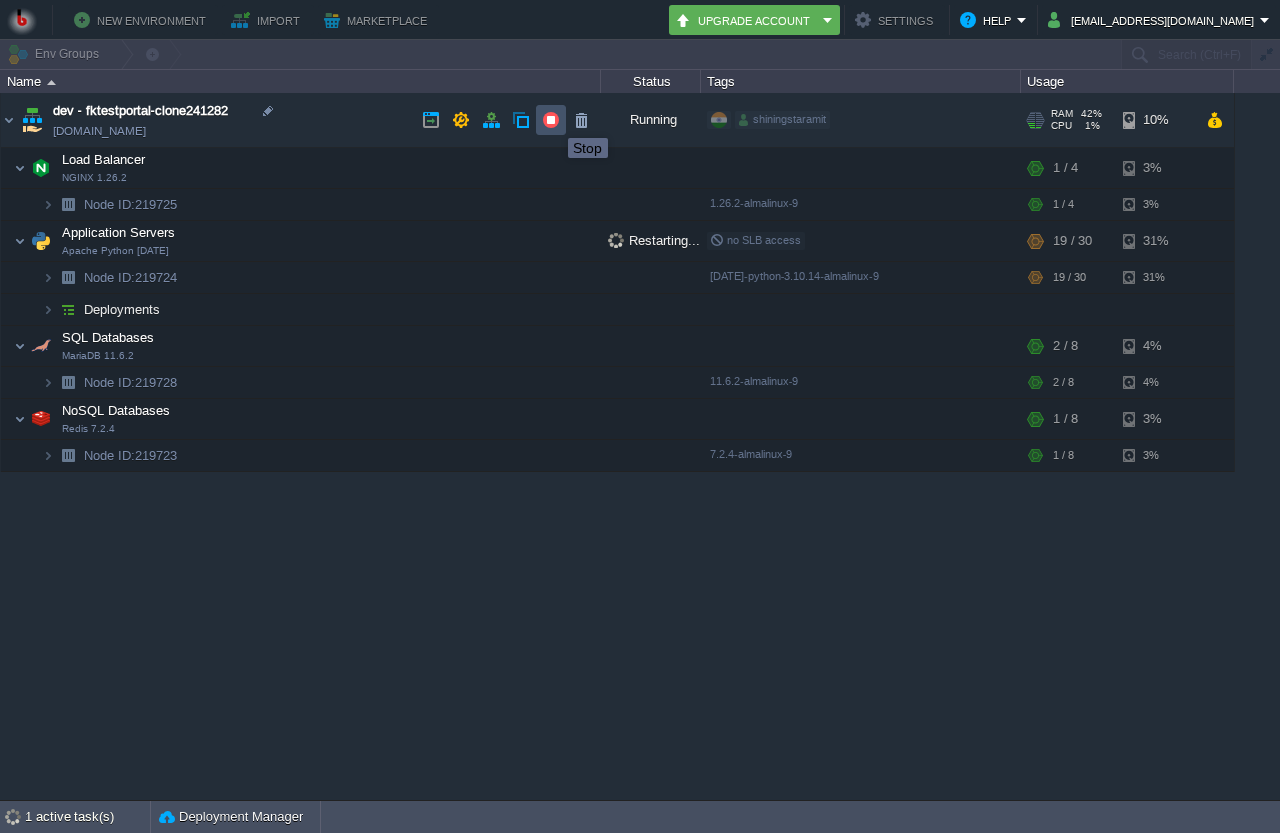 click at bounding box center (551, 120) 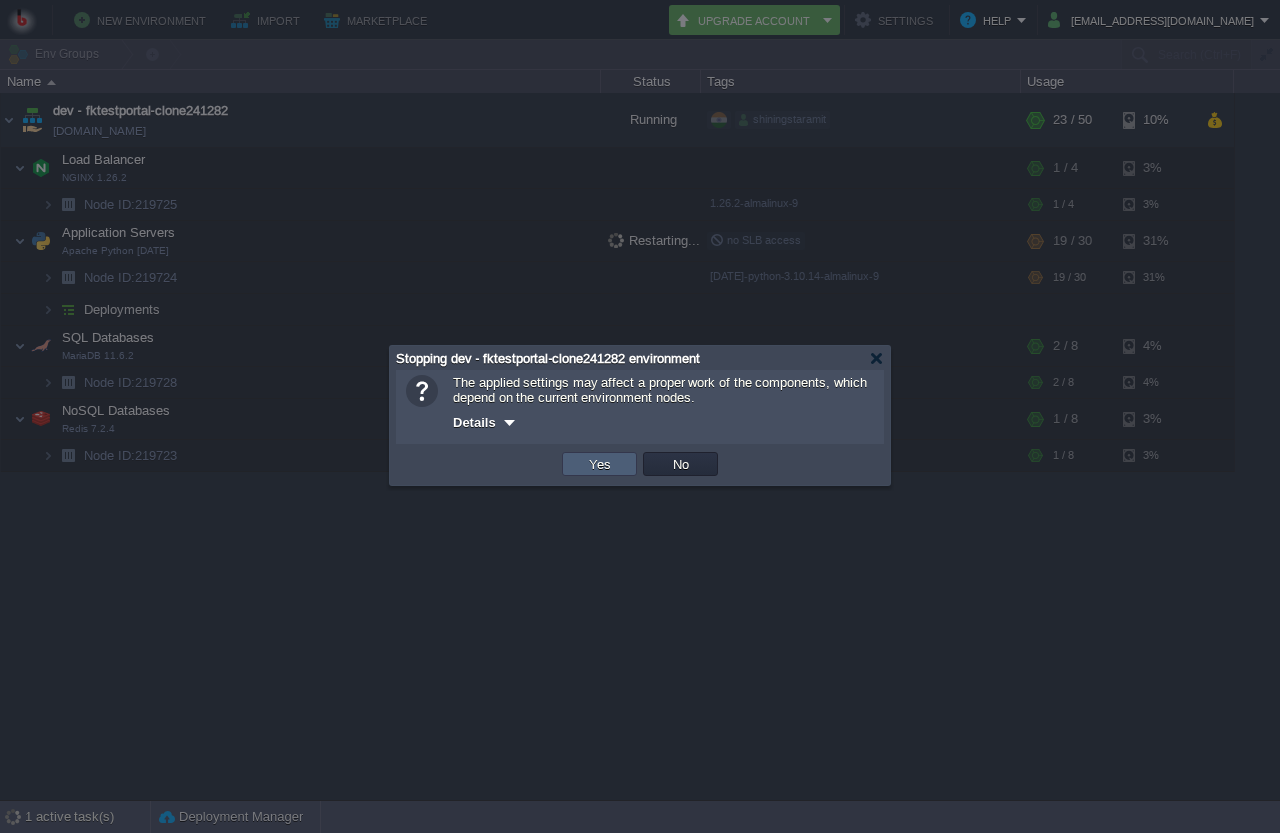 click on "Yes" at bounding box center (600, 464) 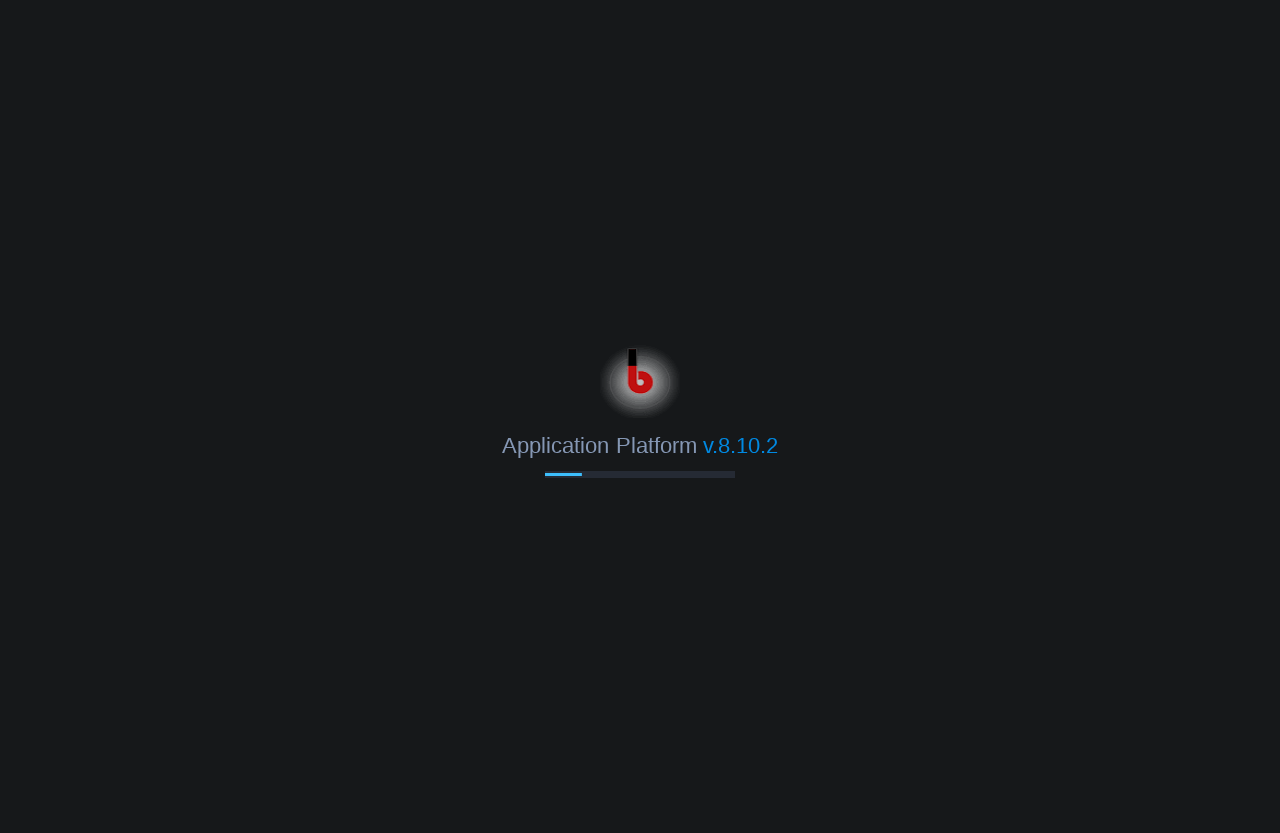 scroll, scrollTop: 0, scrollLeft: 0, axis: both 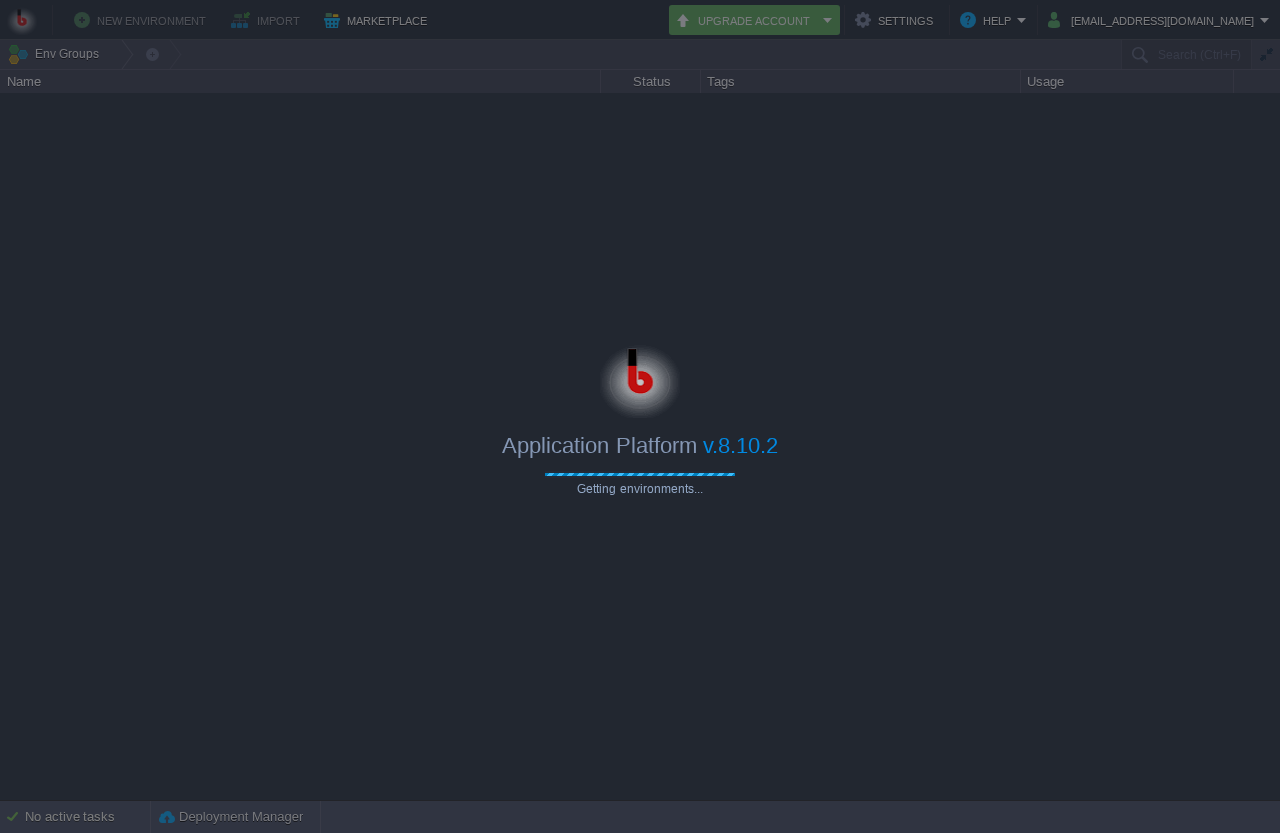 type on "Search (Ctrl+F)" 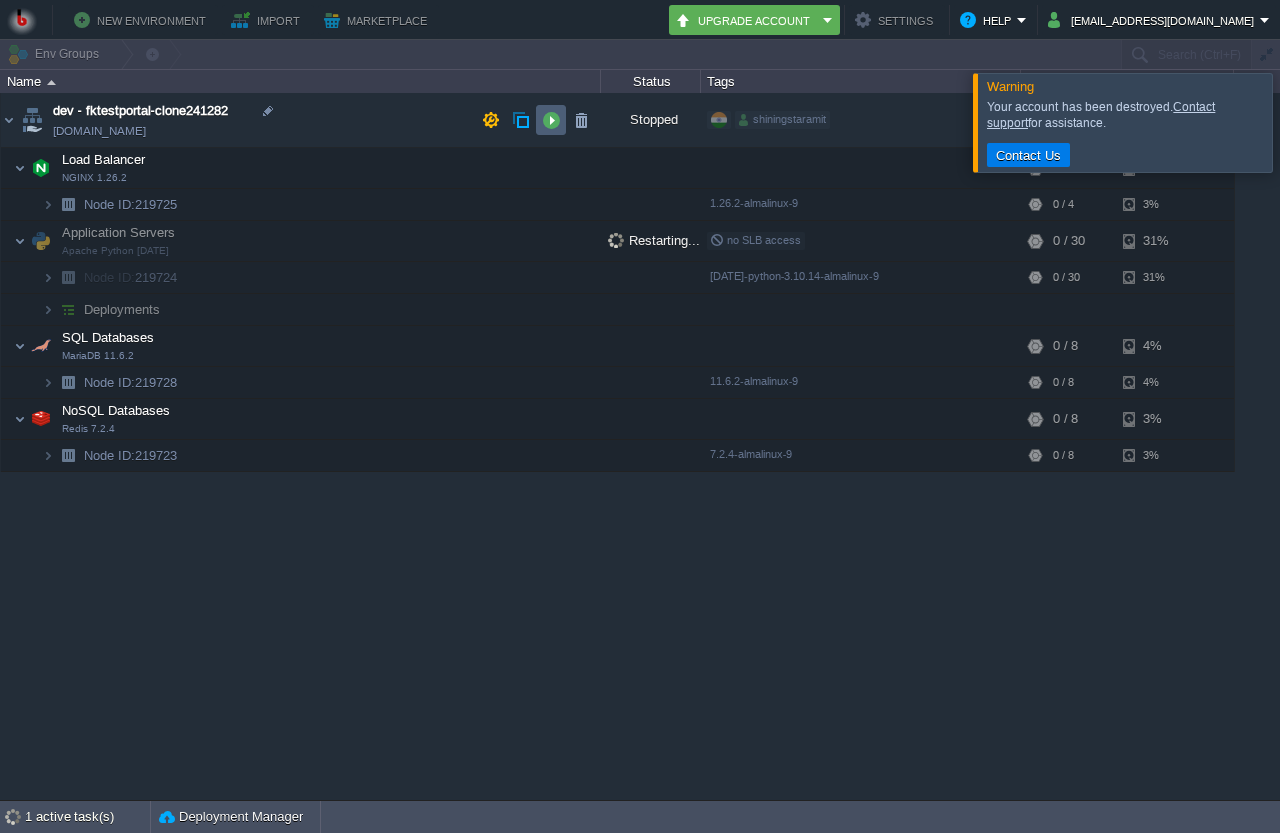 click at bounding box center (551, 120) 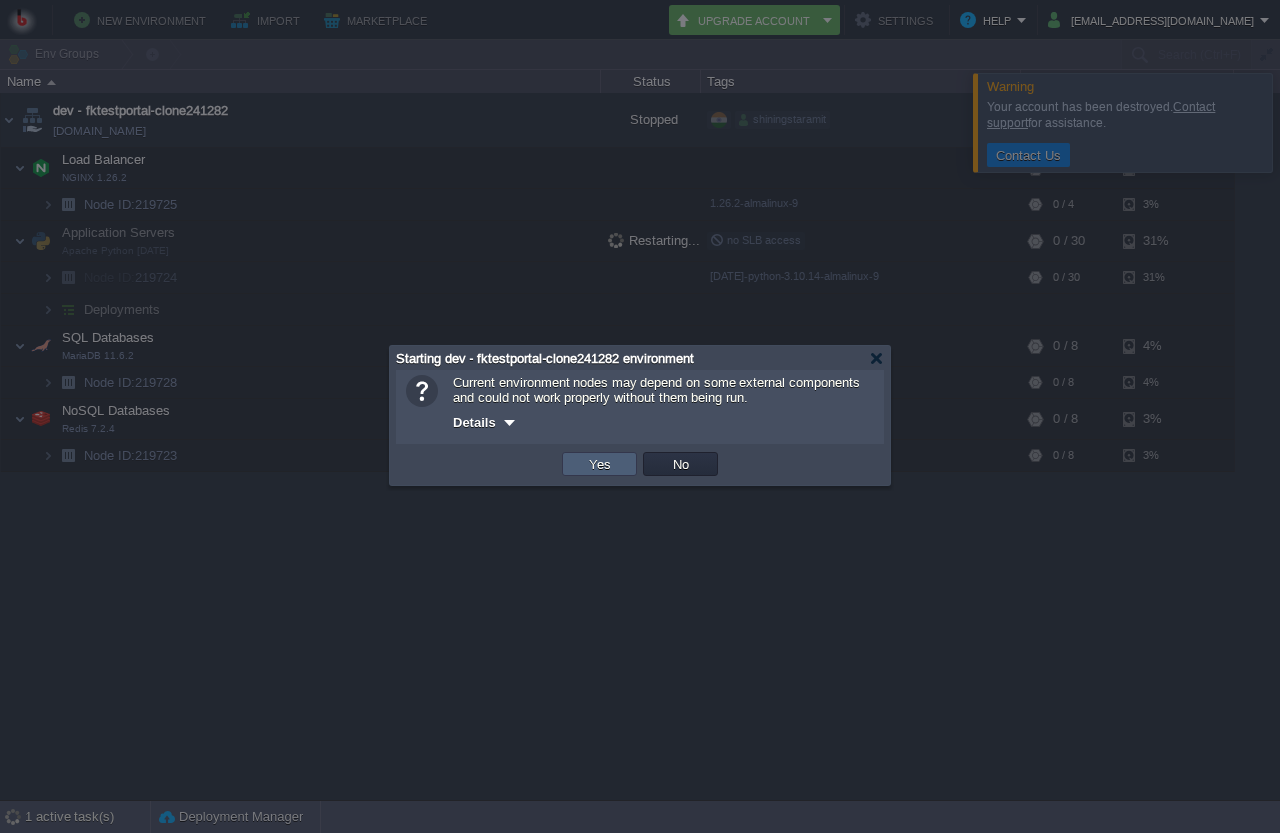 click on "Yes" at bounding box center [600, 464] 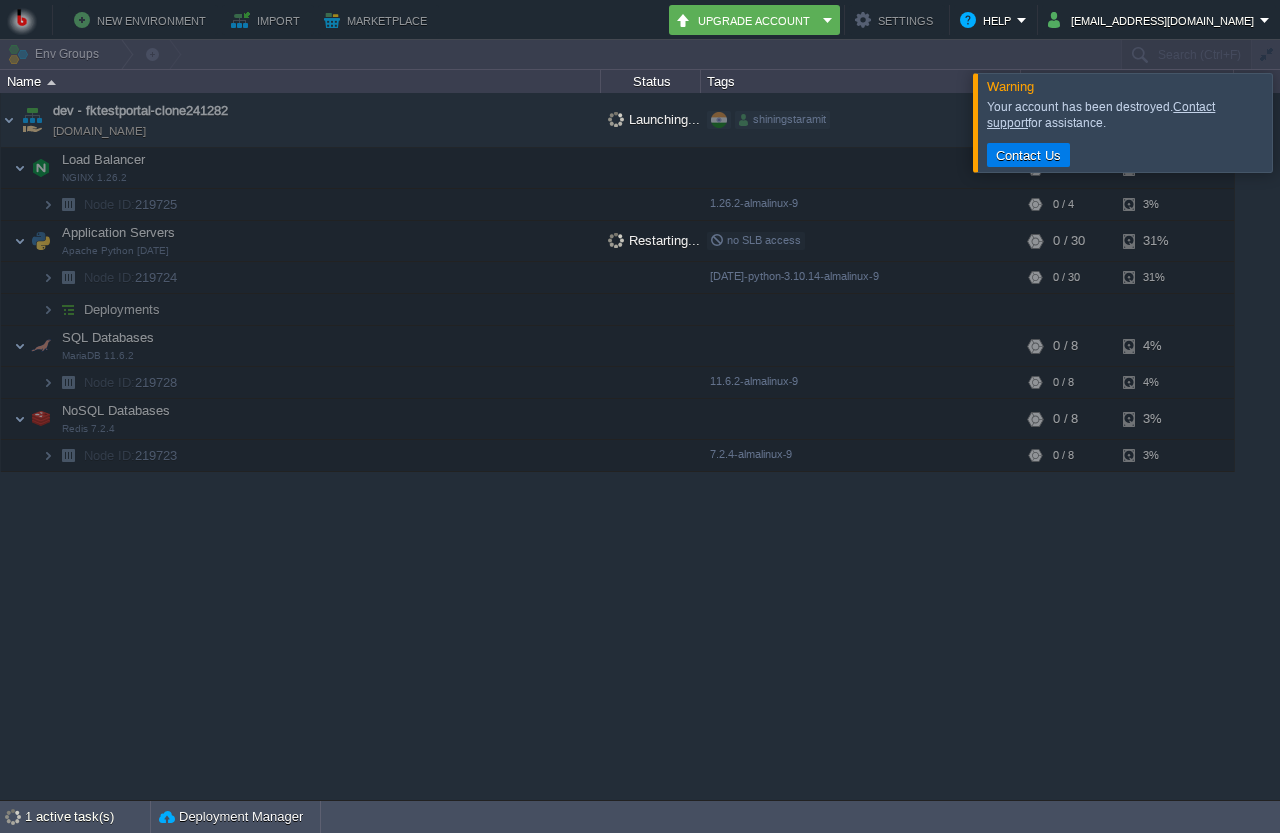 click at bounding box center (1304, 122) 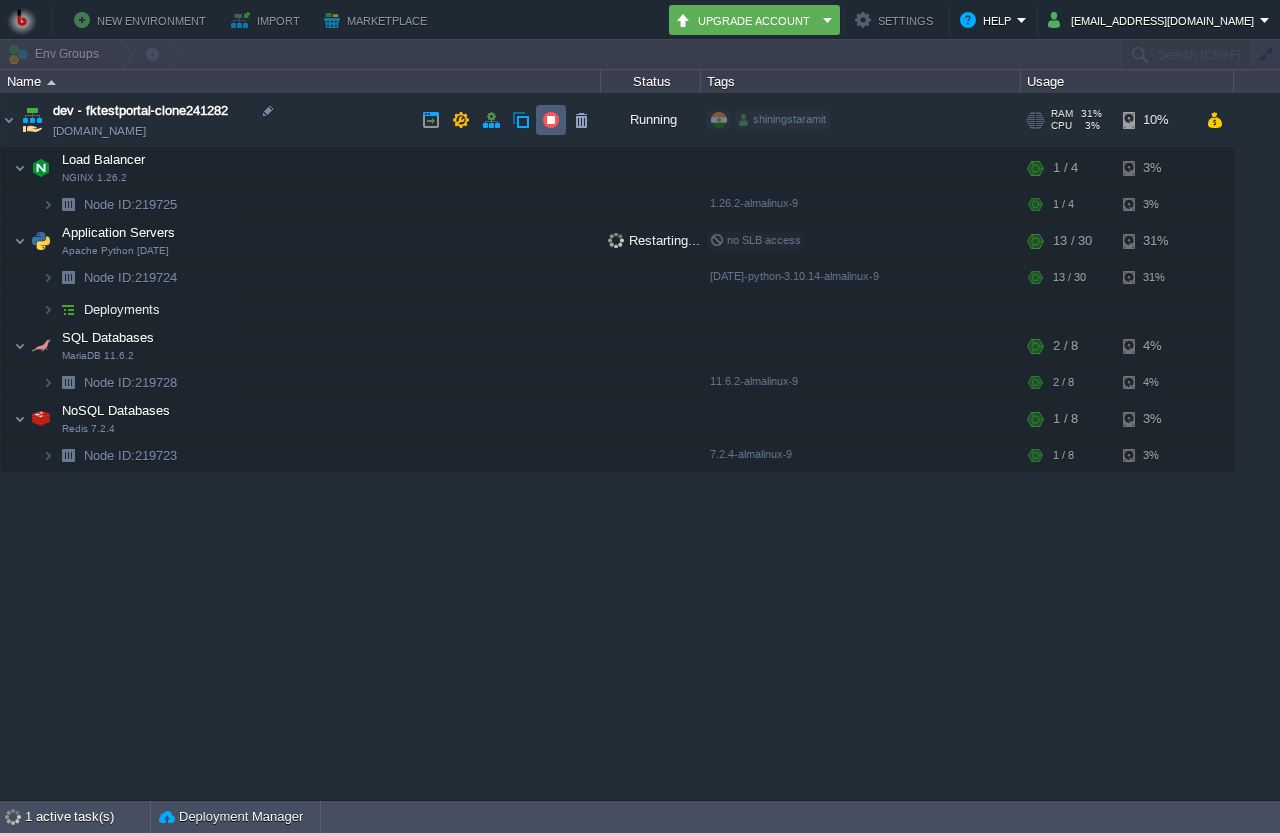 click at bounding box center [551, 120] 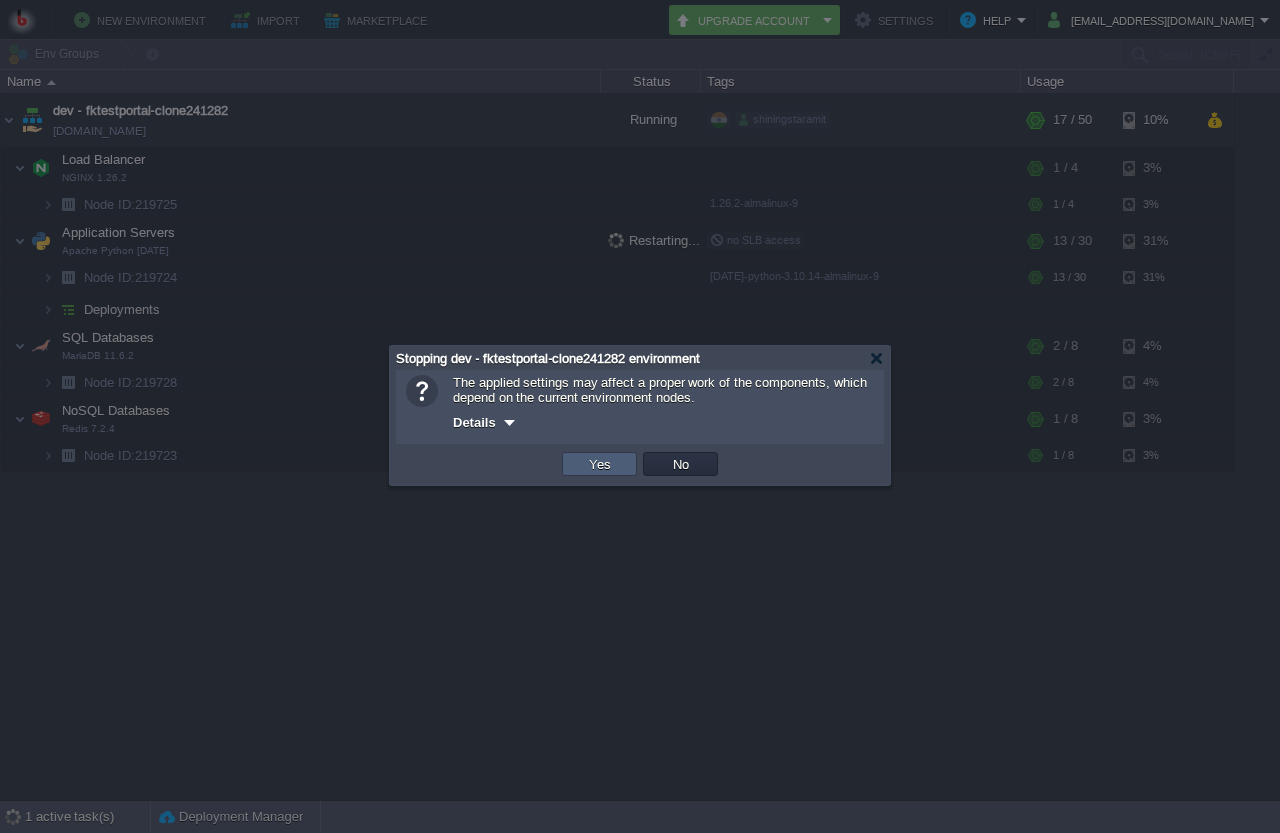 click on "Yes" at bounding box center (600, 464) 